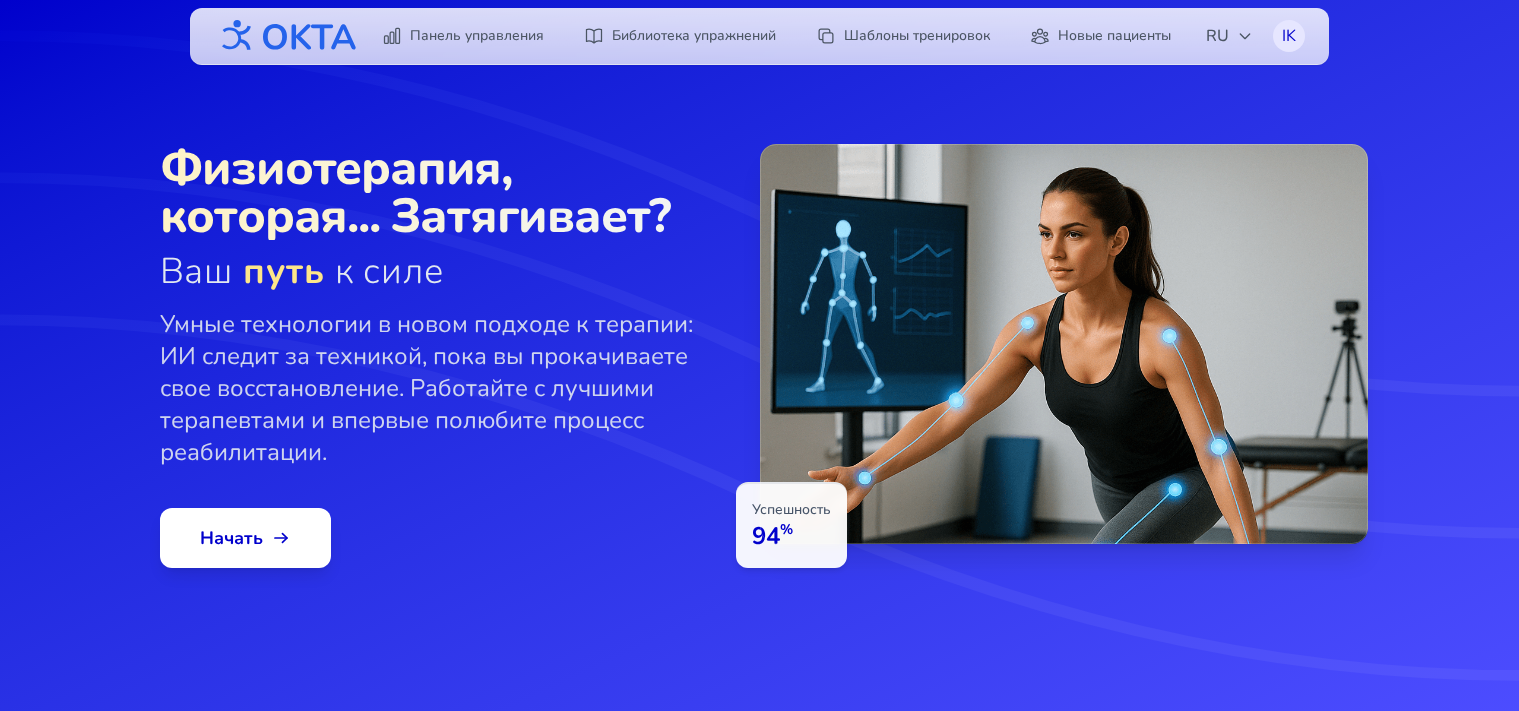 scroll, scrollTop: 0, scrollLeft: 0, axis: both 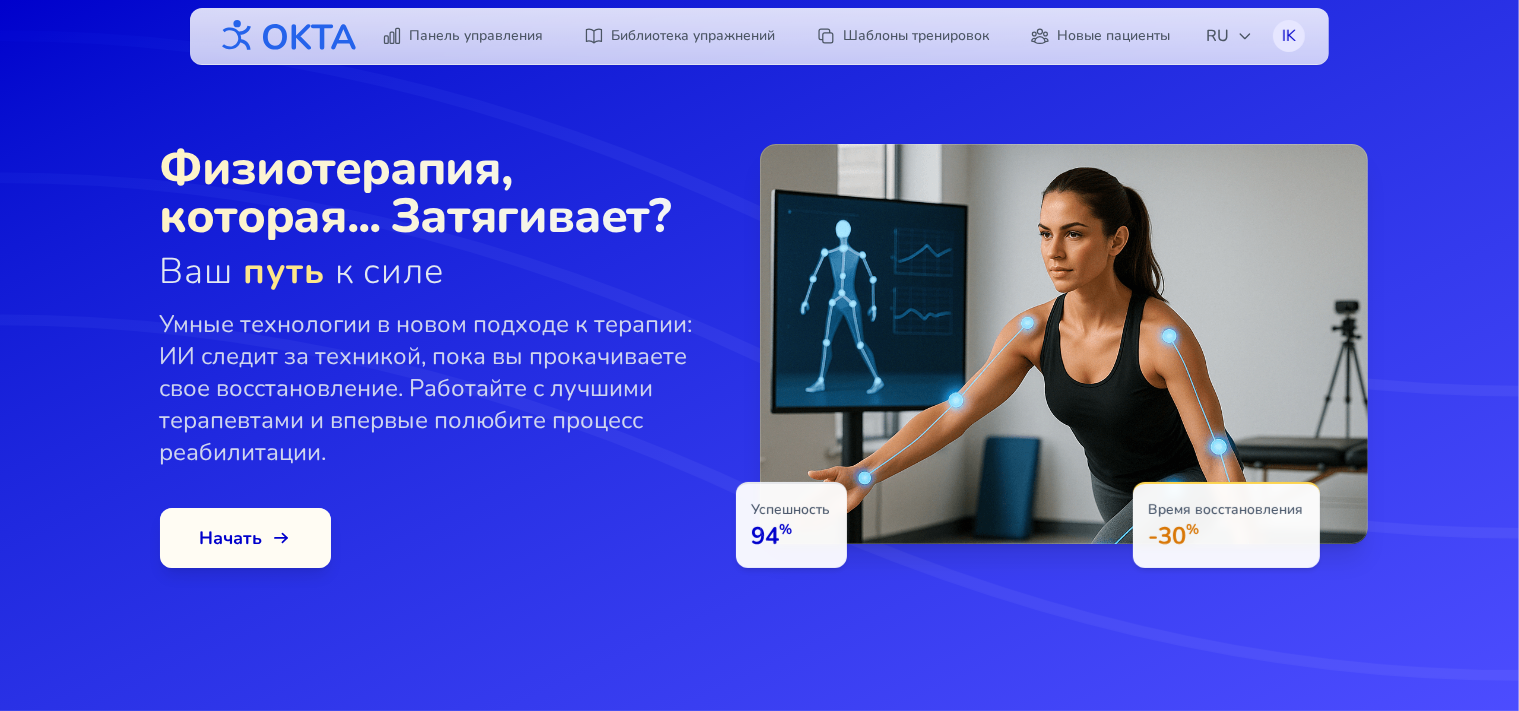 click on "Начать" at bounding box center [245, 538] 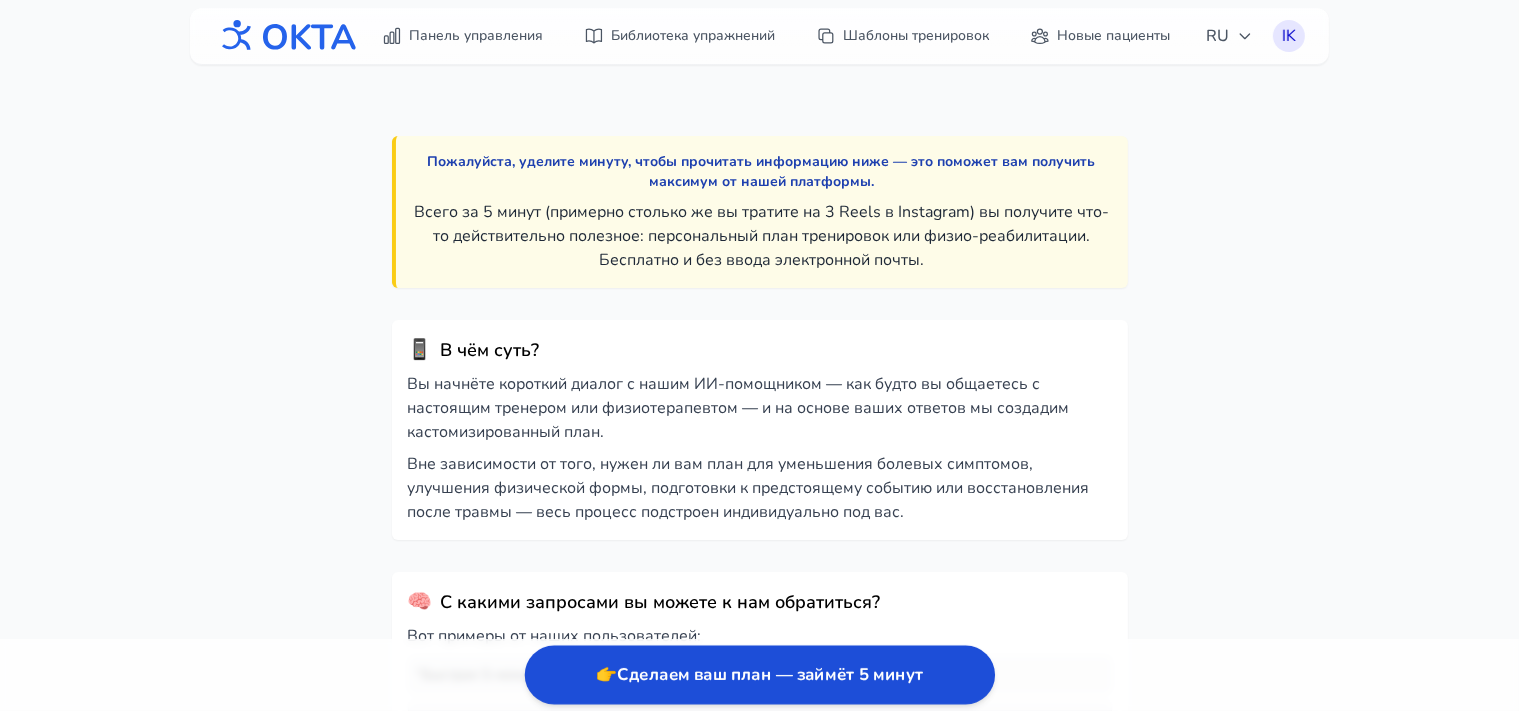 click on "👉  Сделаем ваш план — займёт 5 минут" at bounding box center [759, 675] 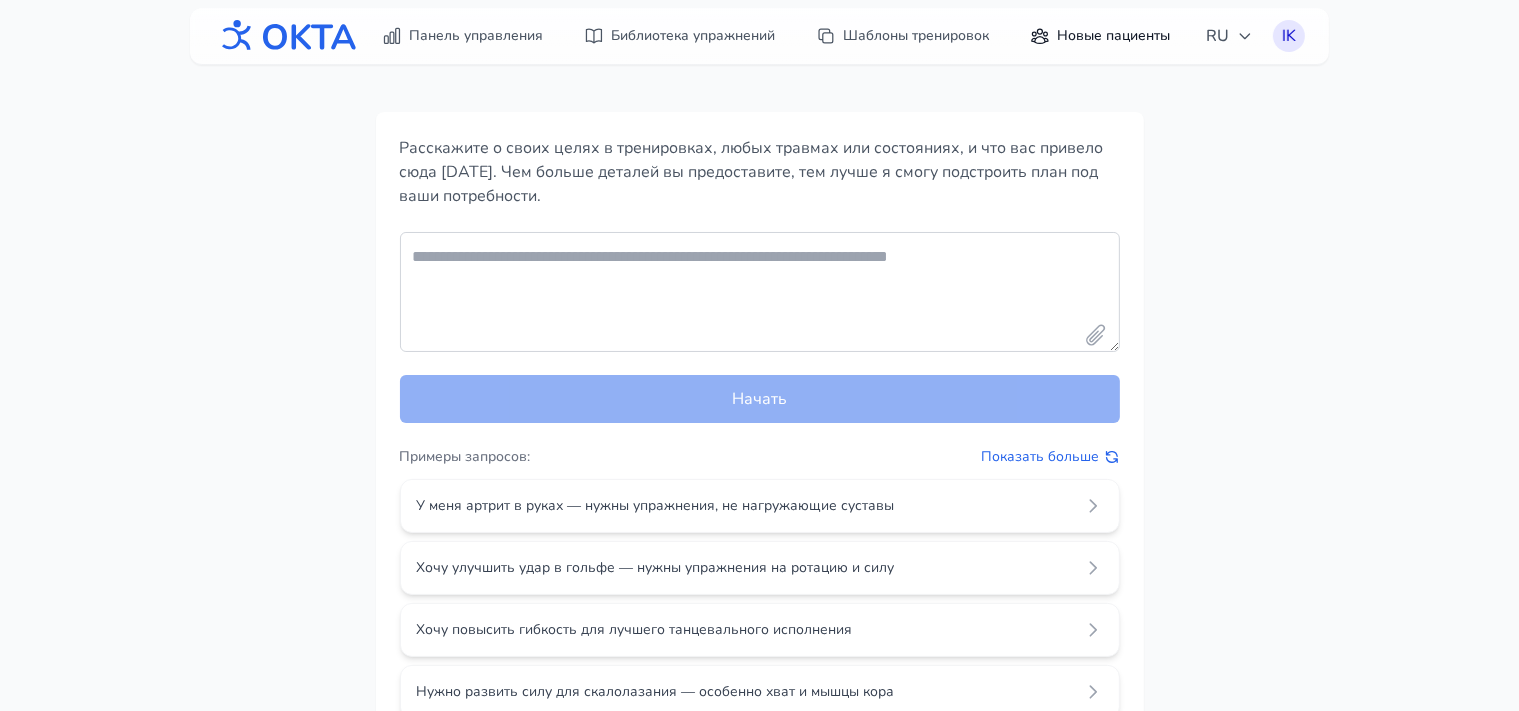 click on "Новые пациенты" at bounding box center (1100, 36) 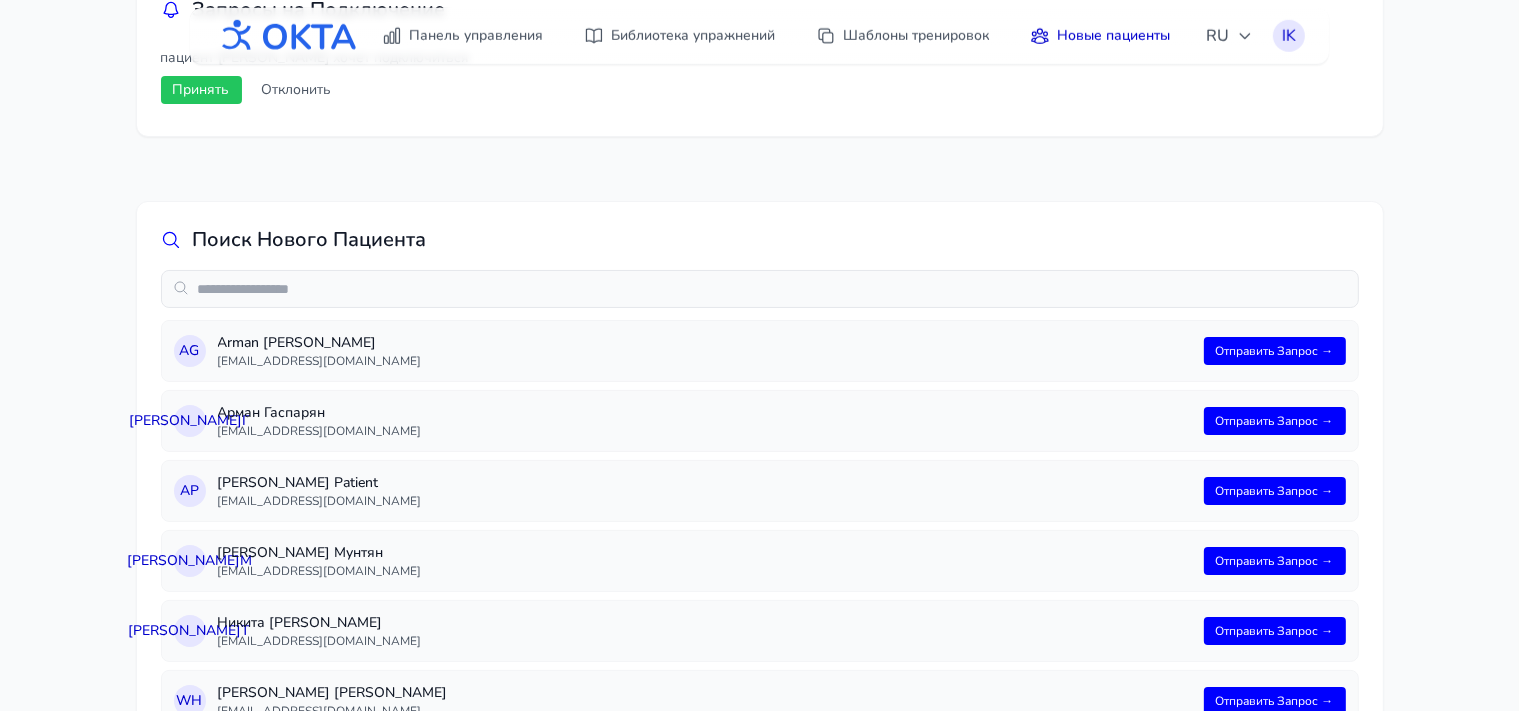 scroll, scrollTop: 0, scrollLeft: 0, axis: both 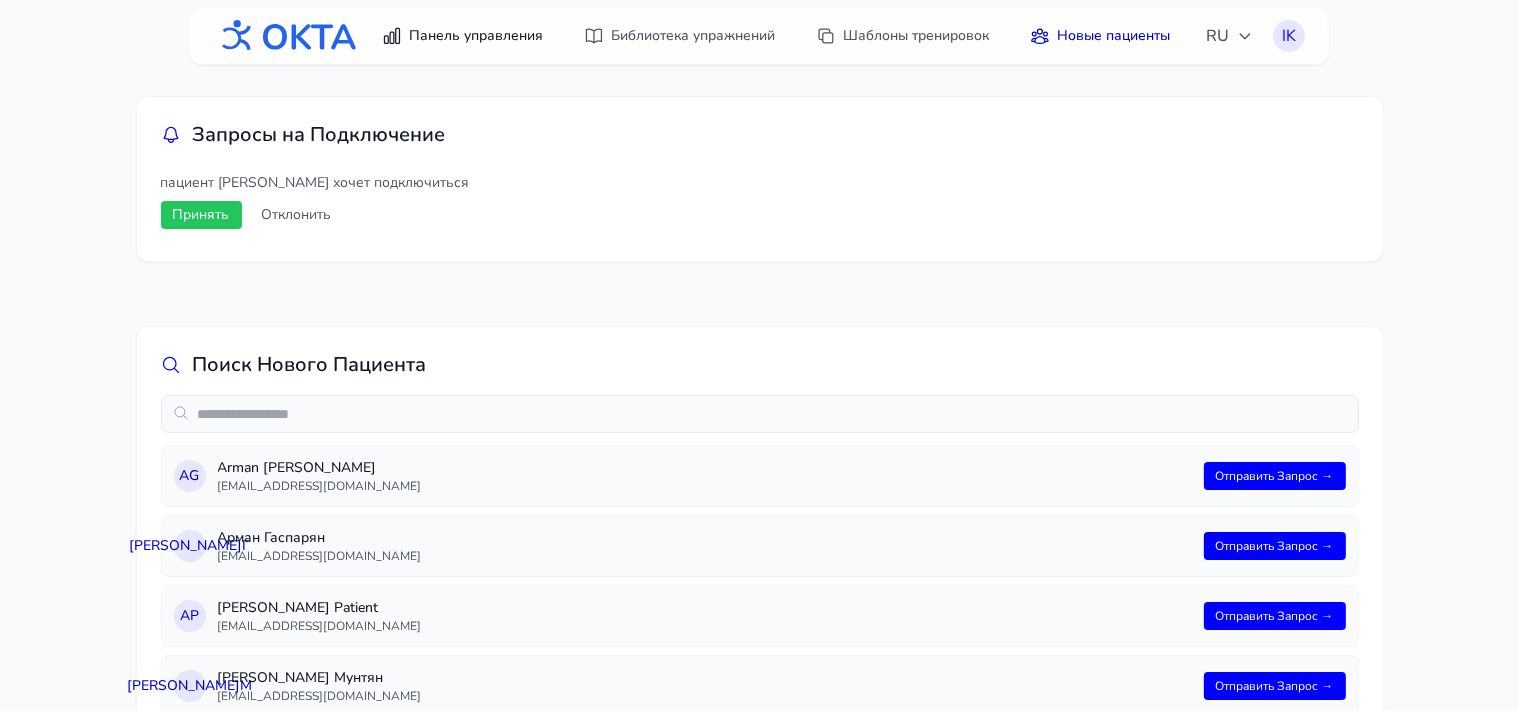 click on "Панель управления" at bounding box center [463, 36] 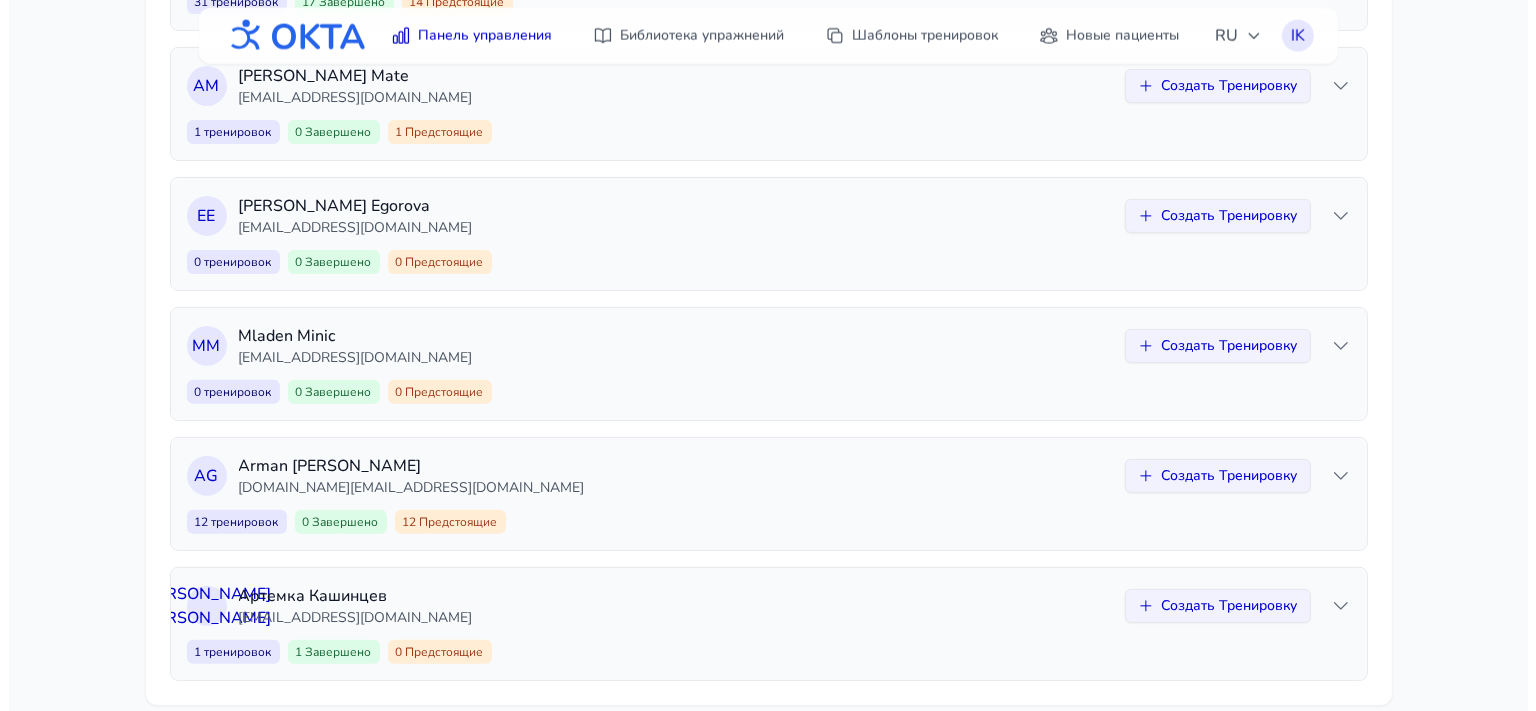 scroll, scrollTop: 631, scrollLeft: 0, axis: vertical 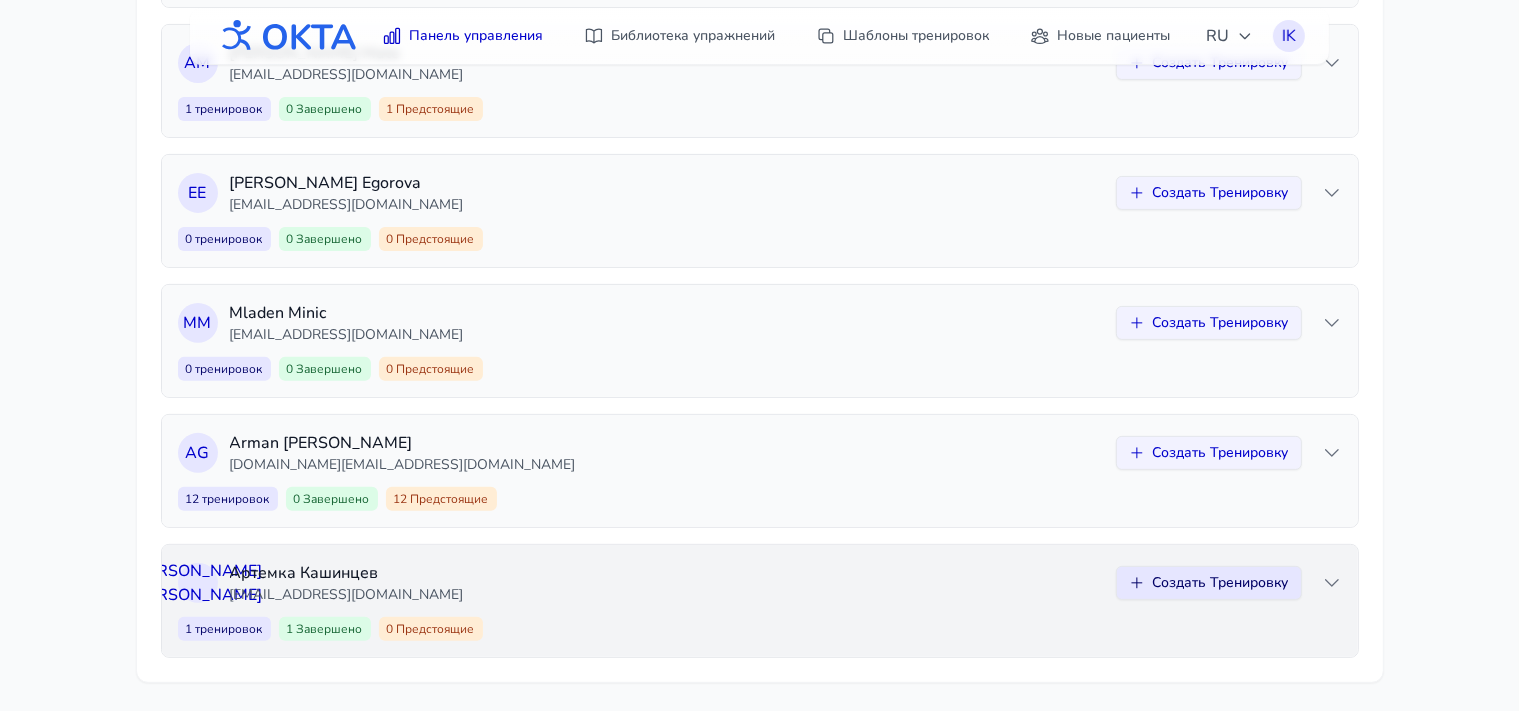 click on "Создать Тренировку" at bounding box center [1209, 583] 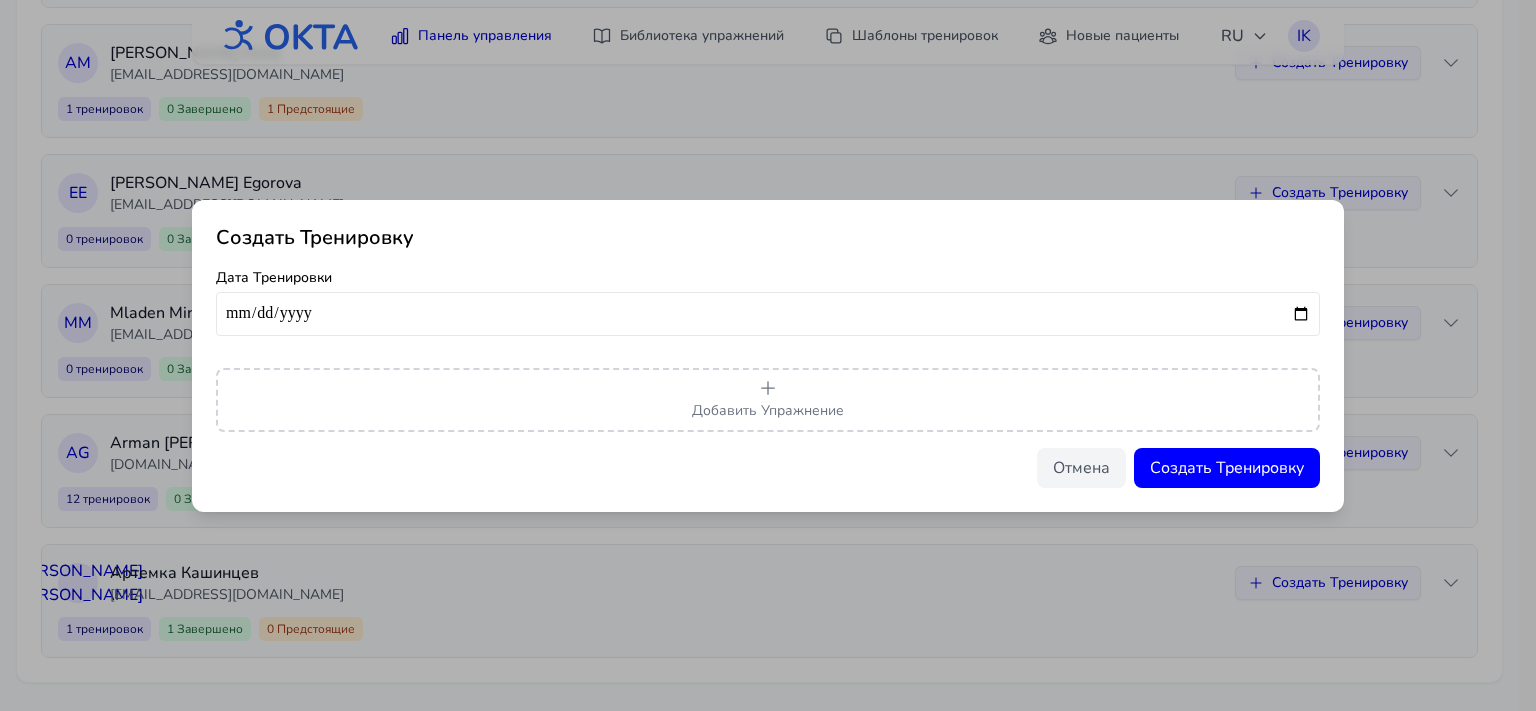 click at bounding box center [768, 314] 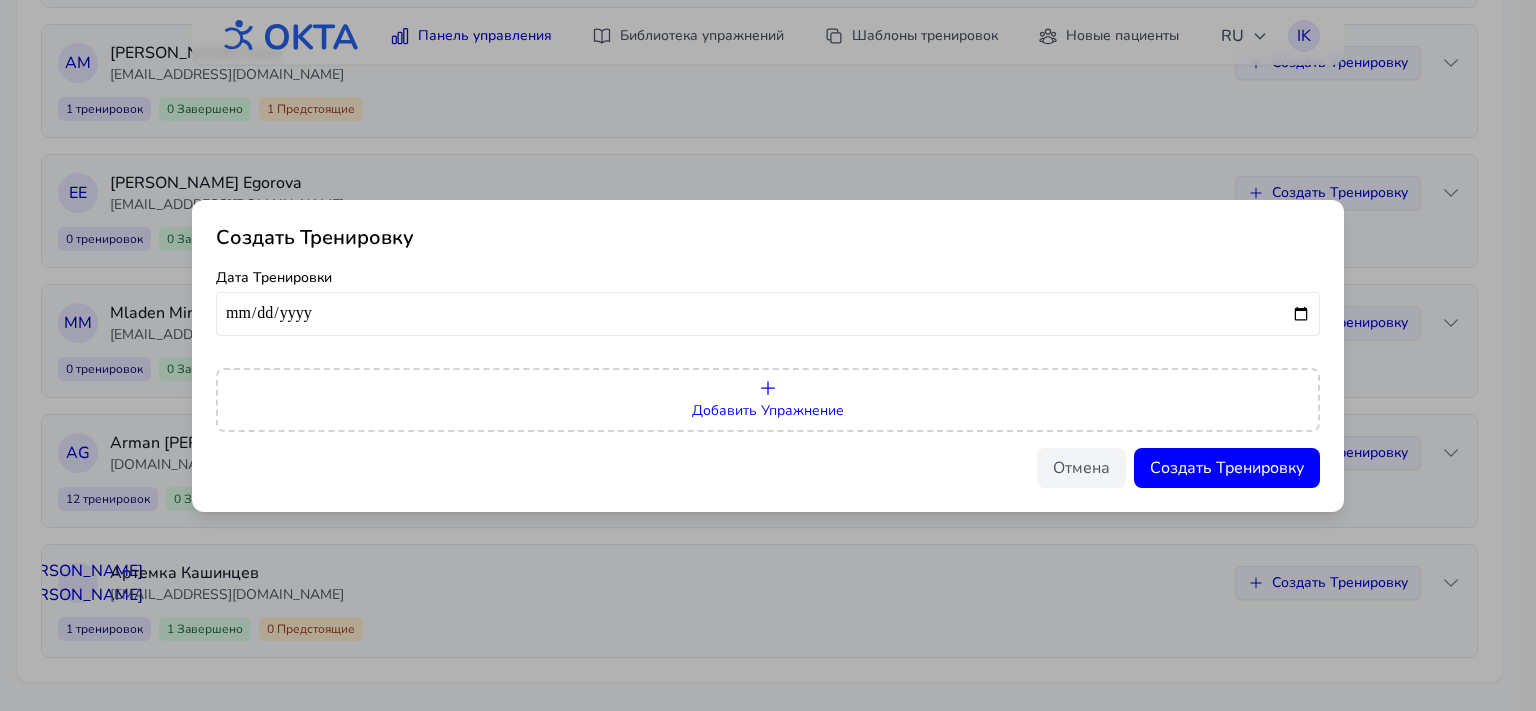 click 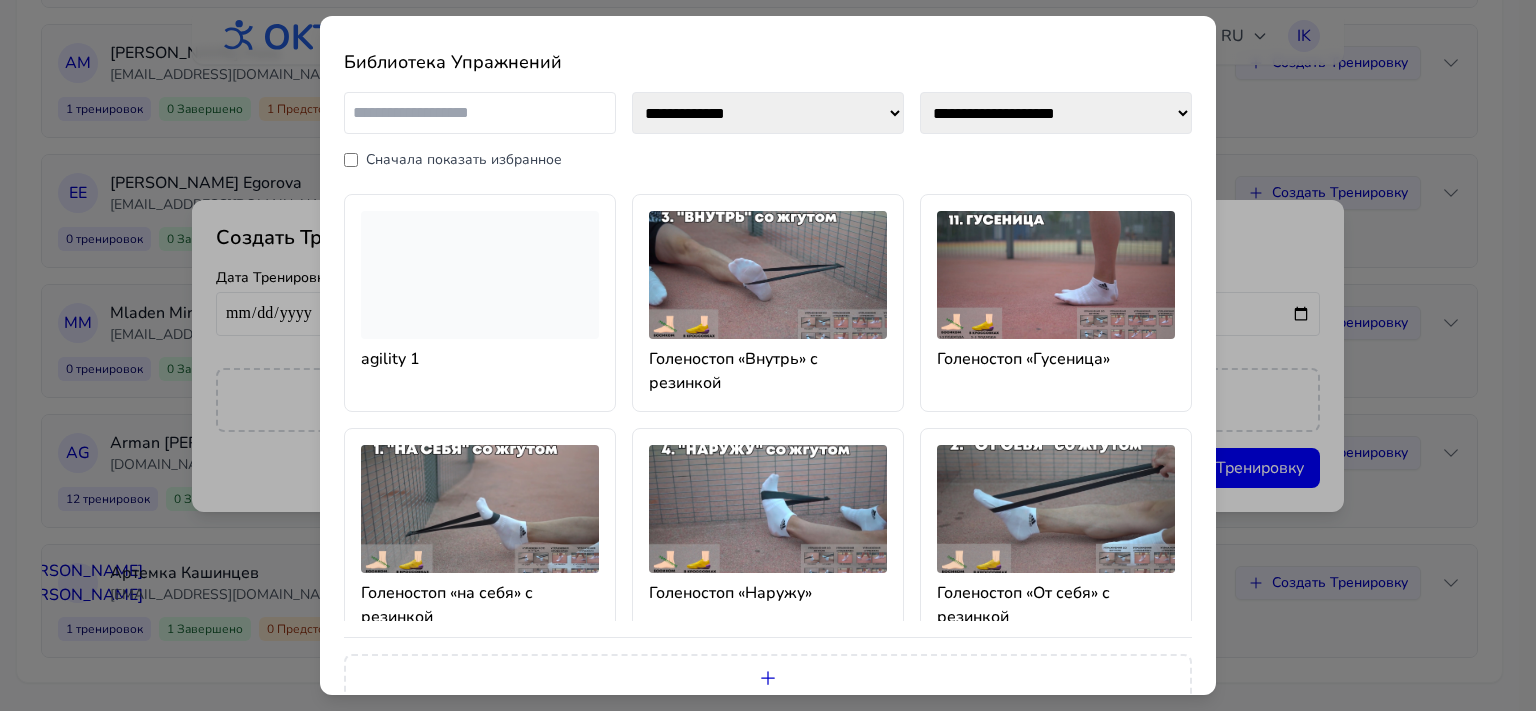 click at bounding box center (480, 275) 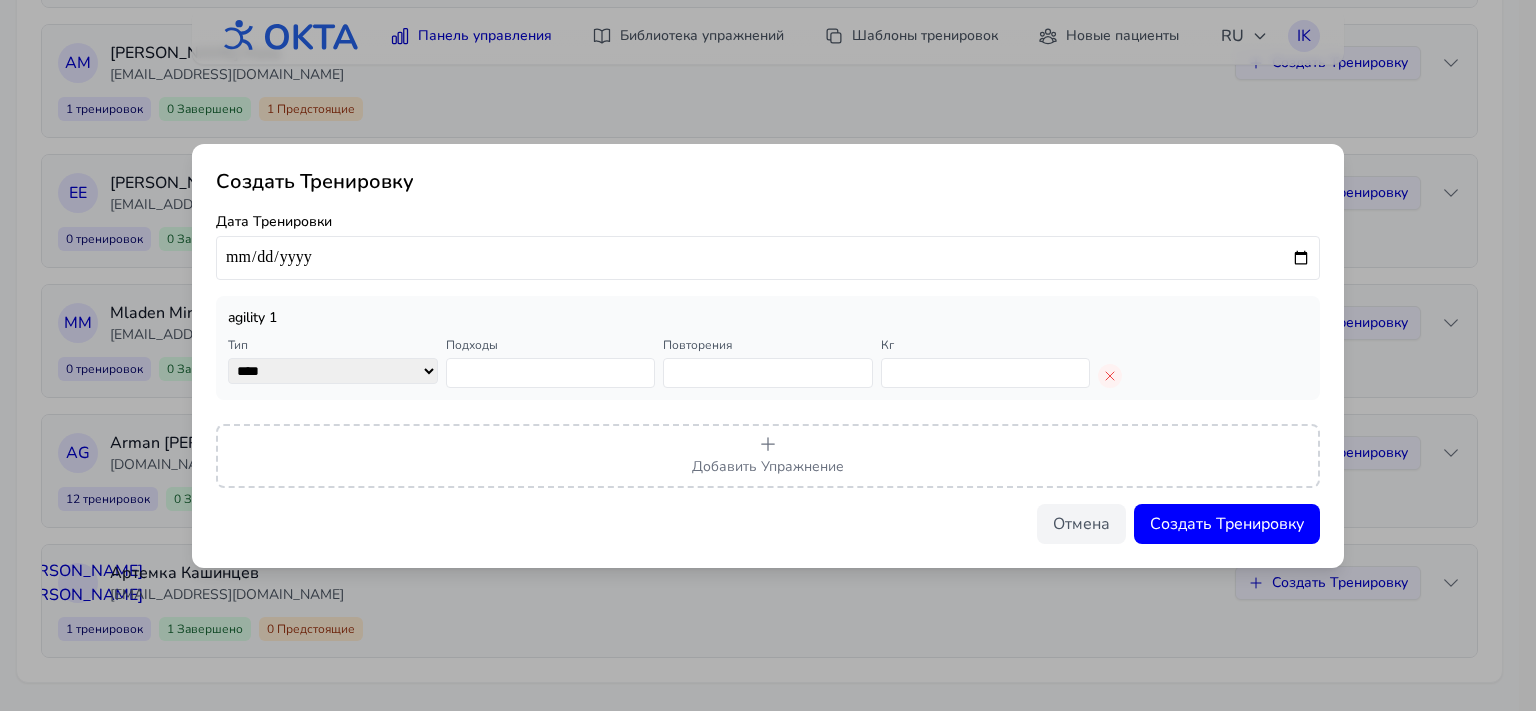 click 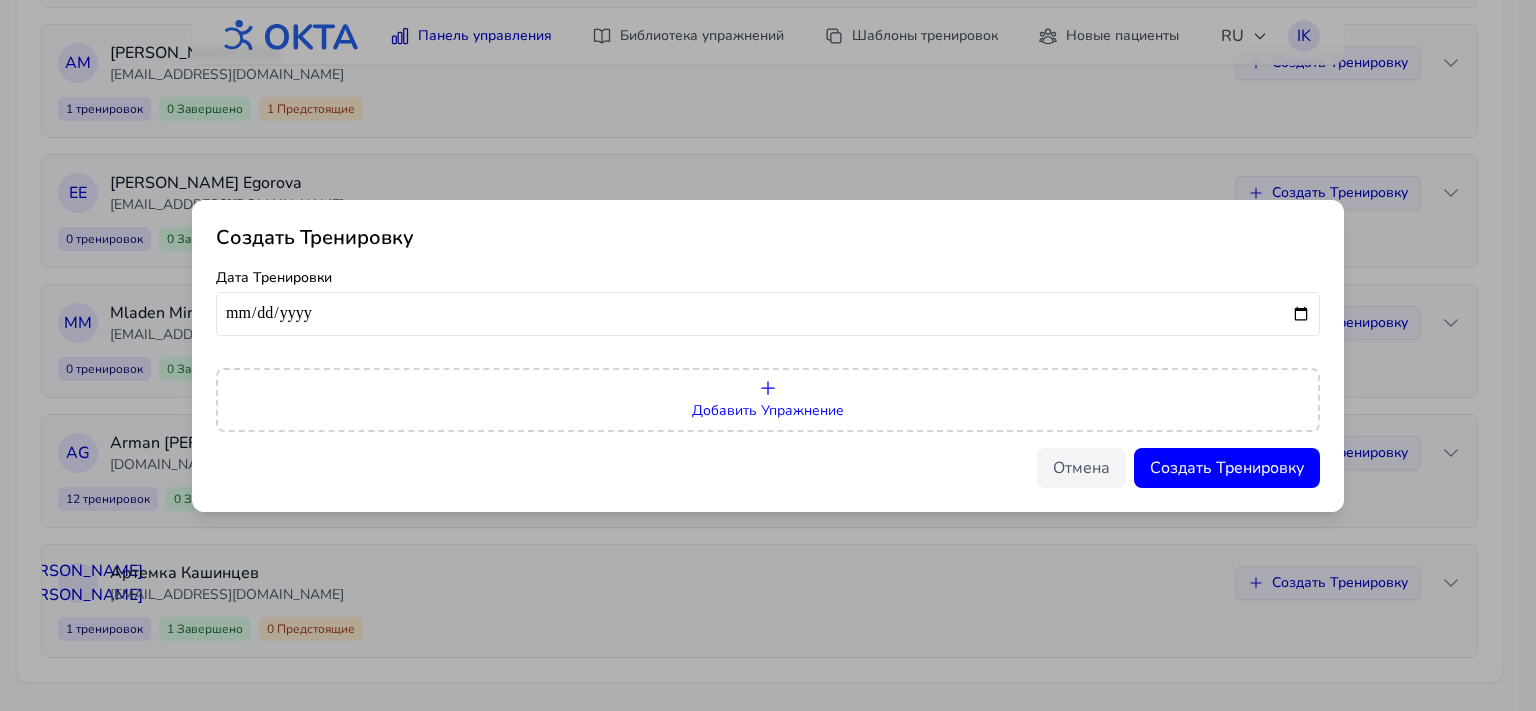 click 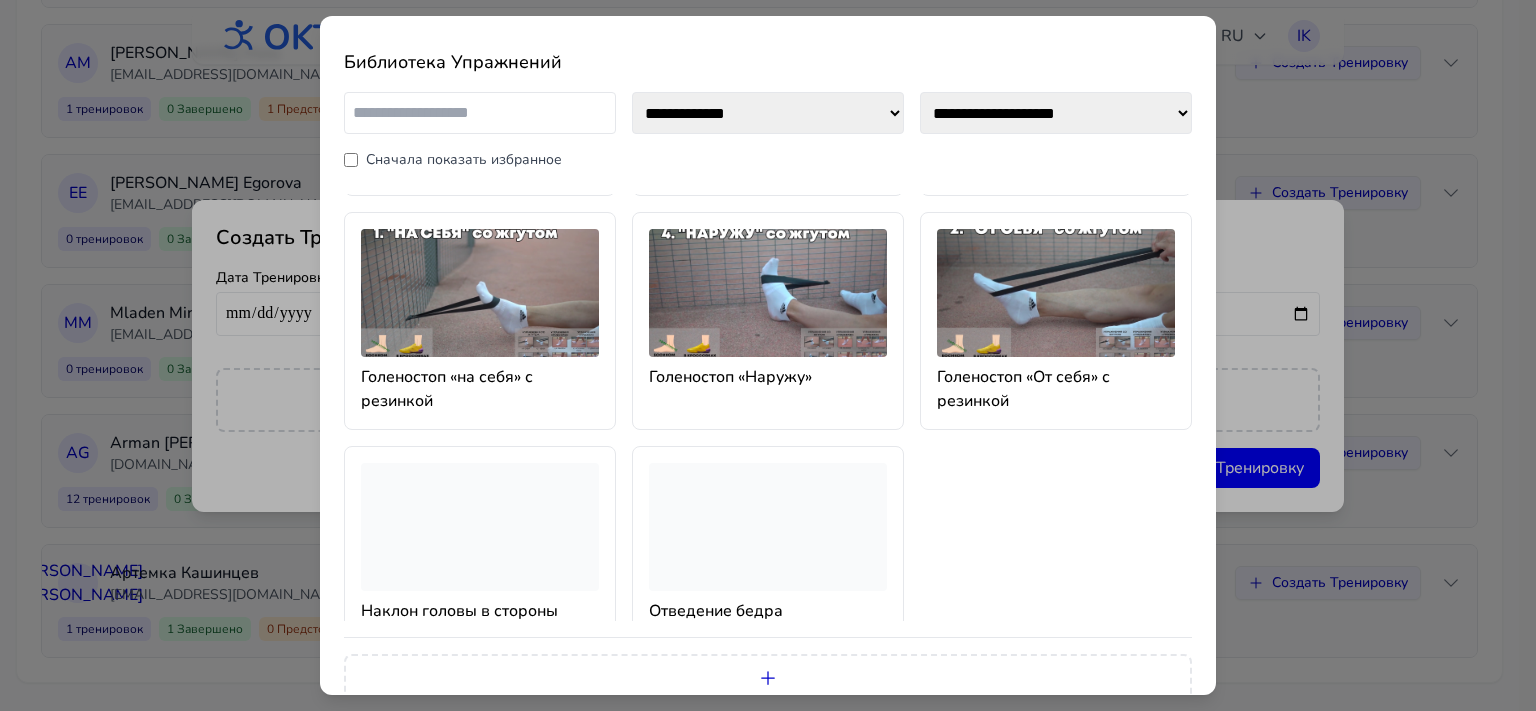 scroll, scrollTop: 234, scrollLeft: 0, axis: vertical 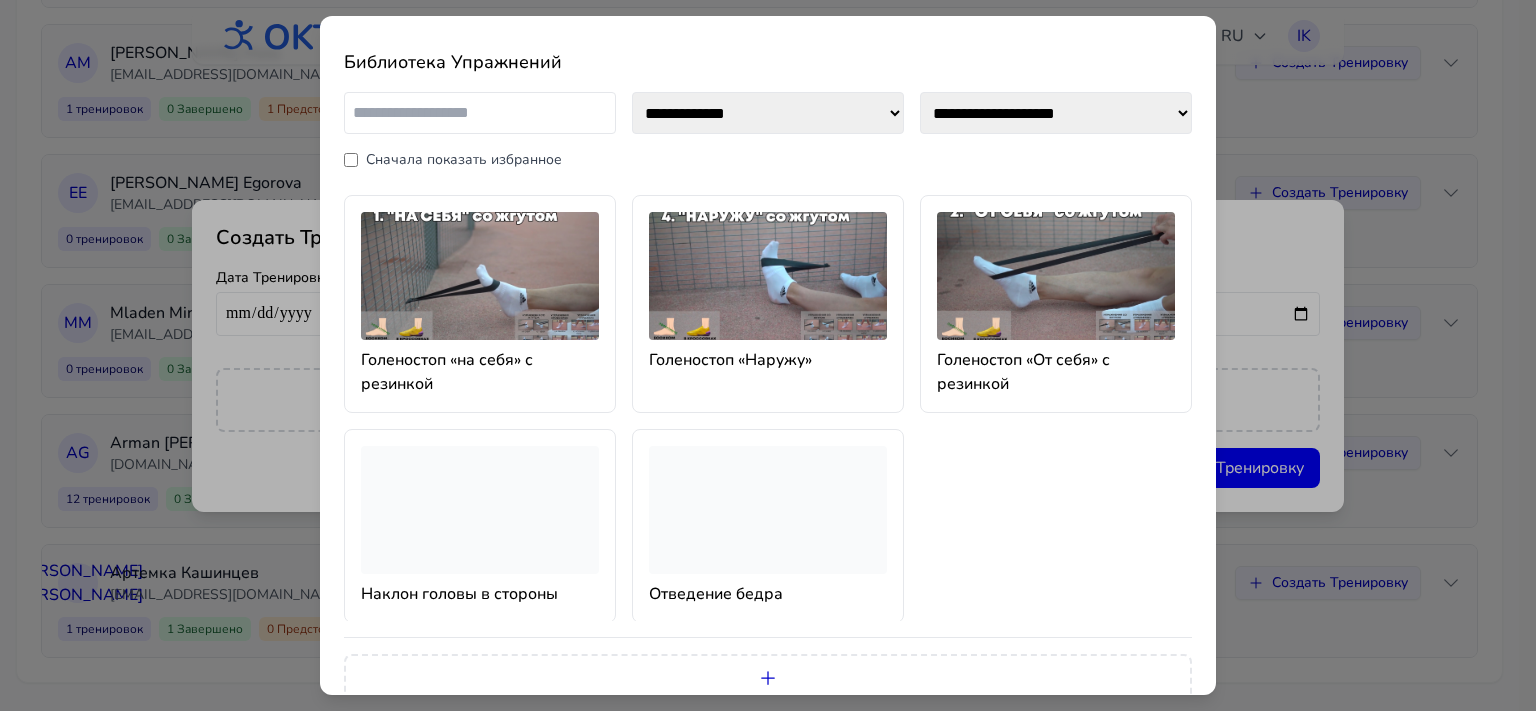click at bounding box center [480, 510] 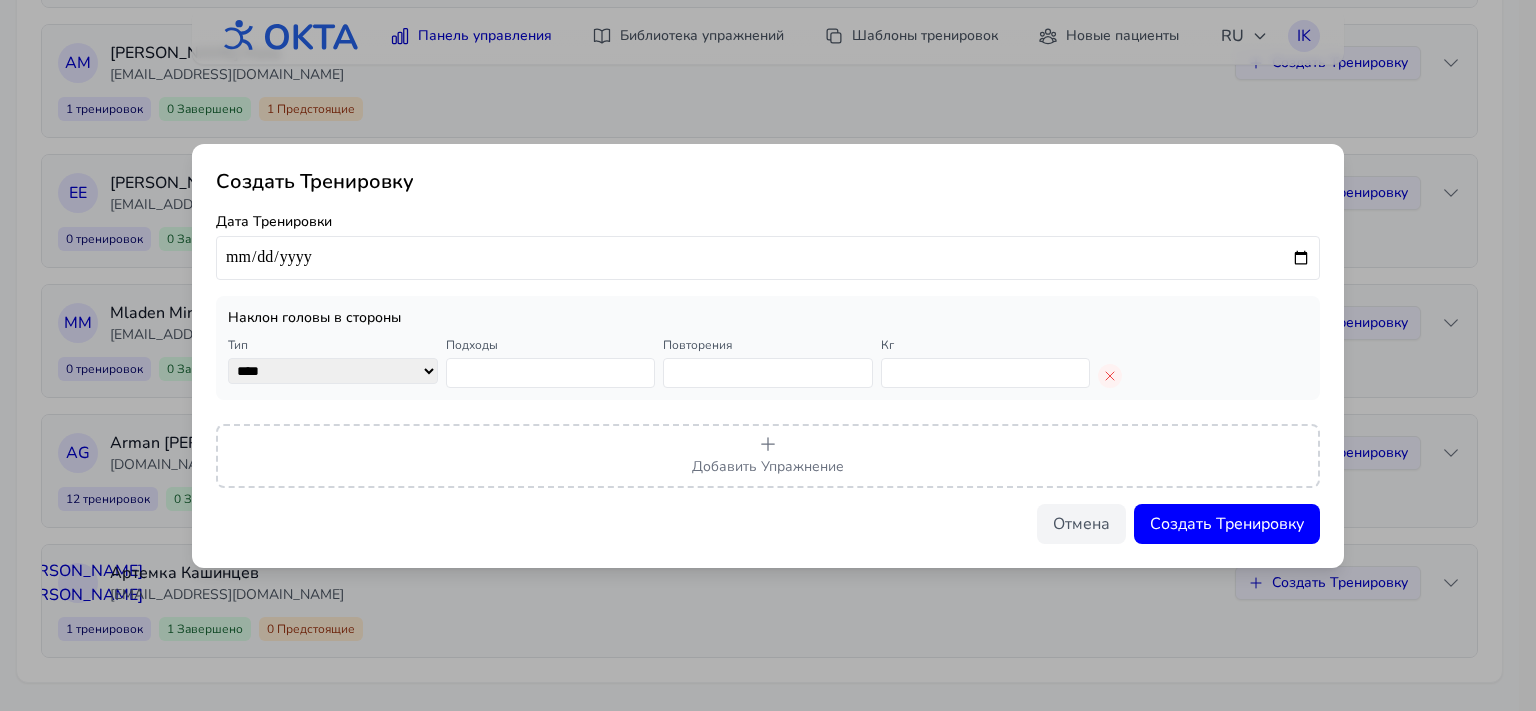 click 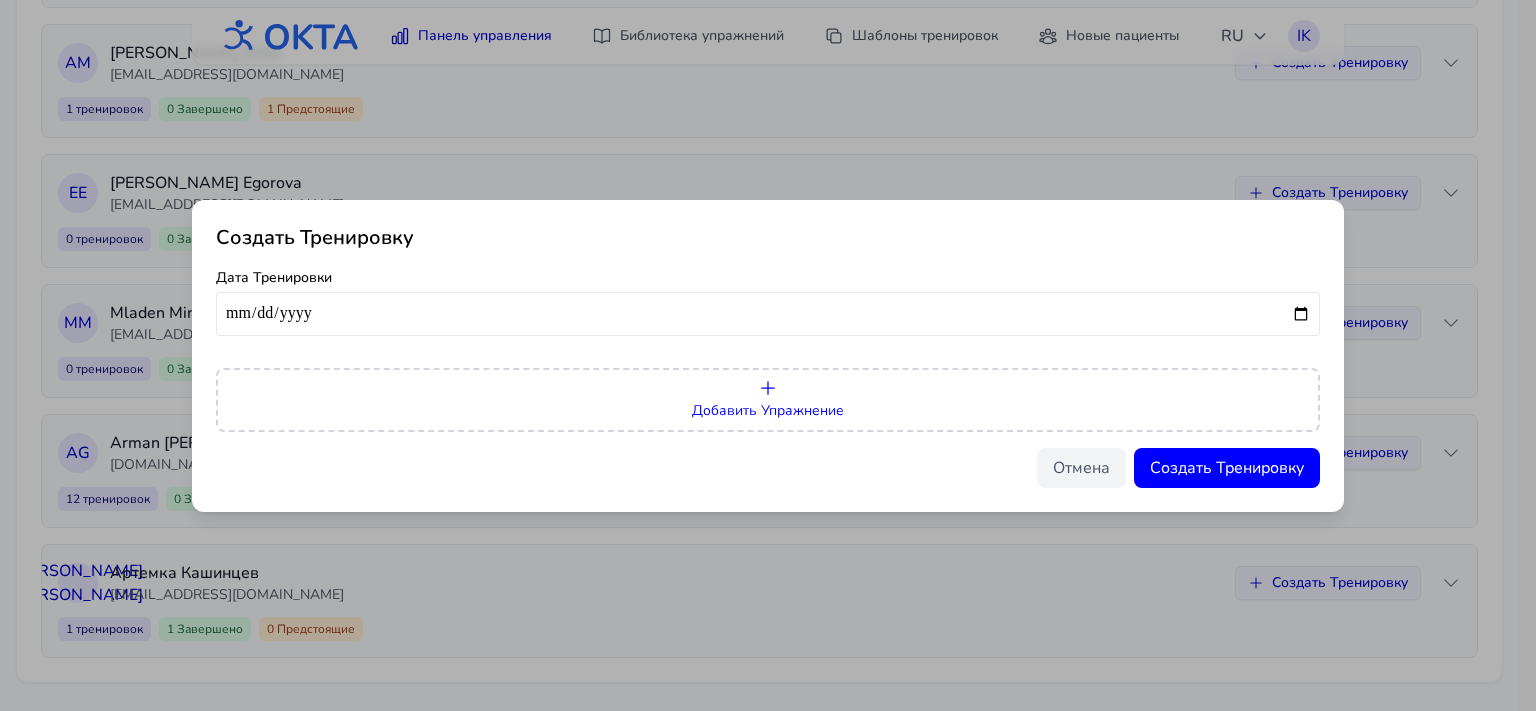 click 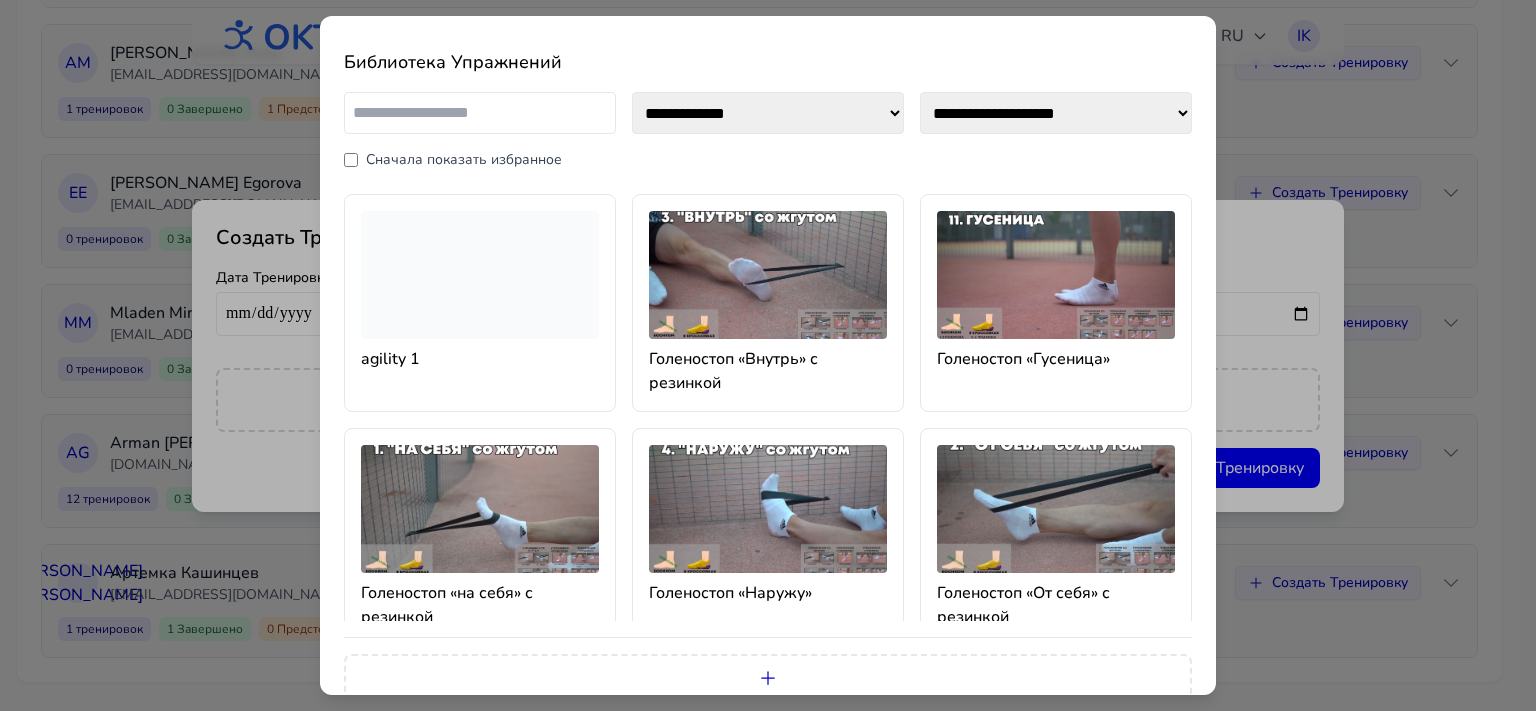 click on "**********" at bounding box center [768, 113] 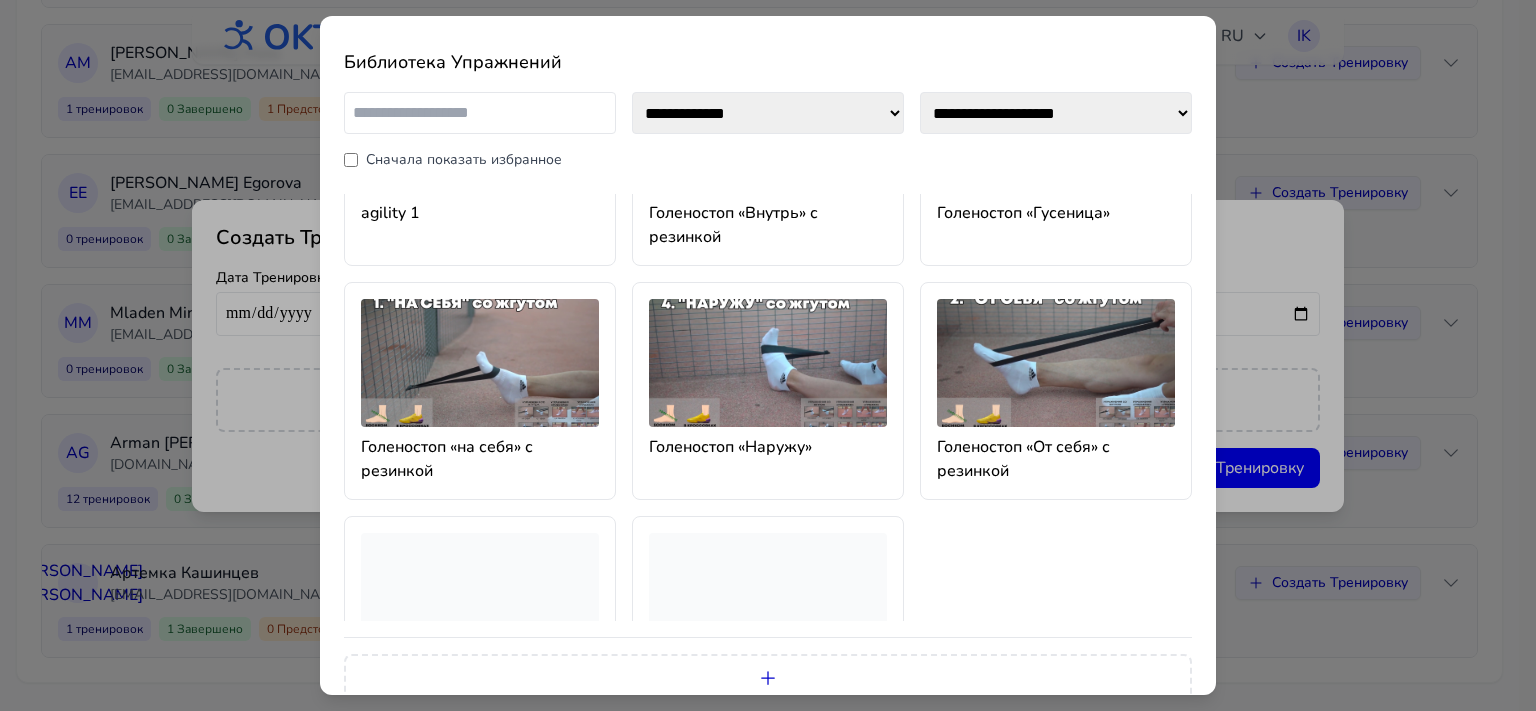 scroll, scrollTop: 160, scrollLeft: 0, axis: vertical 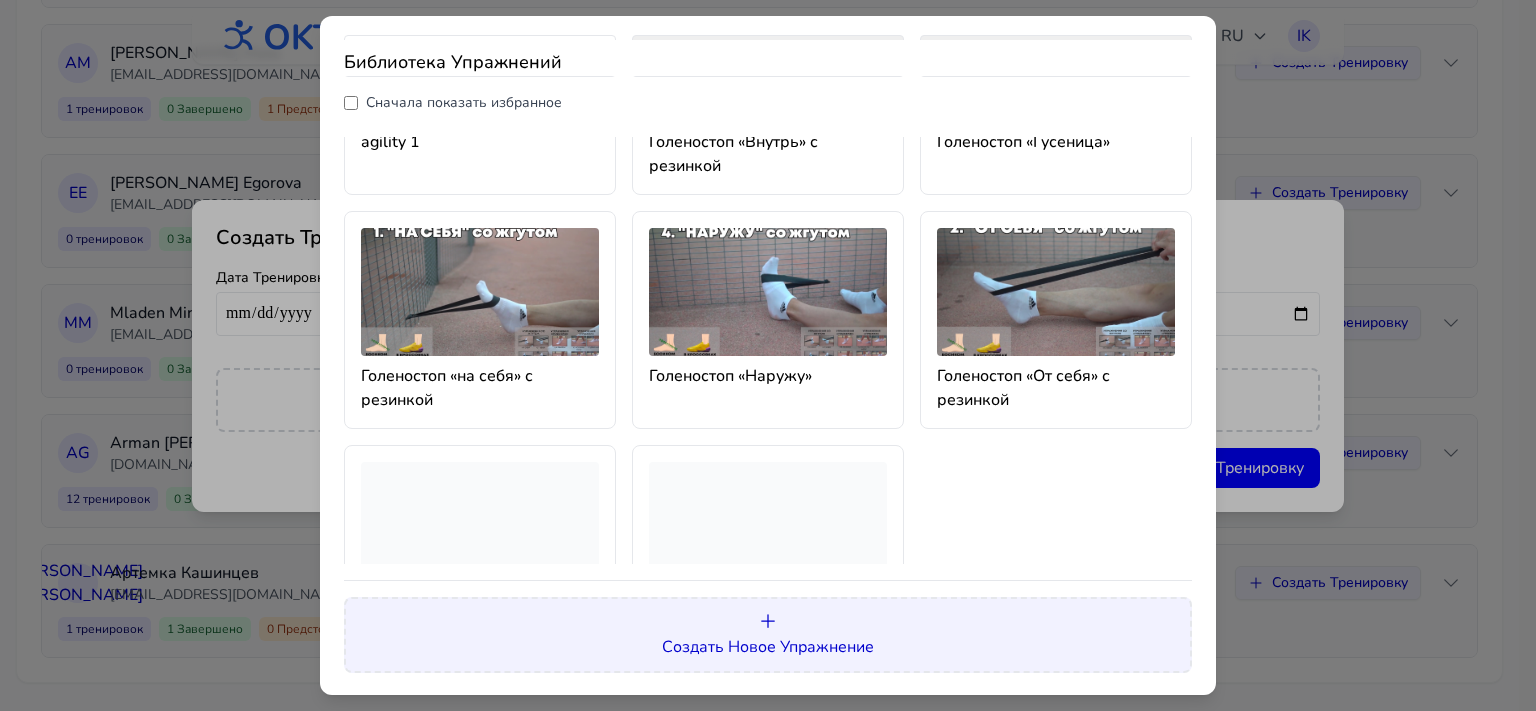 click 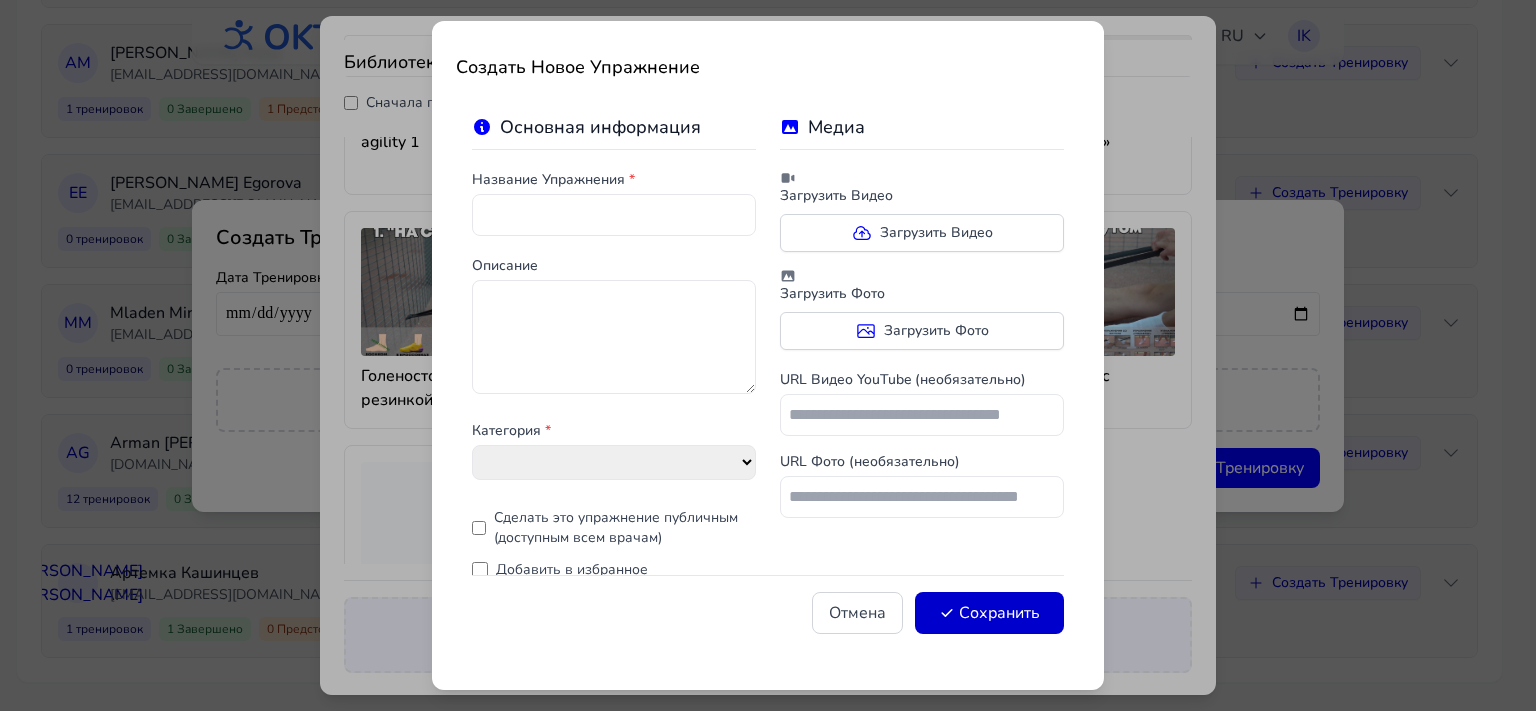 select on "**********" 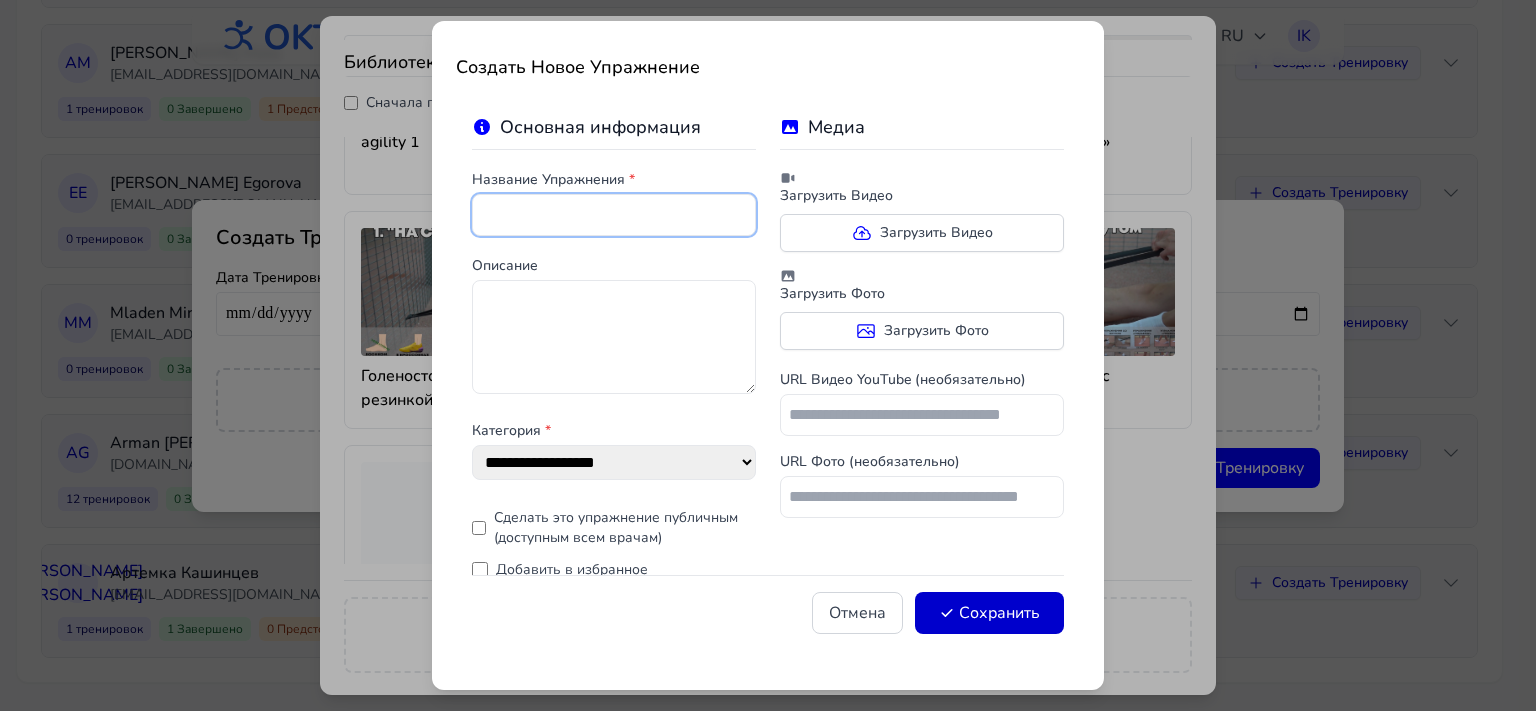 click at bounding box center [614, 215] 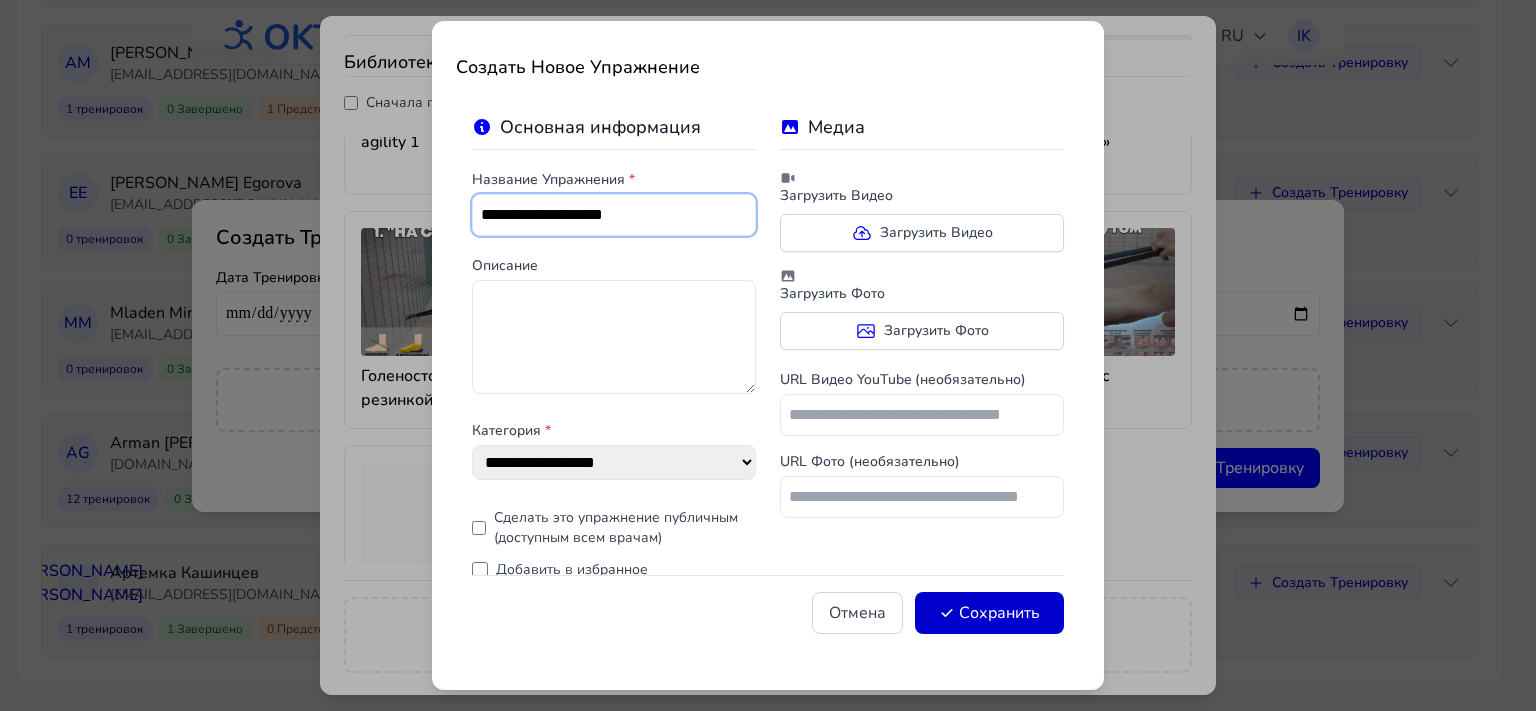 click on "**********" at bounding box center [614, 215] 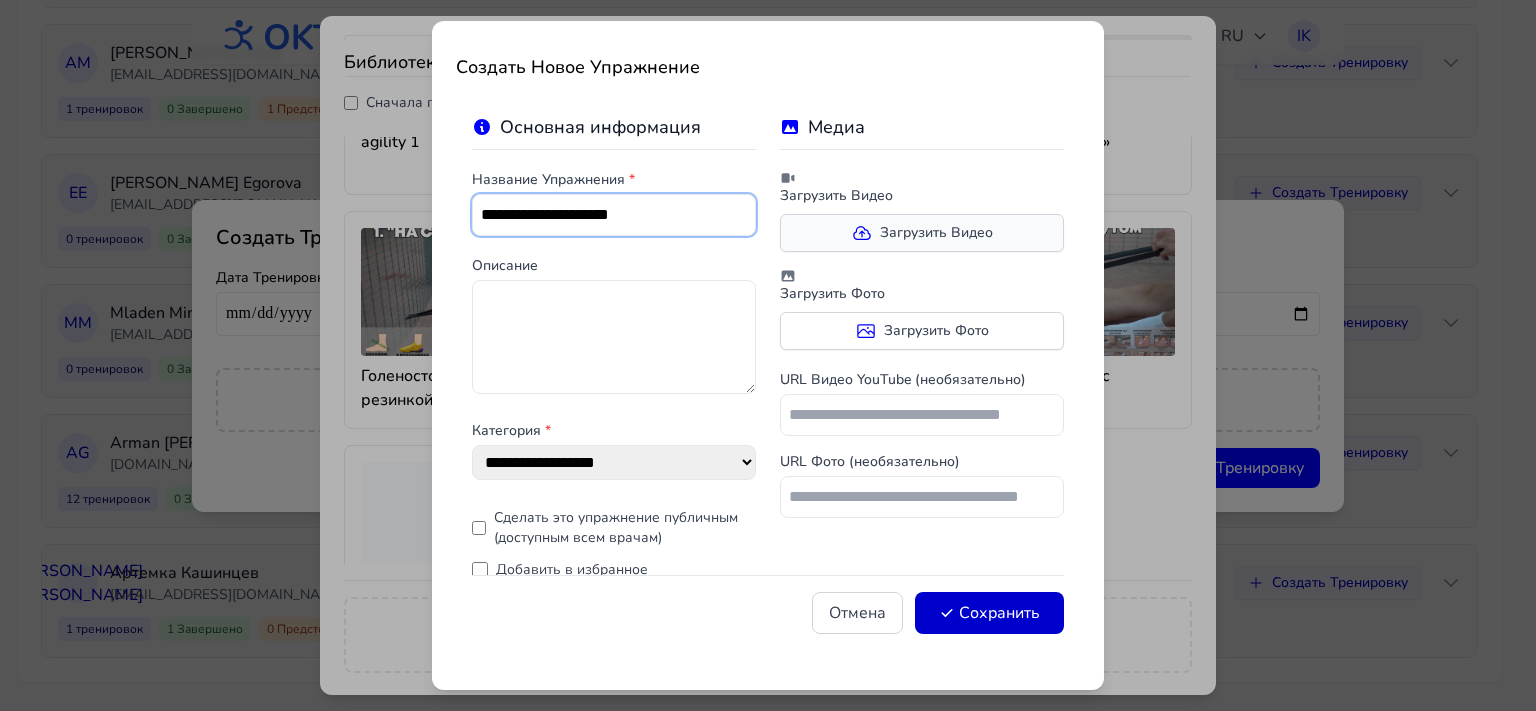 type on "**********" 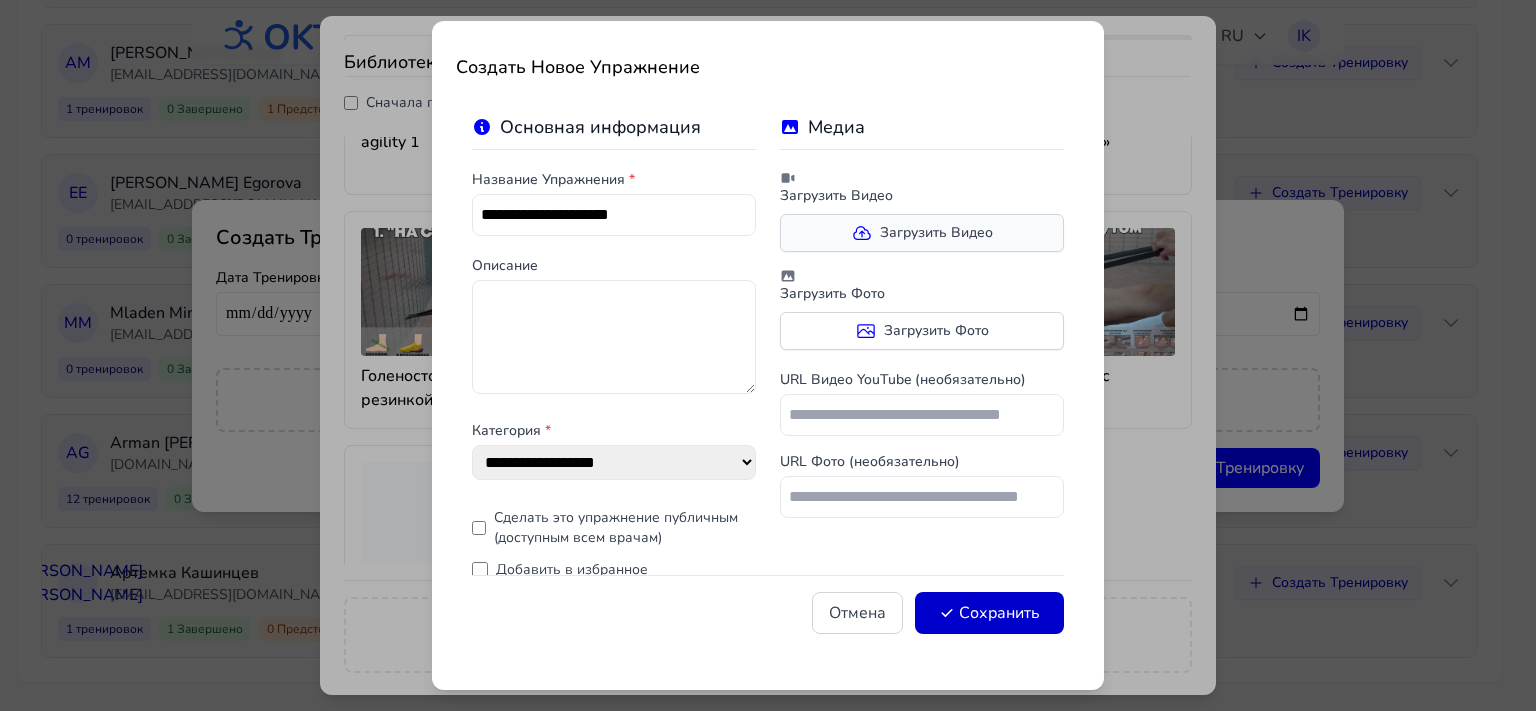 click 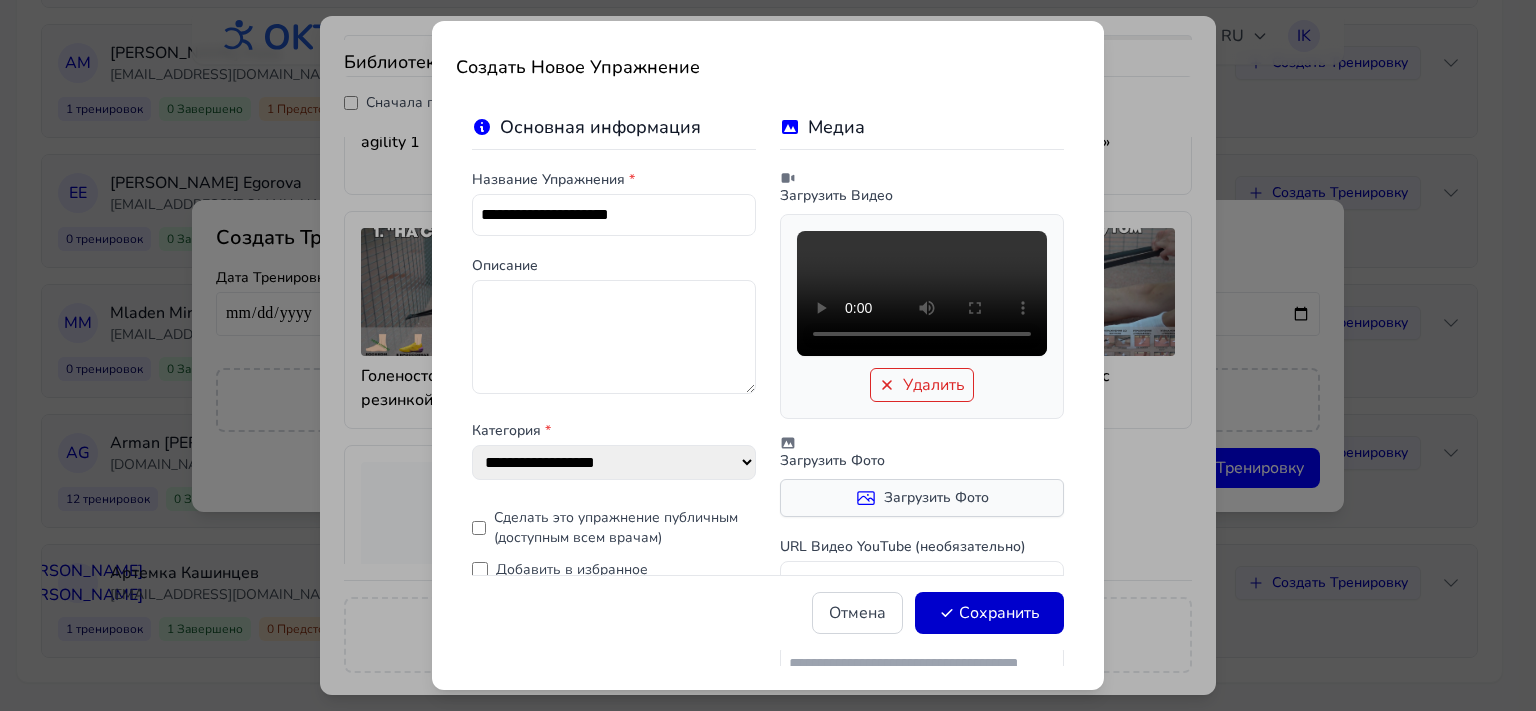click 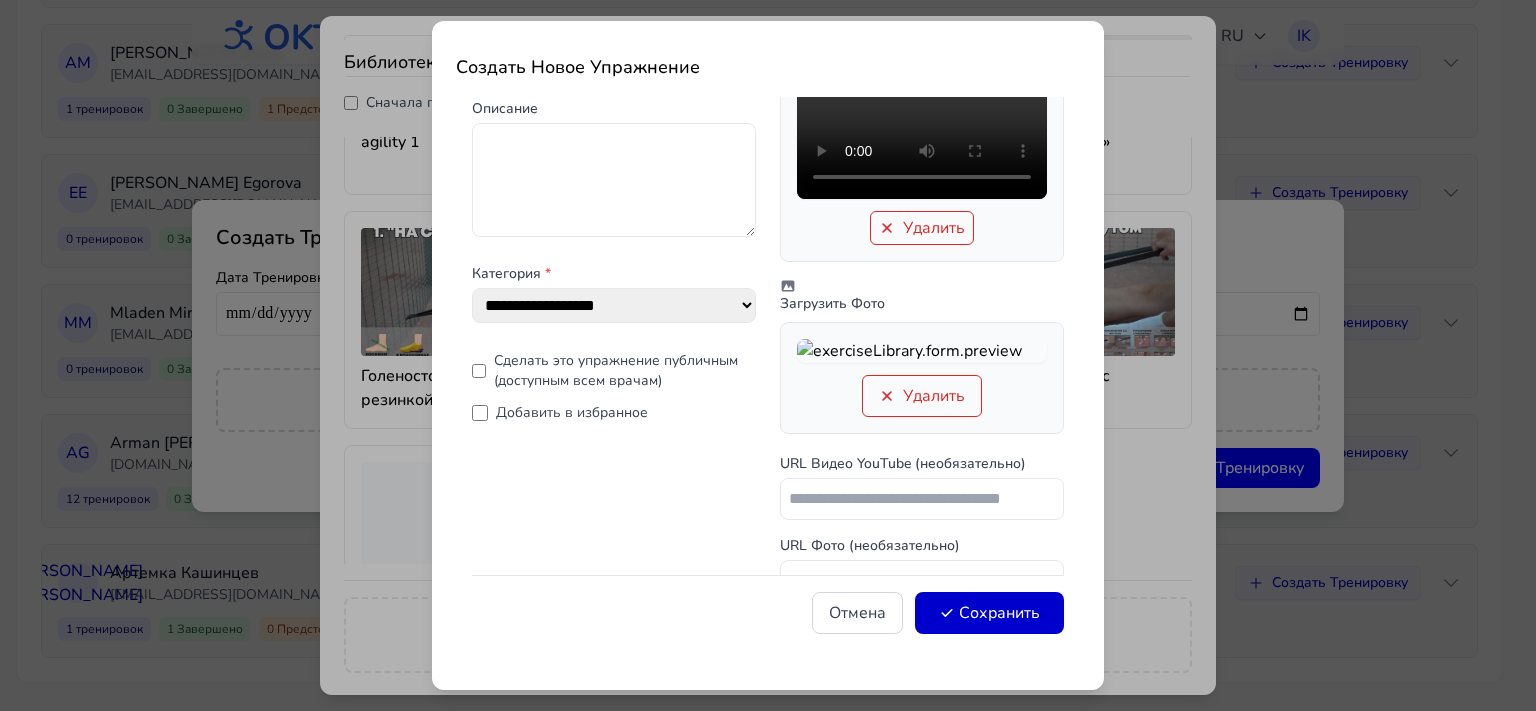 scroll, scrollTop: 158, scrollLeft: 0, axis: vertical 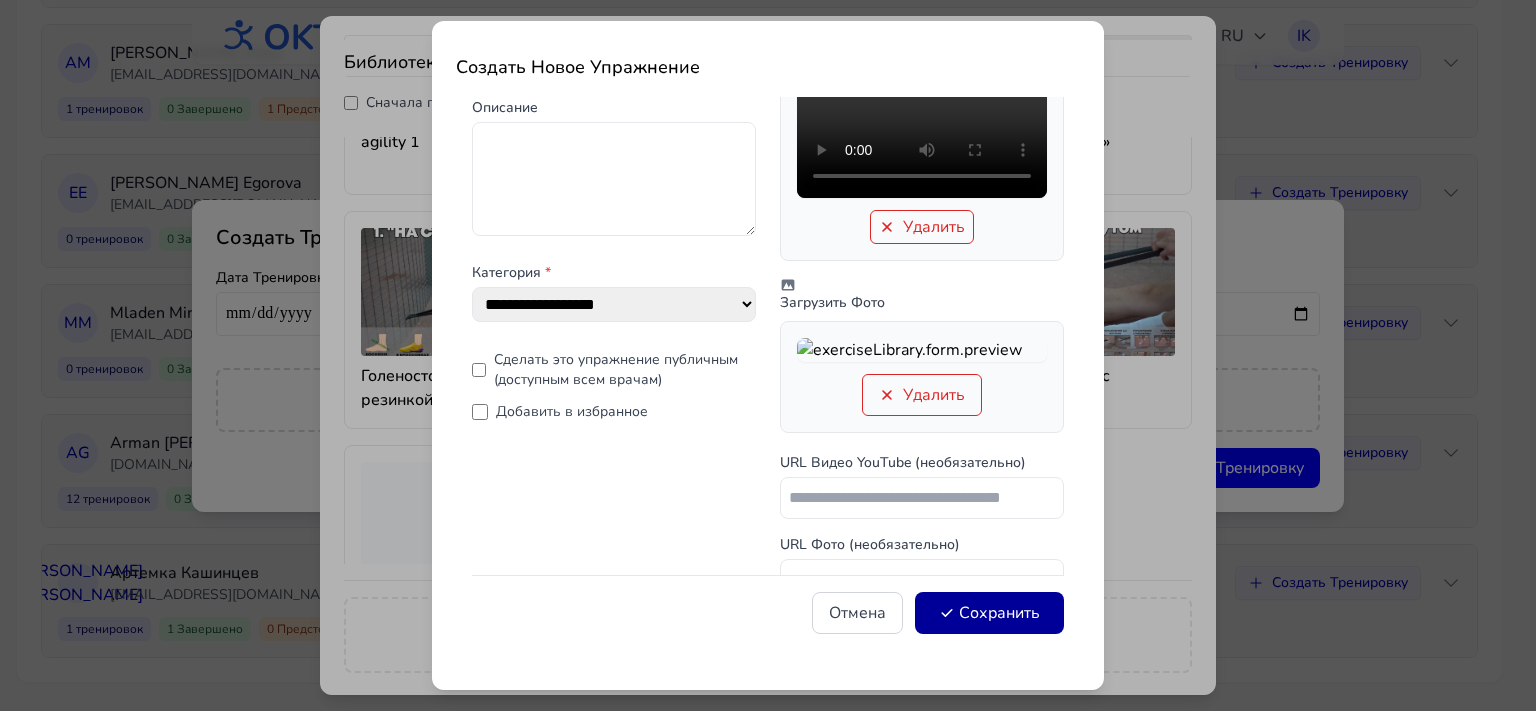 click on "Сохранить" at bounding box center [989, 613] 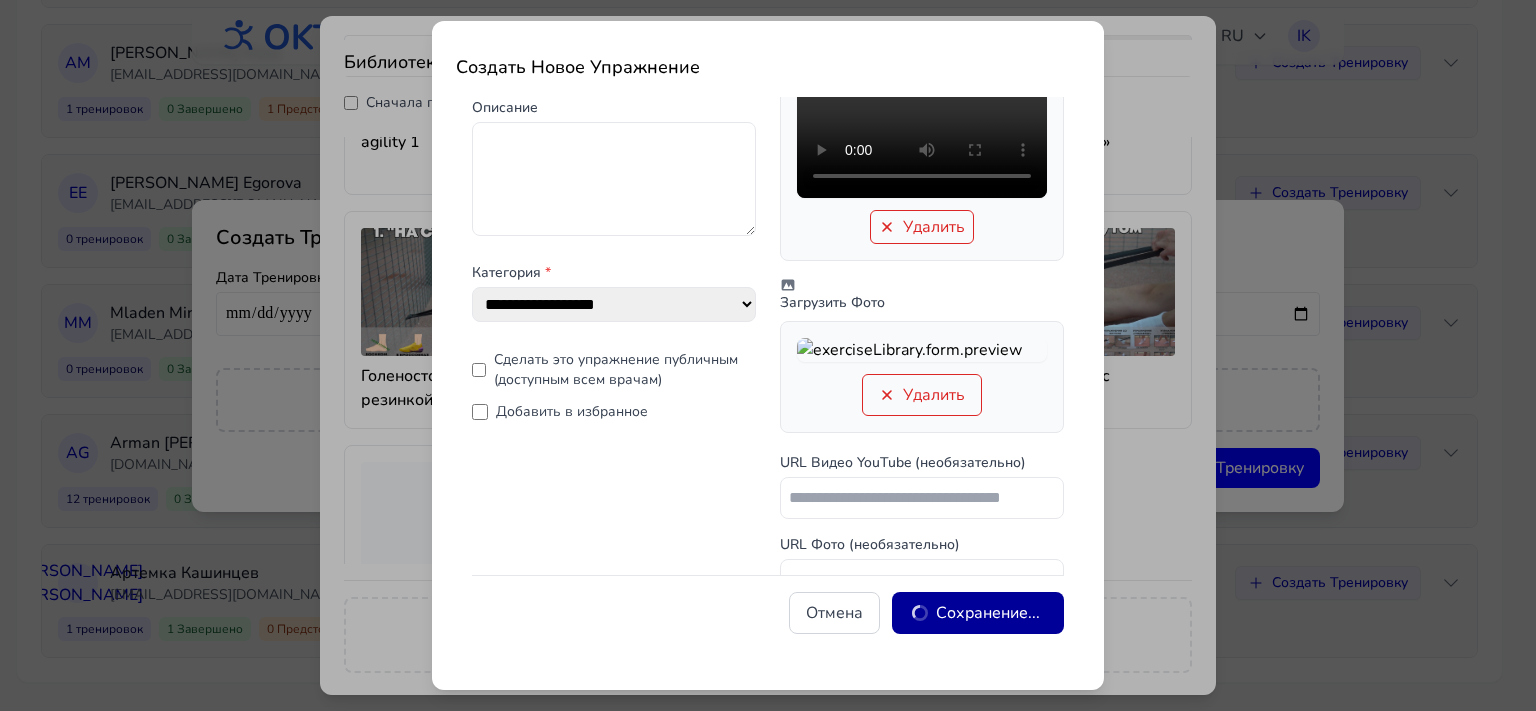scroll, scrollTop: 143, scrollLeft: 0, axis: vertical 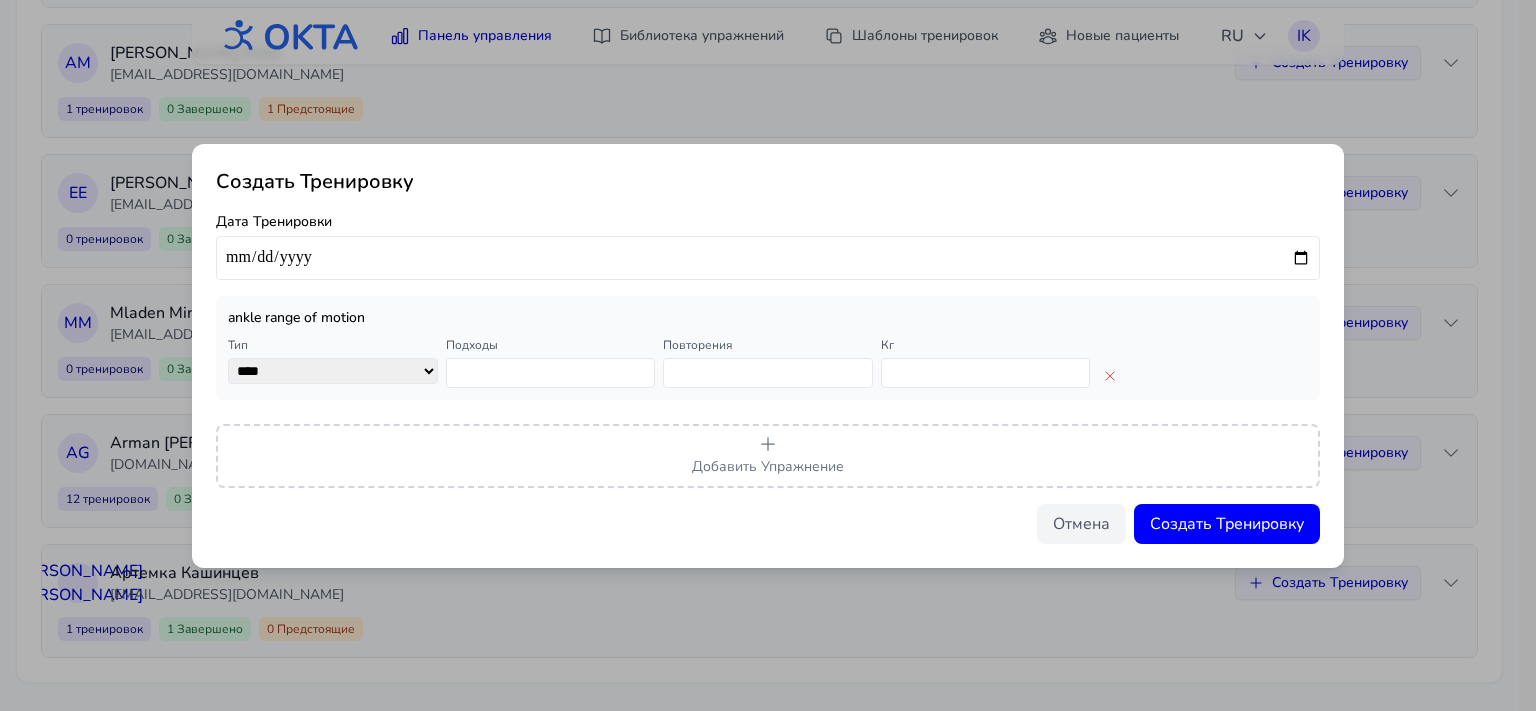 select on "**********" 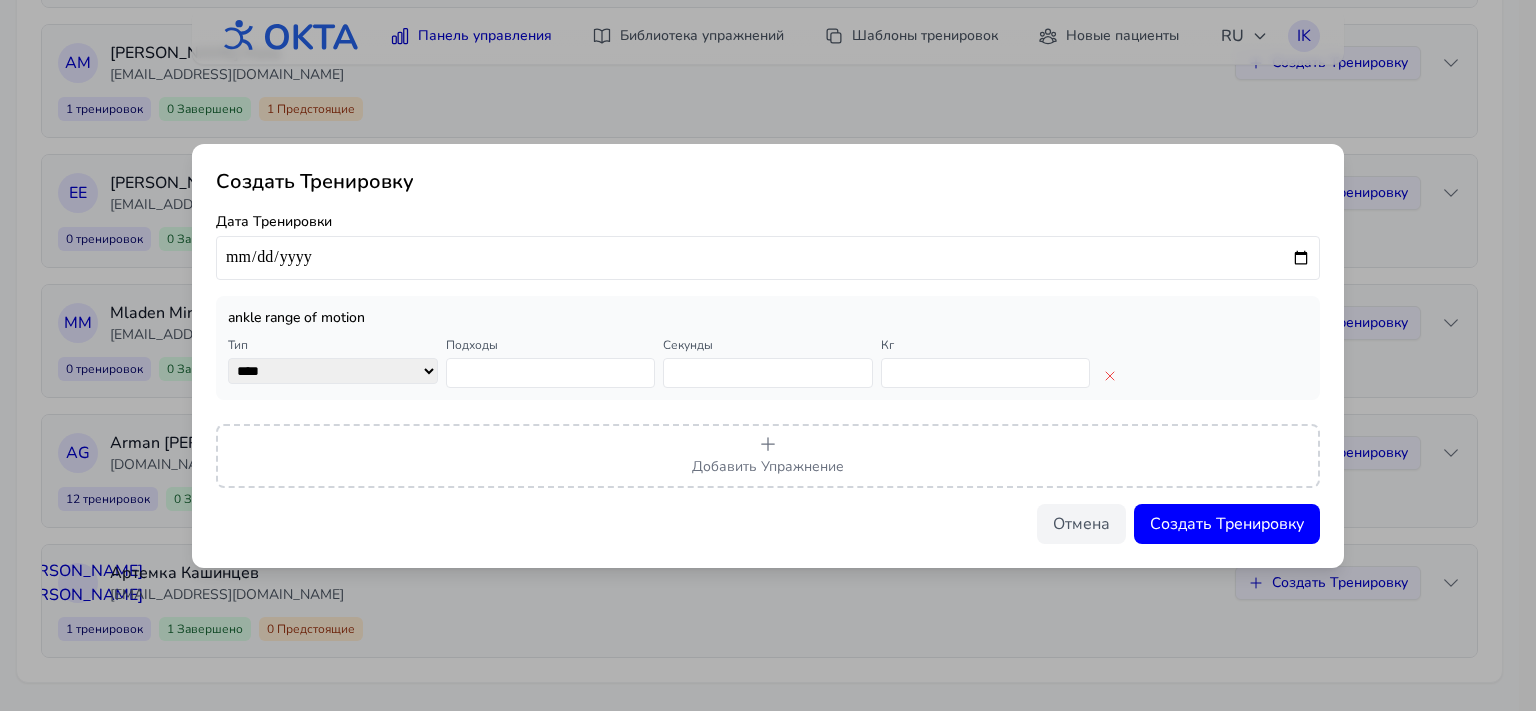 click on "*" at bounding box center (768, 373) 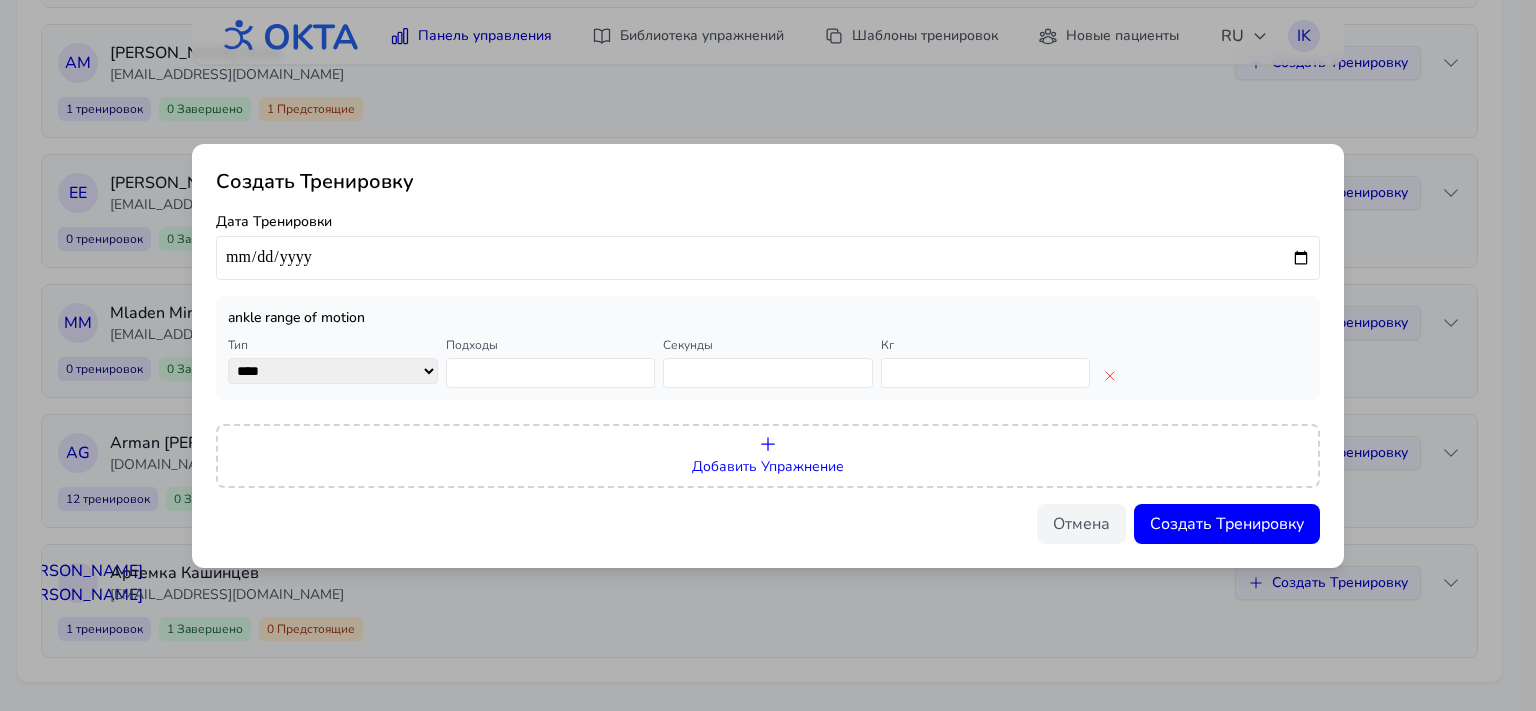 type on "**" 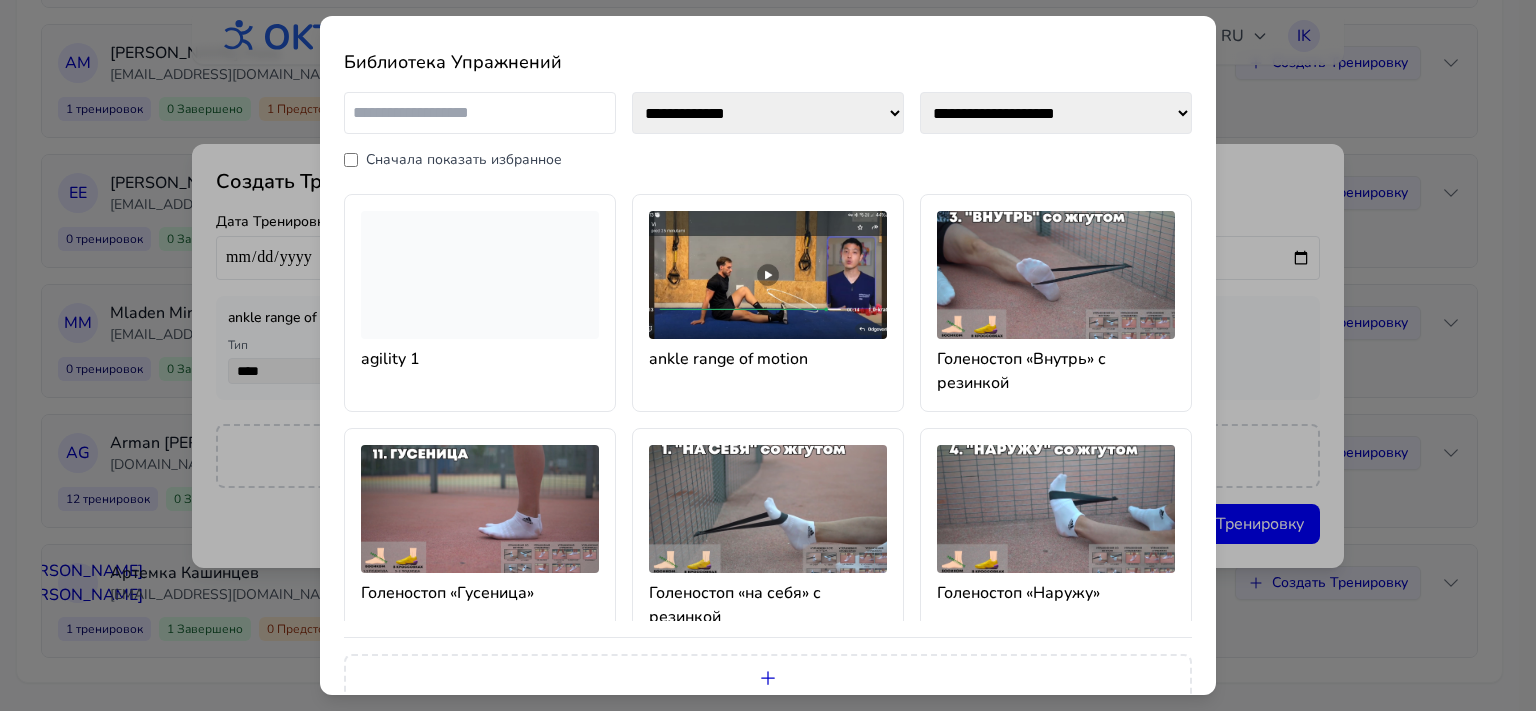 click at bounding box center (768, 275) 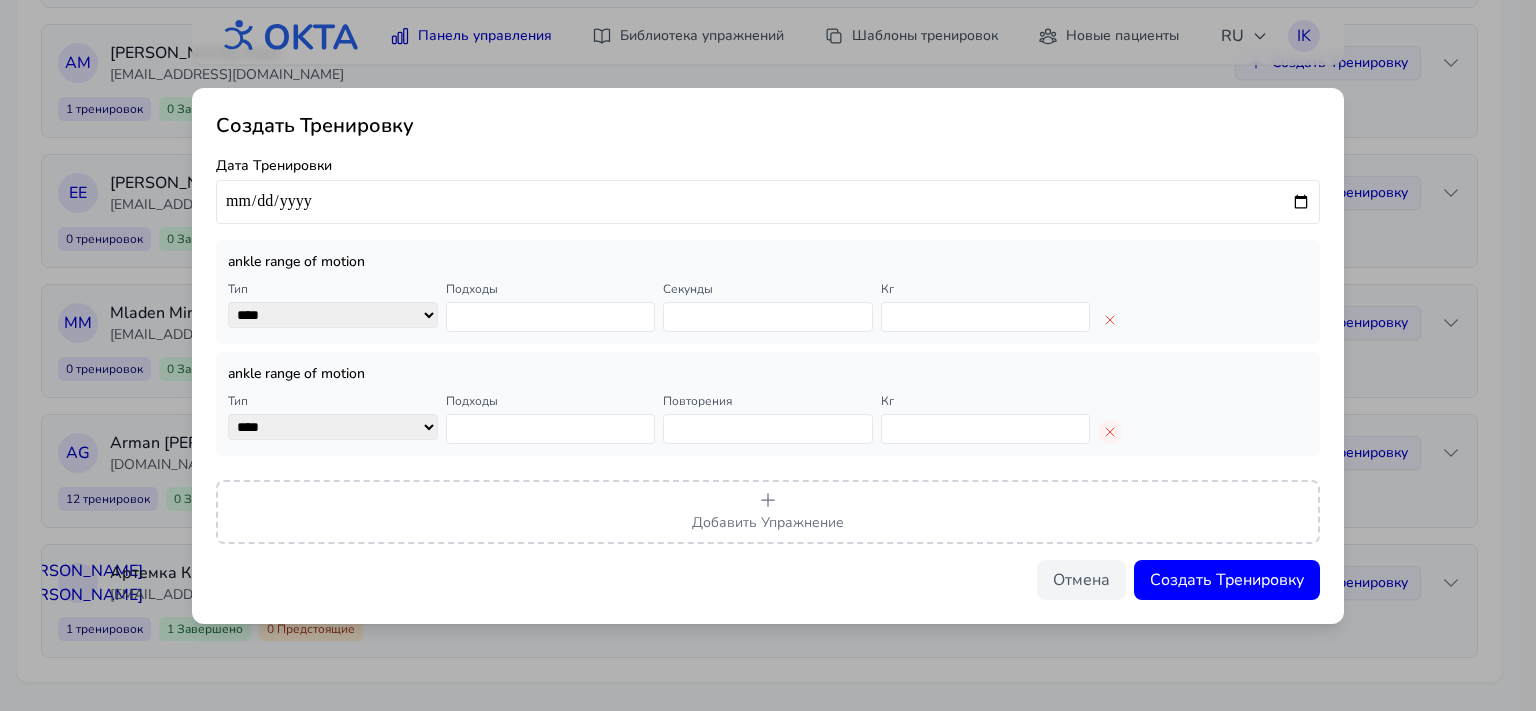 click 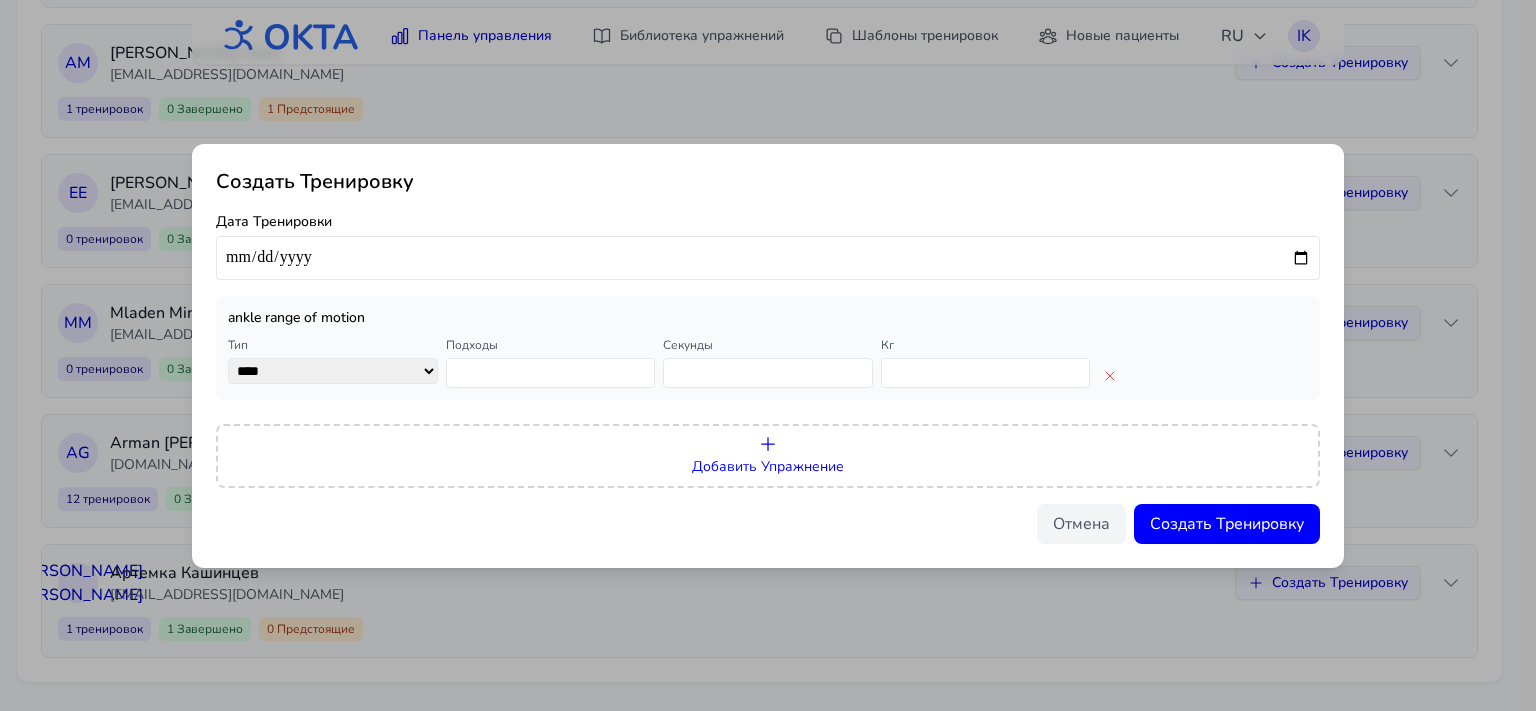 click 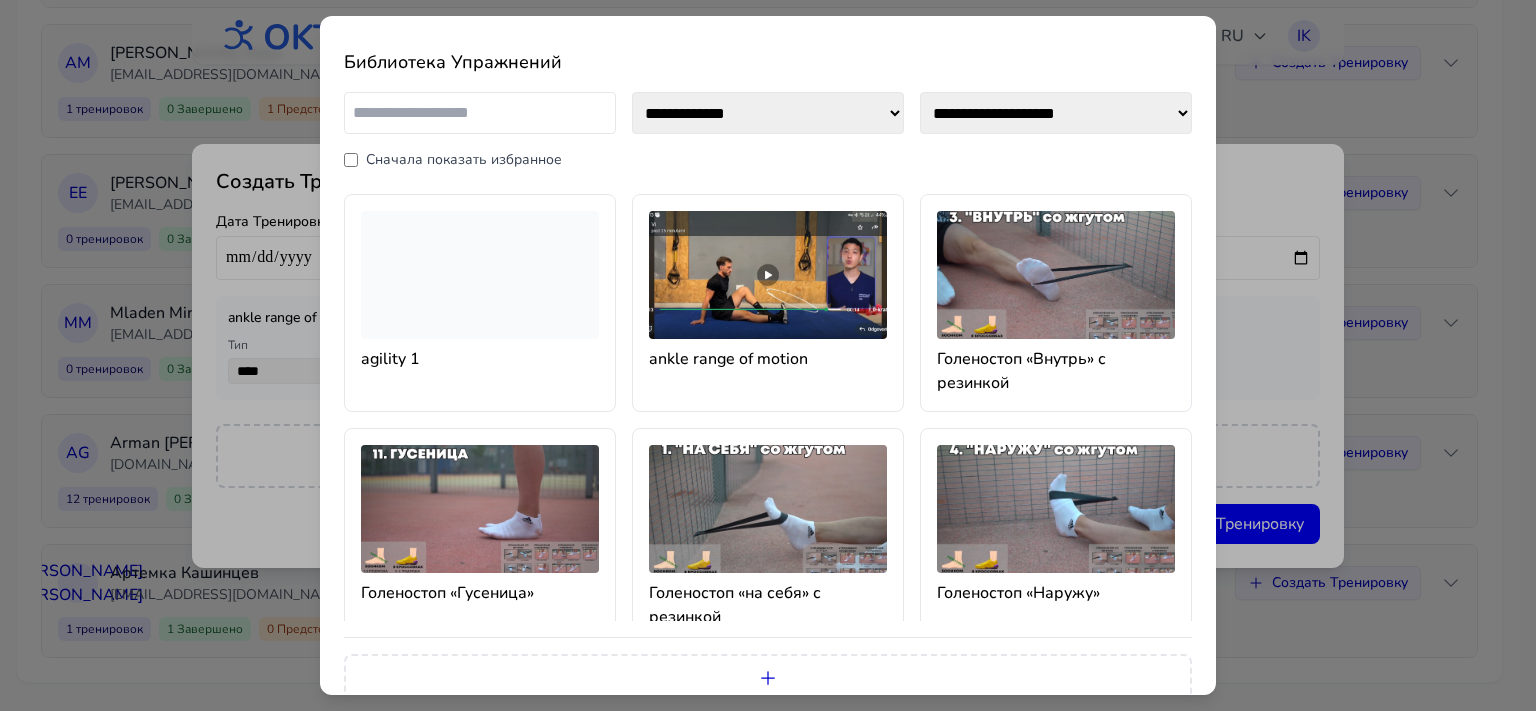 scroll, scrollTop: 57, scrollLeft: 0, axis: vertical 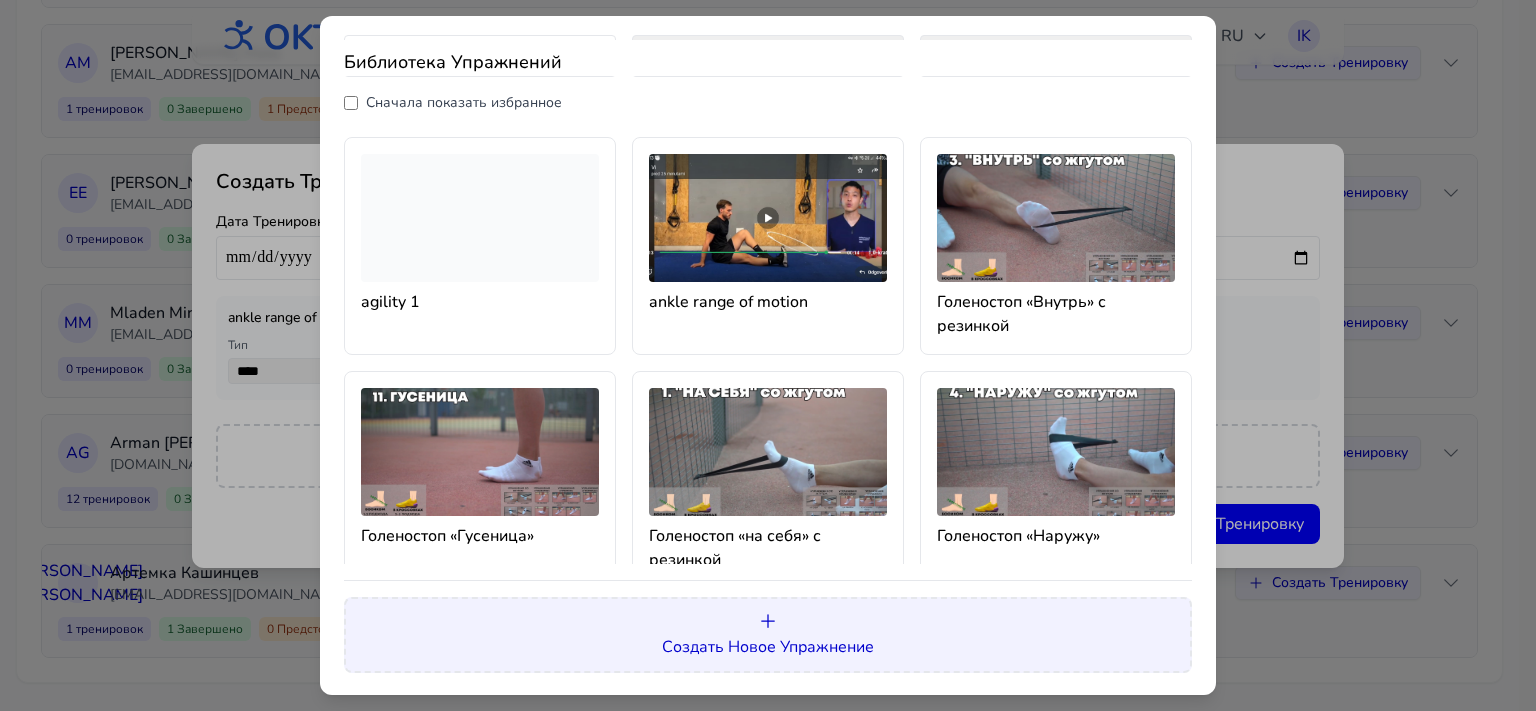 click 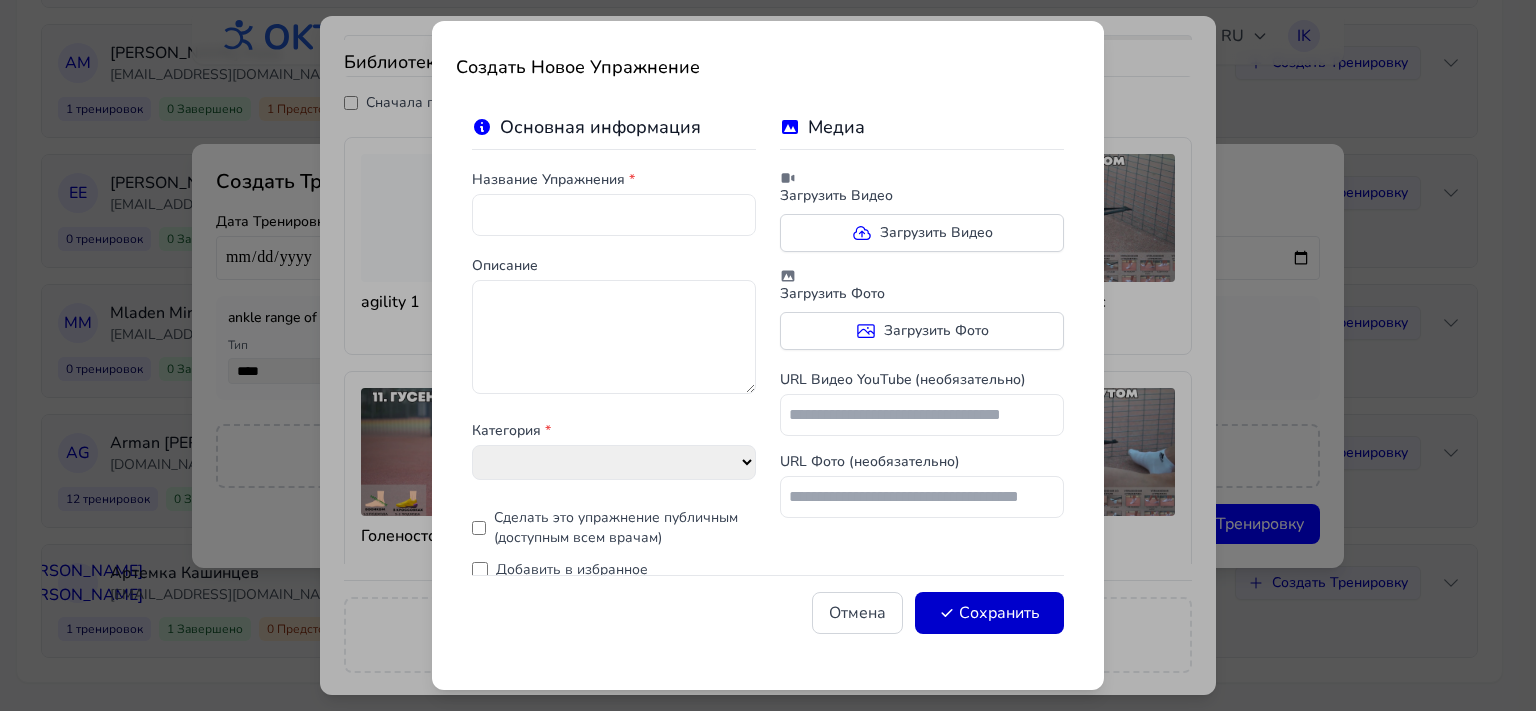 select on "**********" 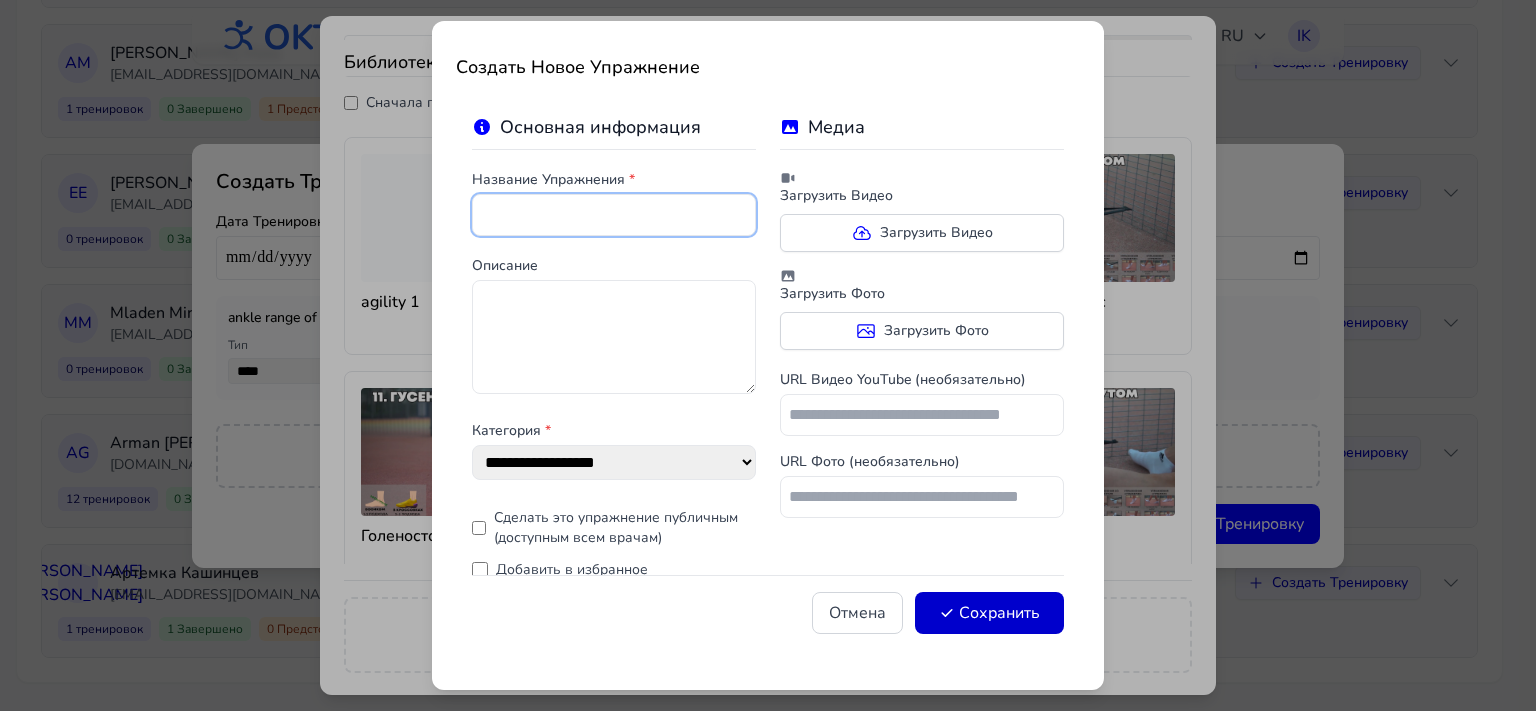 click at bounding box center (614, 215) 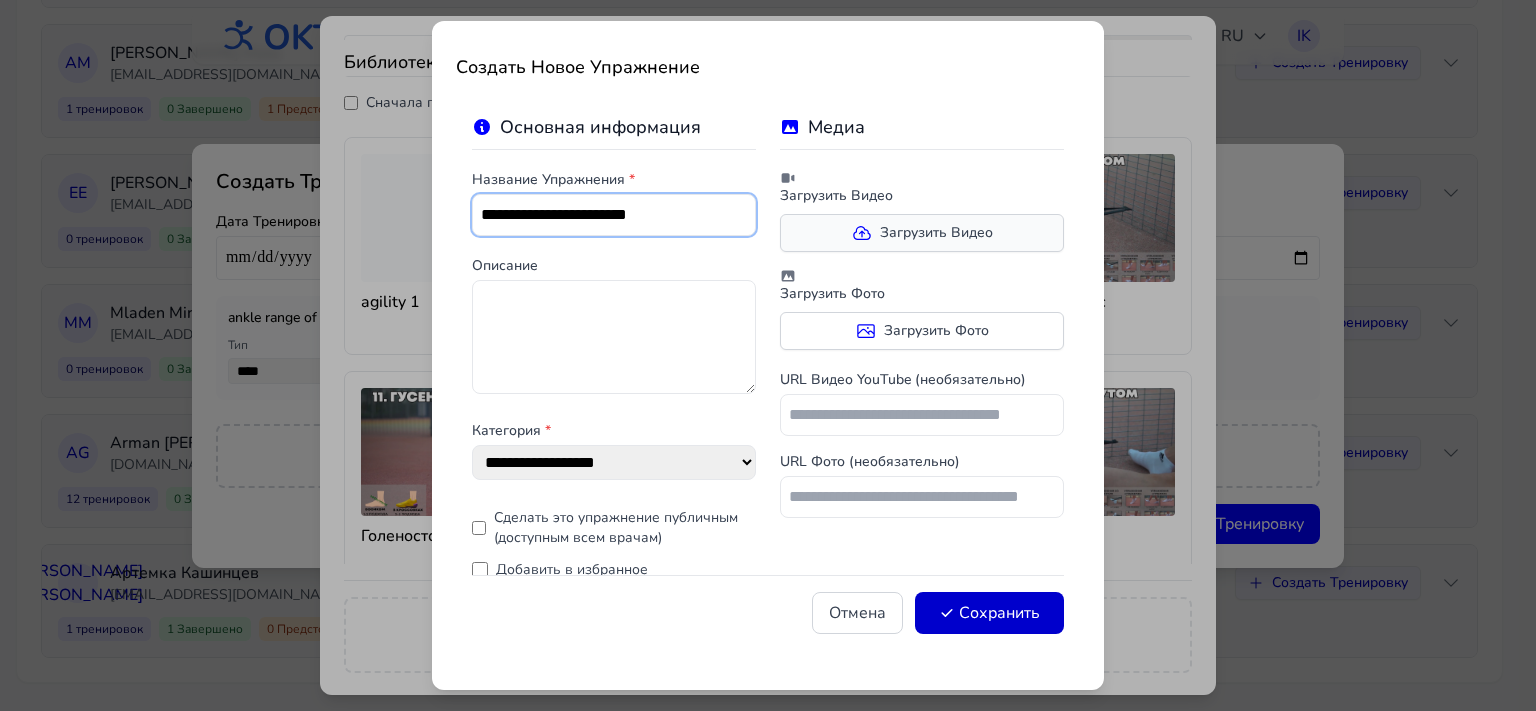type on "**********" 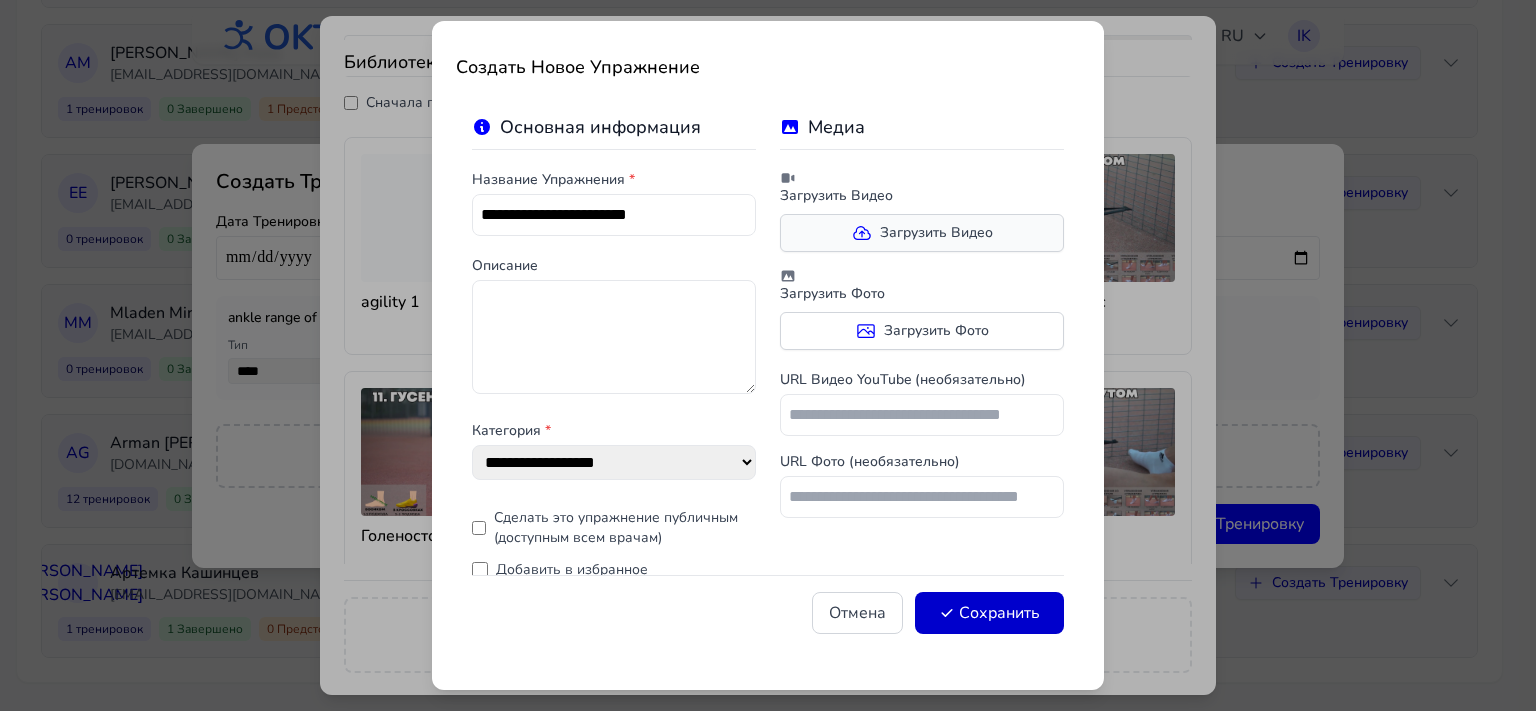 click 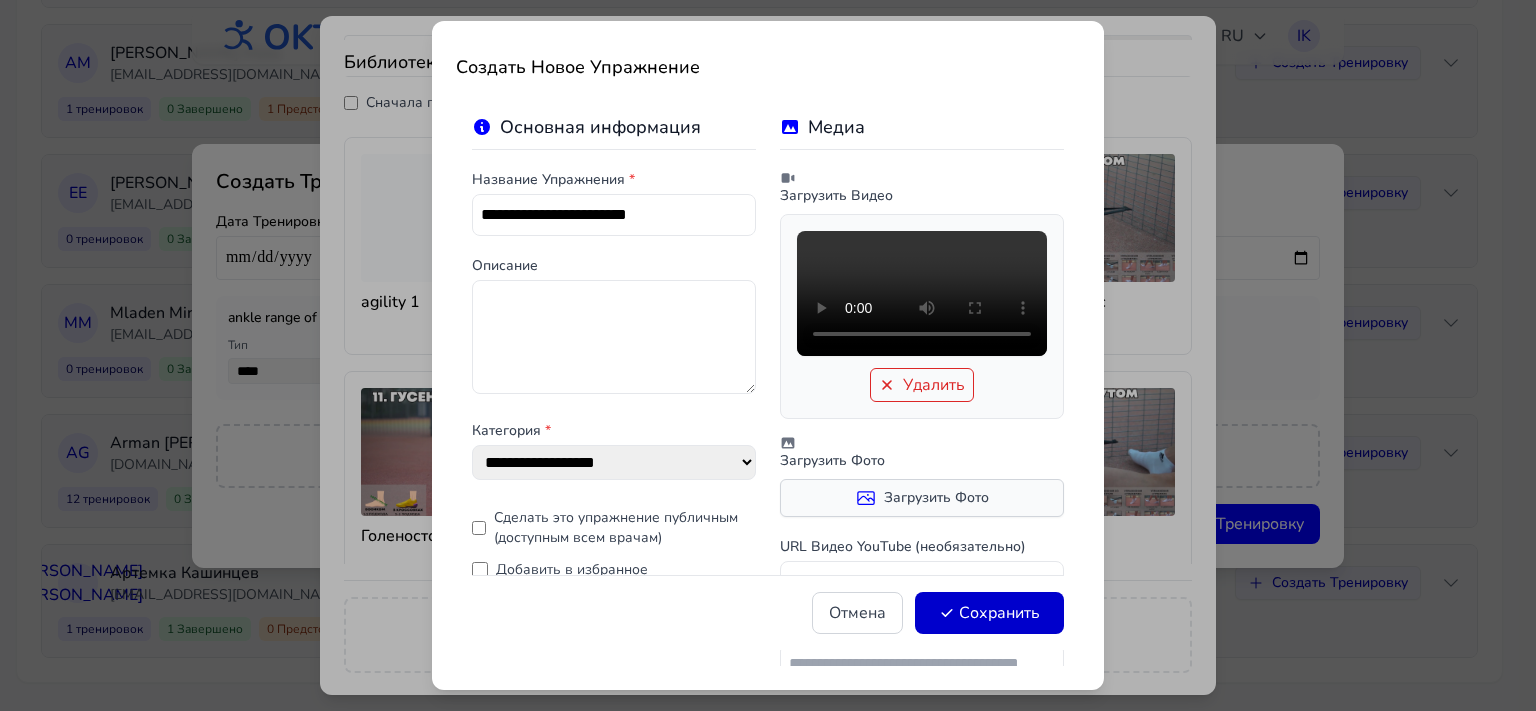 click 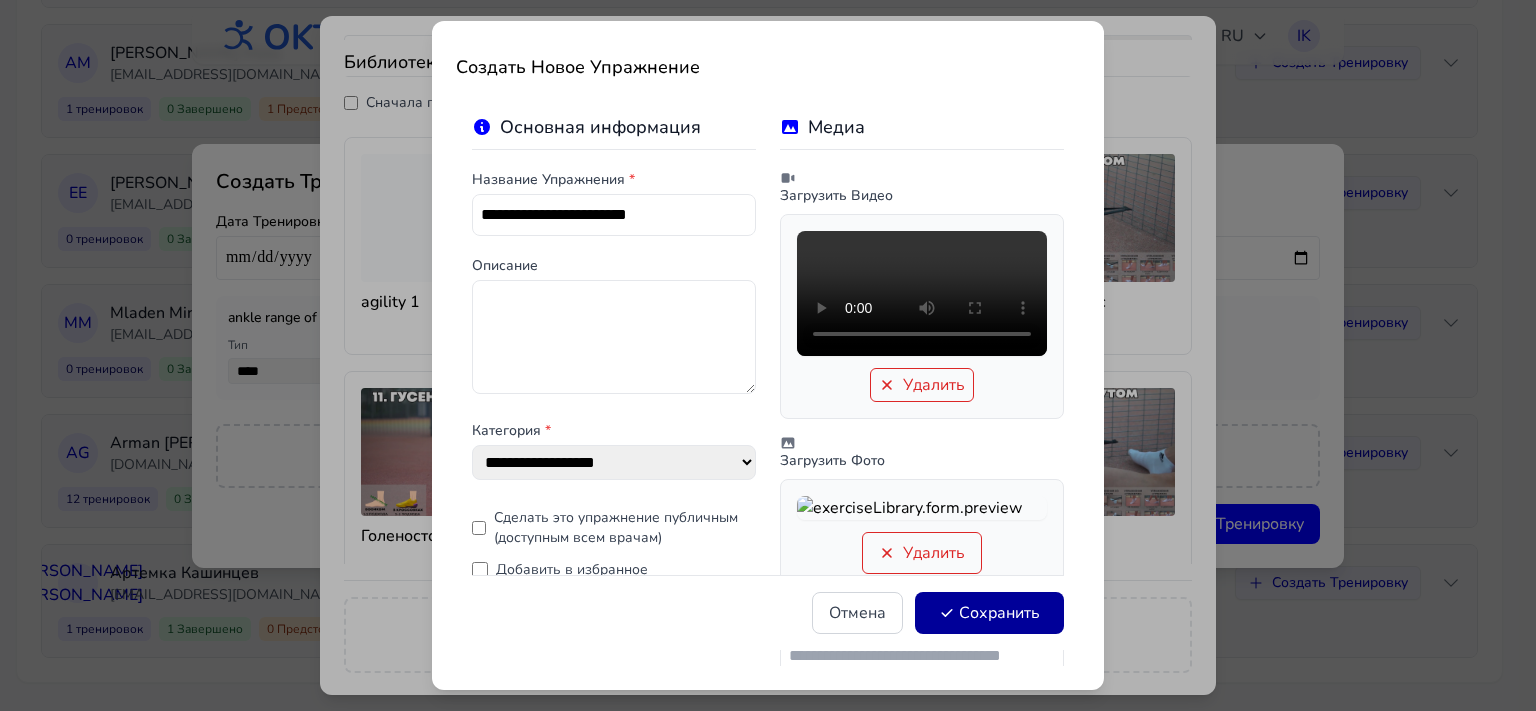 click on "Сохранить" at bounding box center (989, 613) 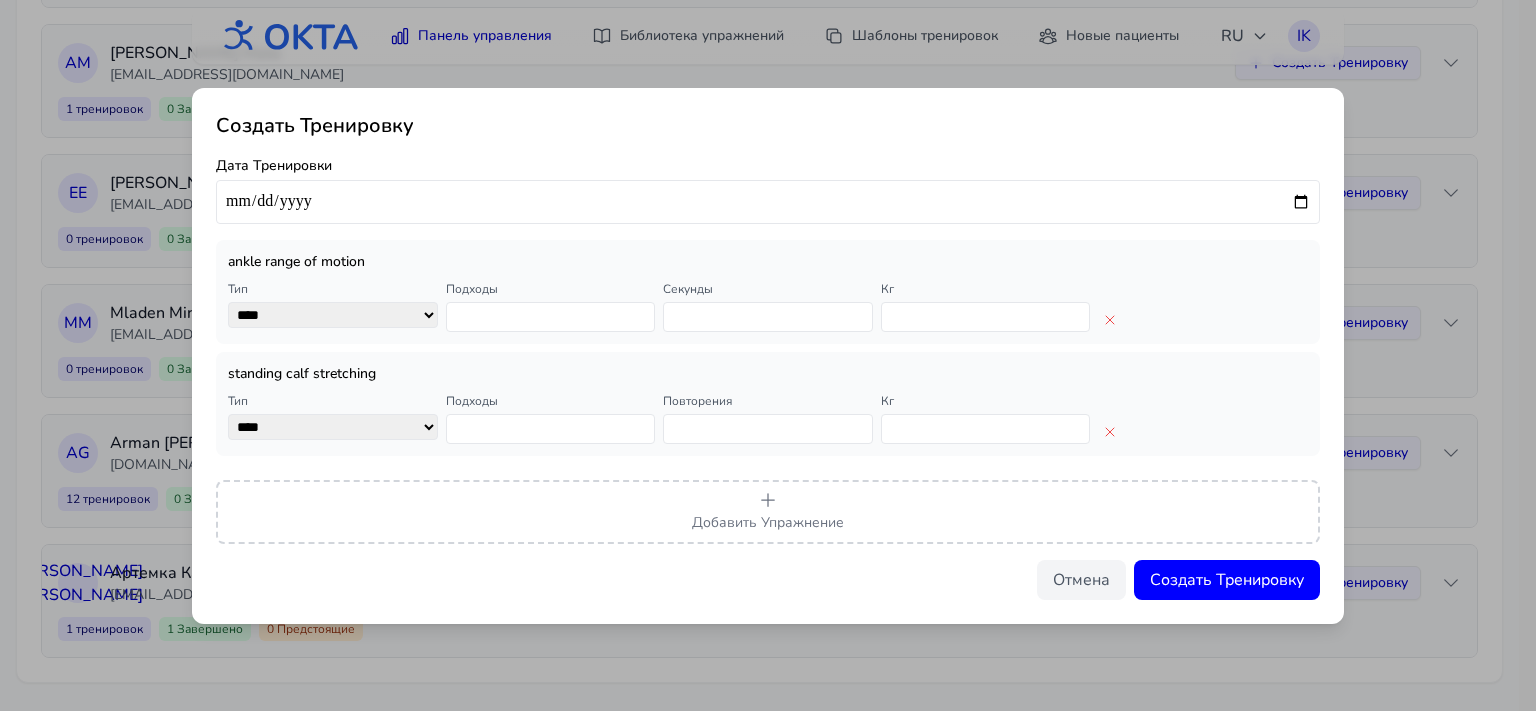 click on "**" at bounding box center [768, 429] 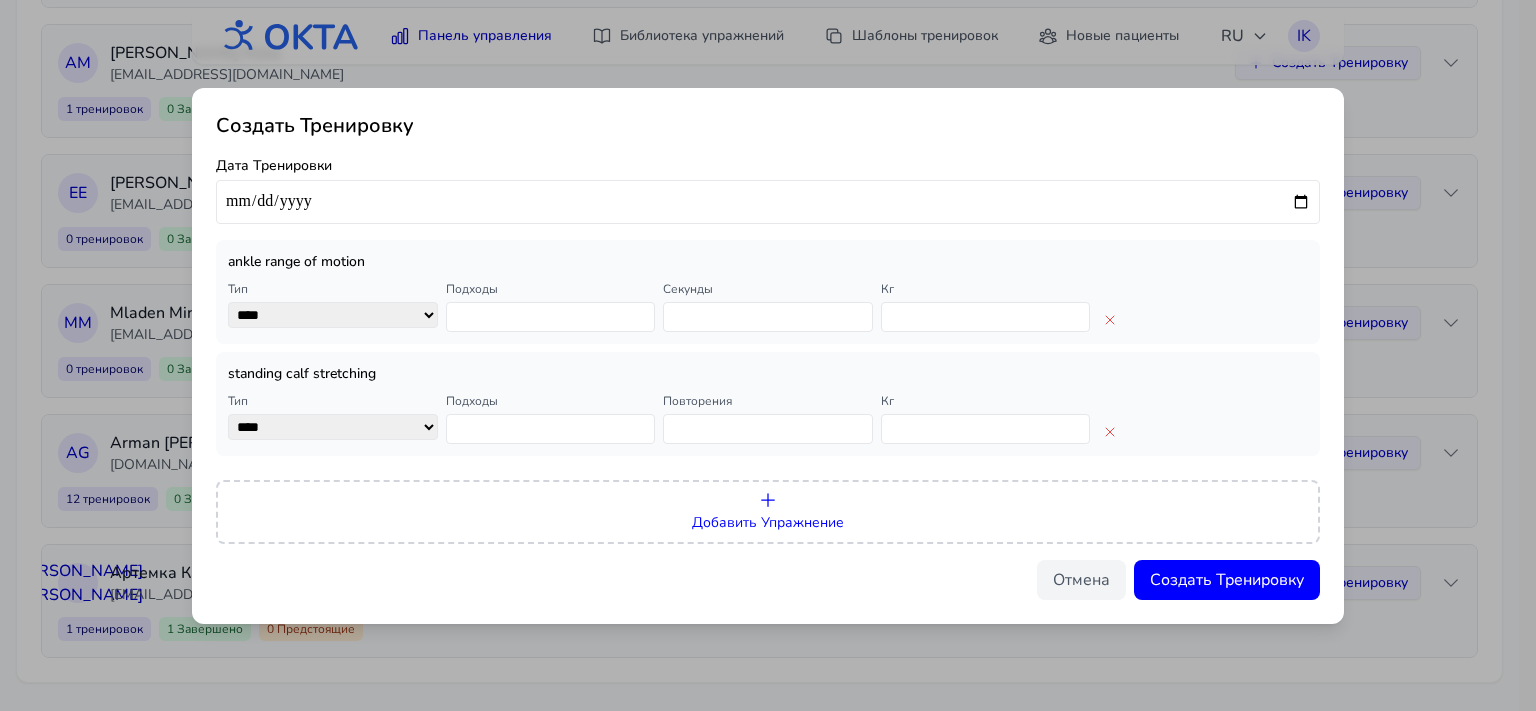 type on "**" 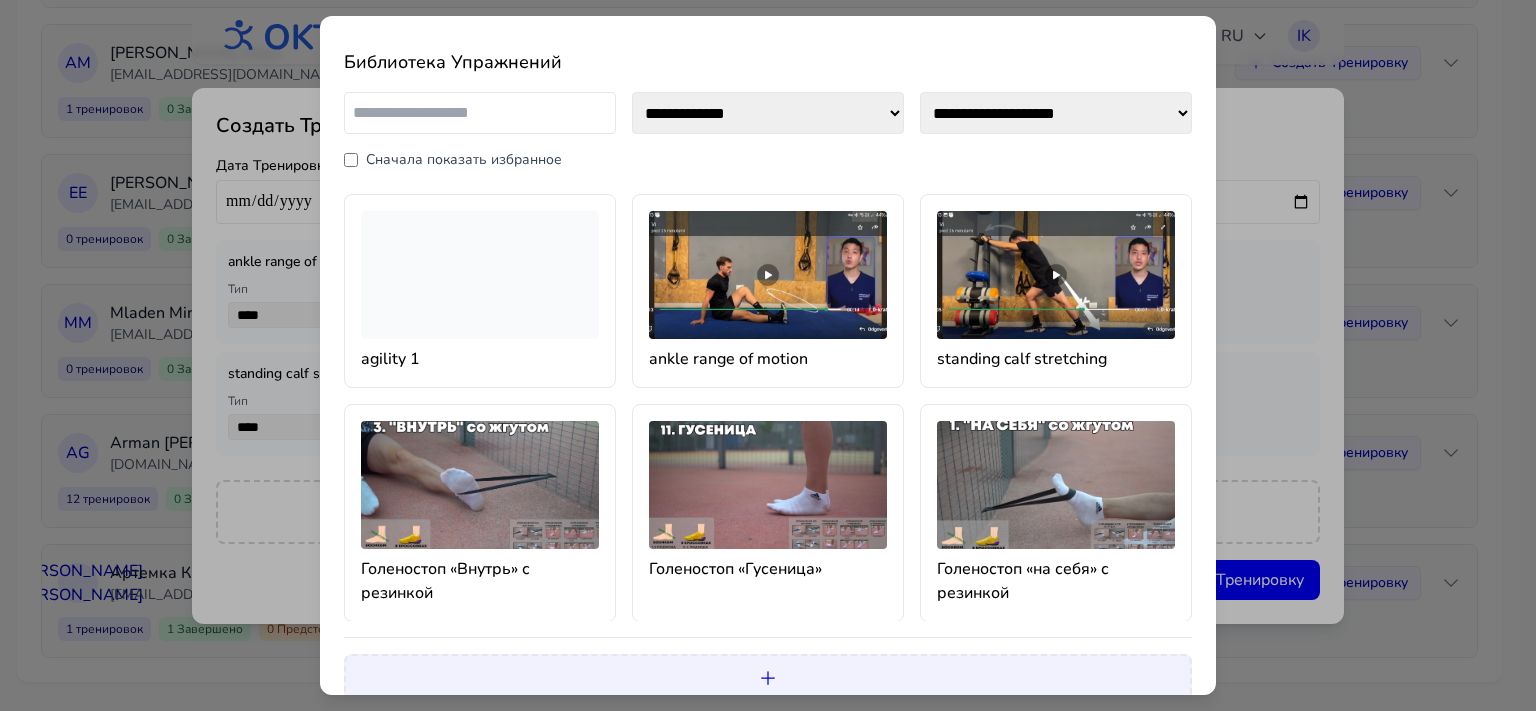 click 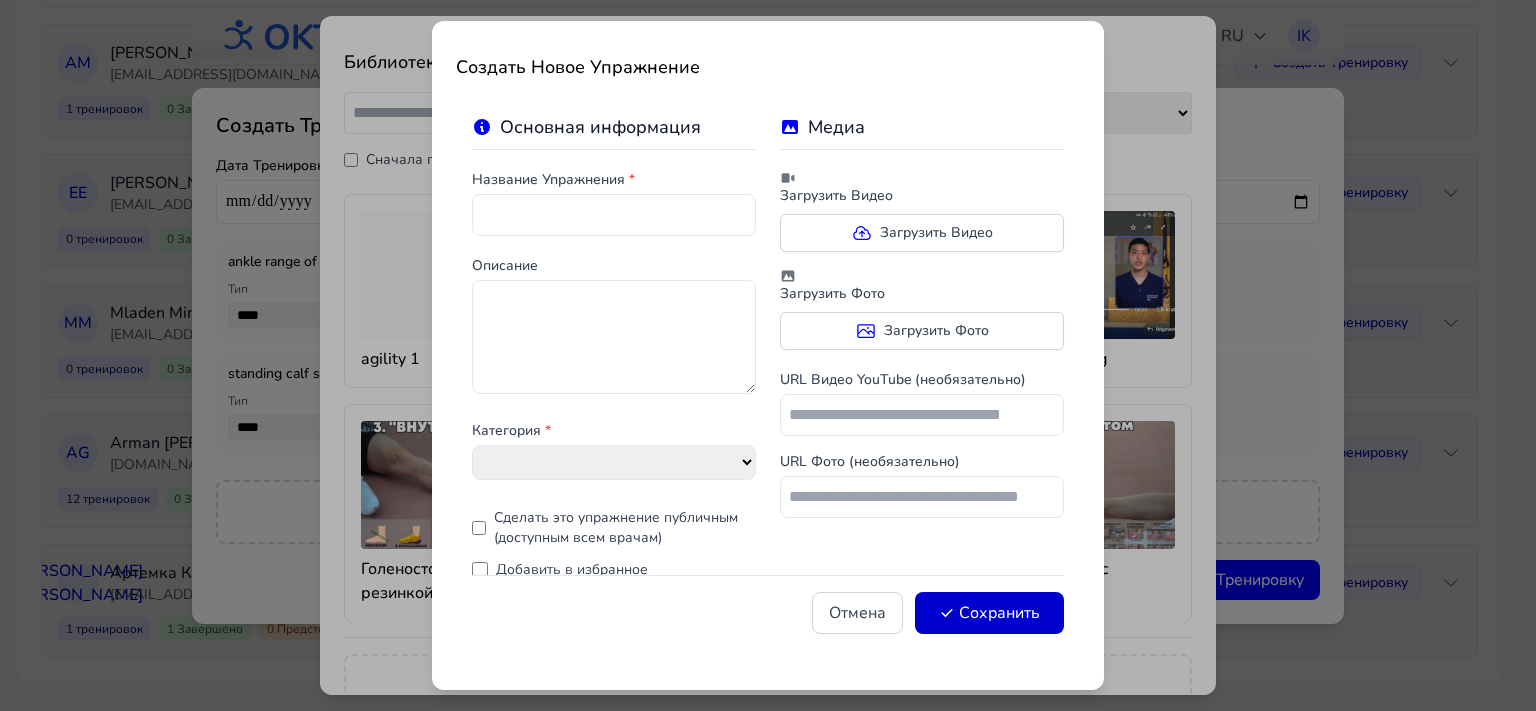 select on "**********" 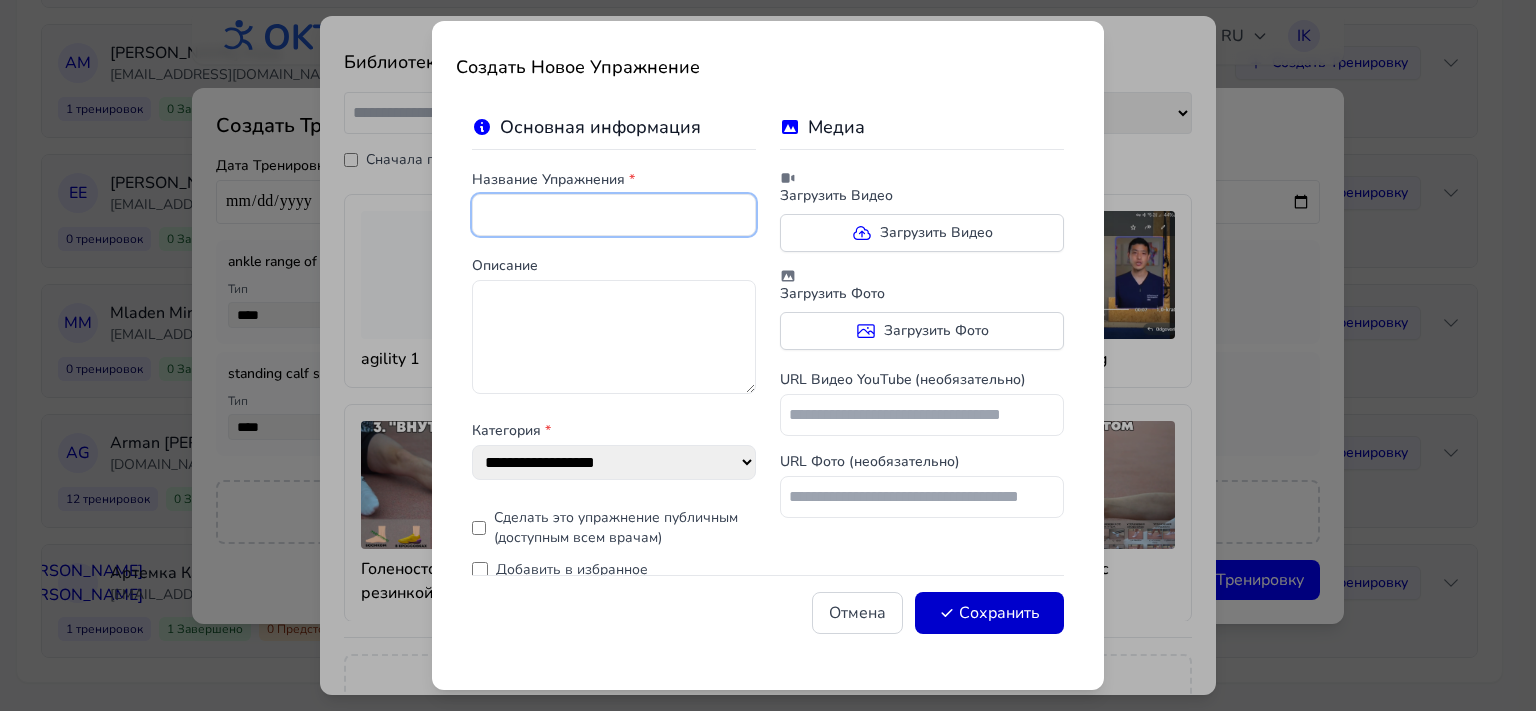 click at bounding box center (614, 215) 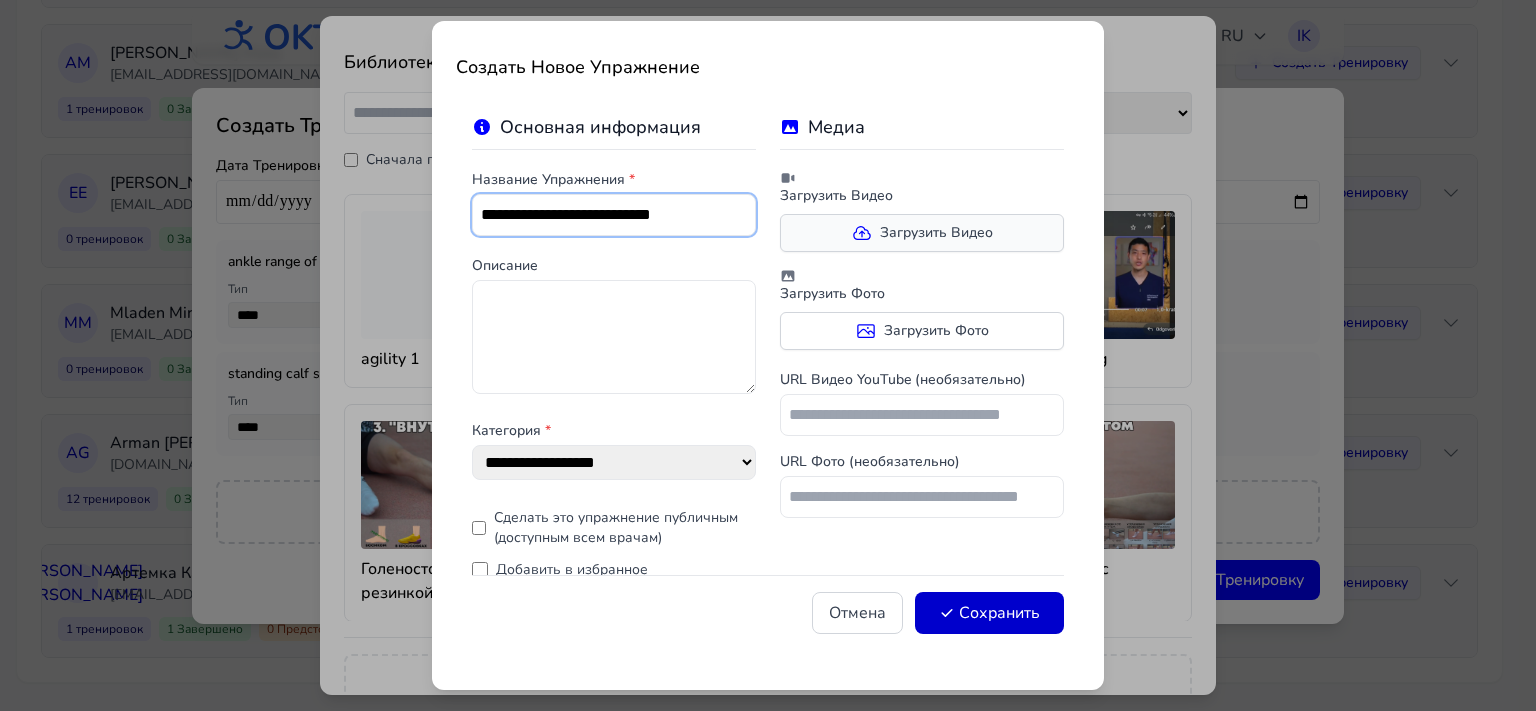 type on "**********" 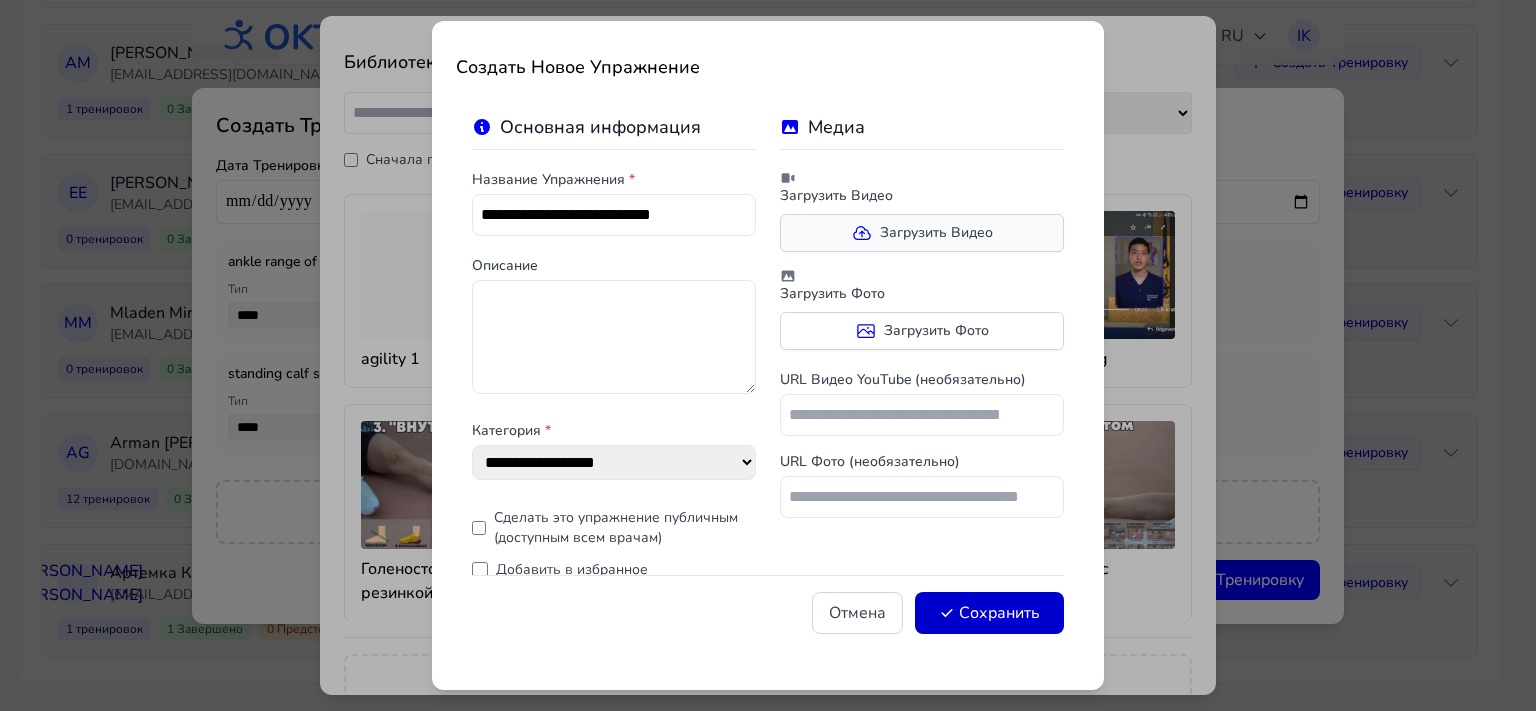 click 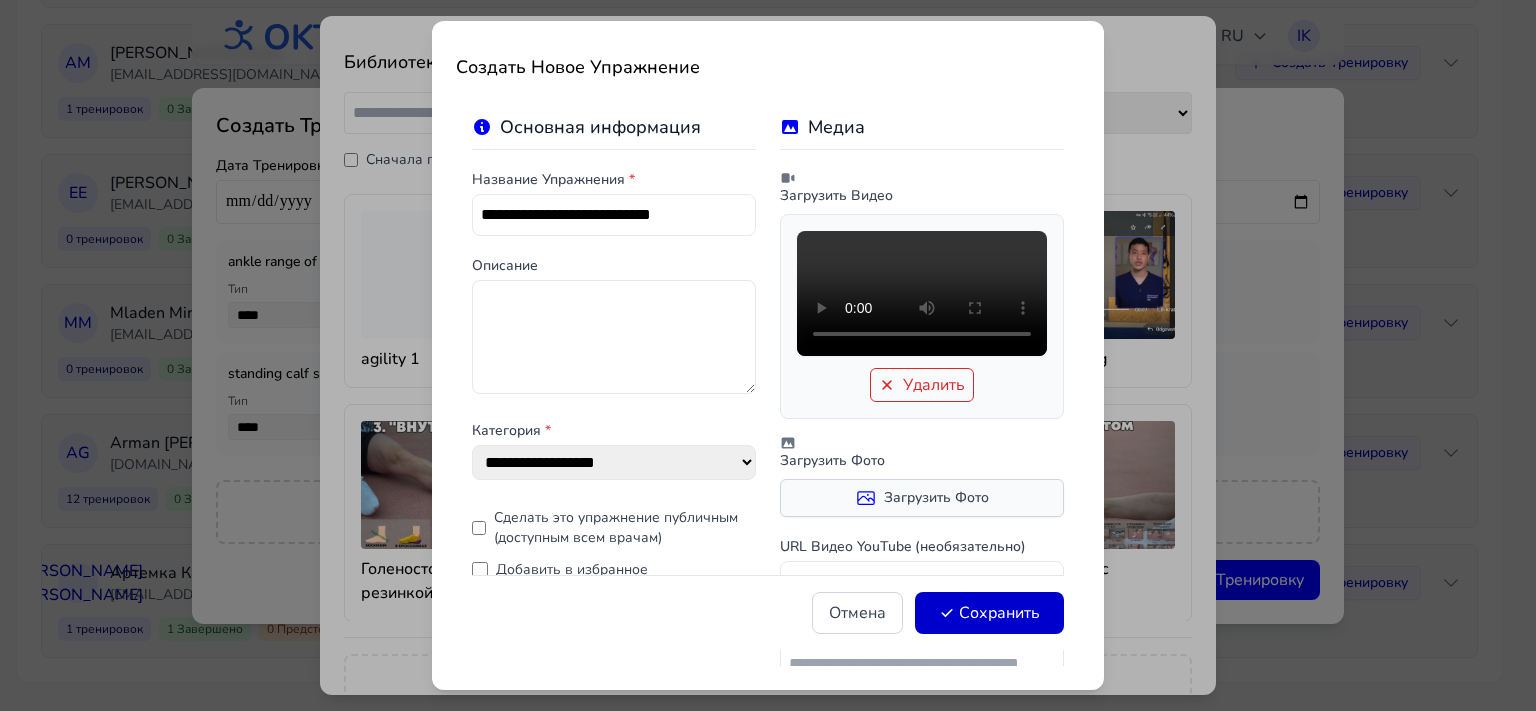 click 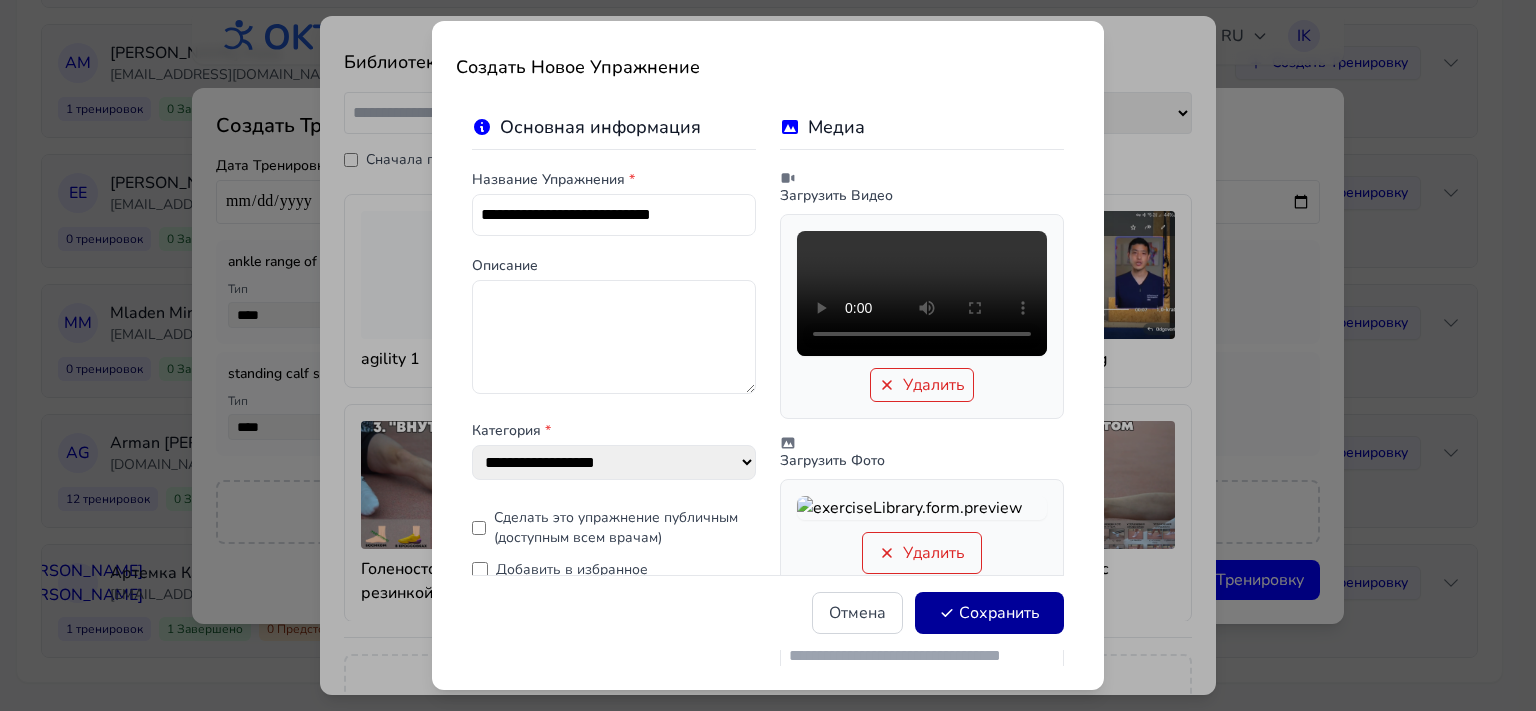click on "Сохранить" at bounding box center [989, 613] 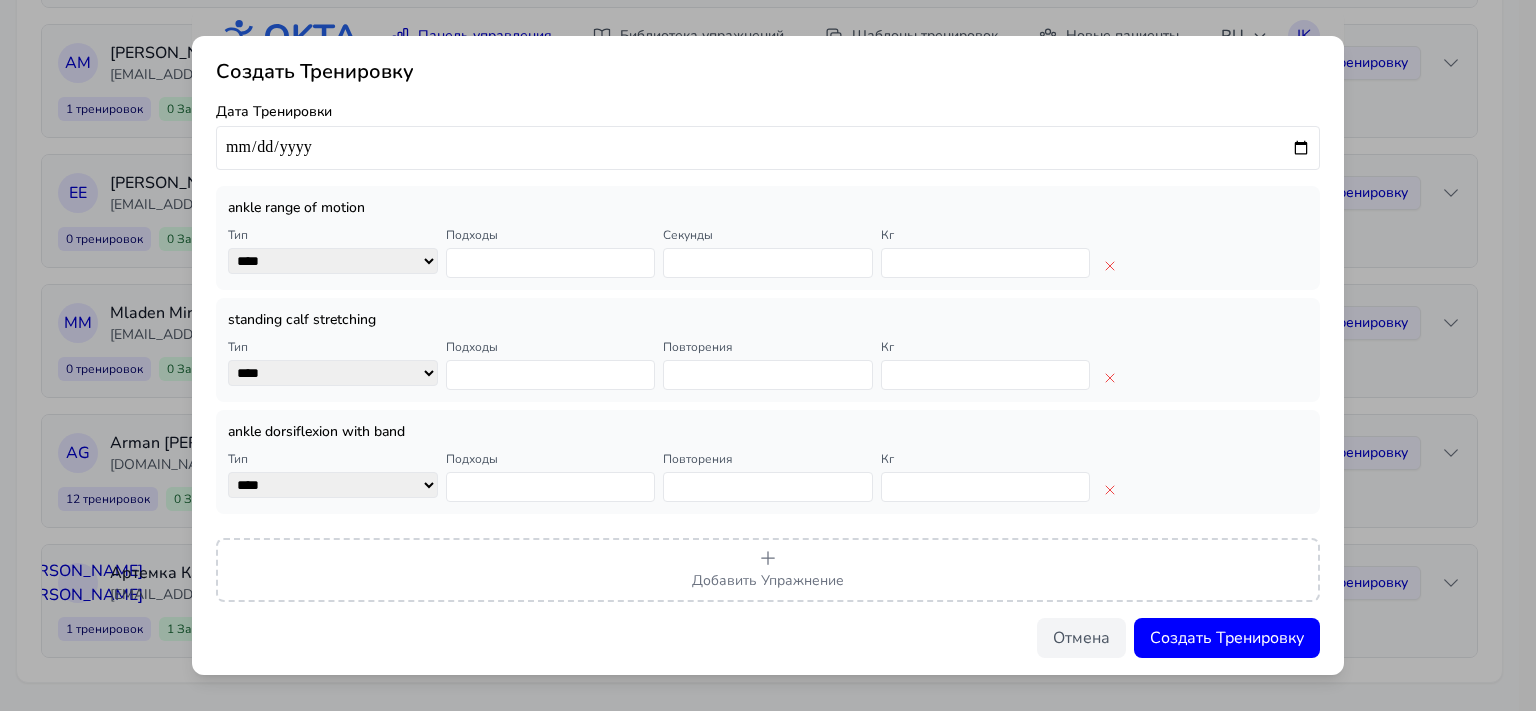 scroll, scrollTop: 3, scrollLeft: 0, axis: vertical 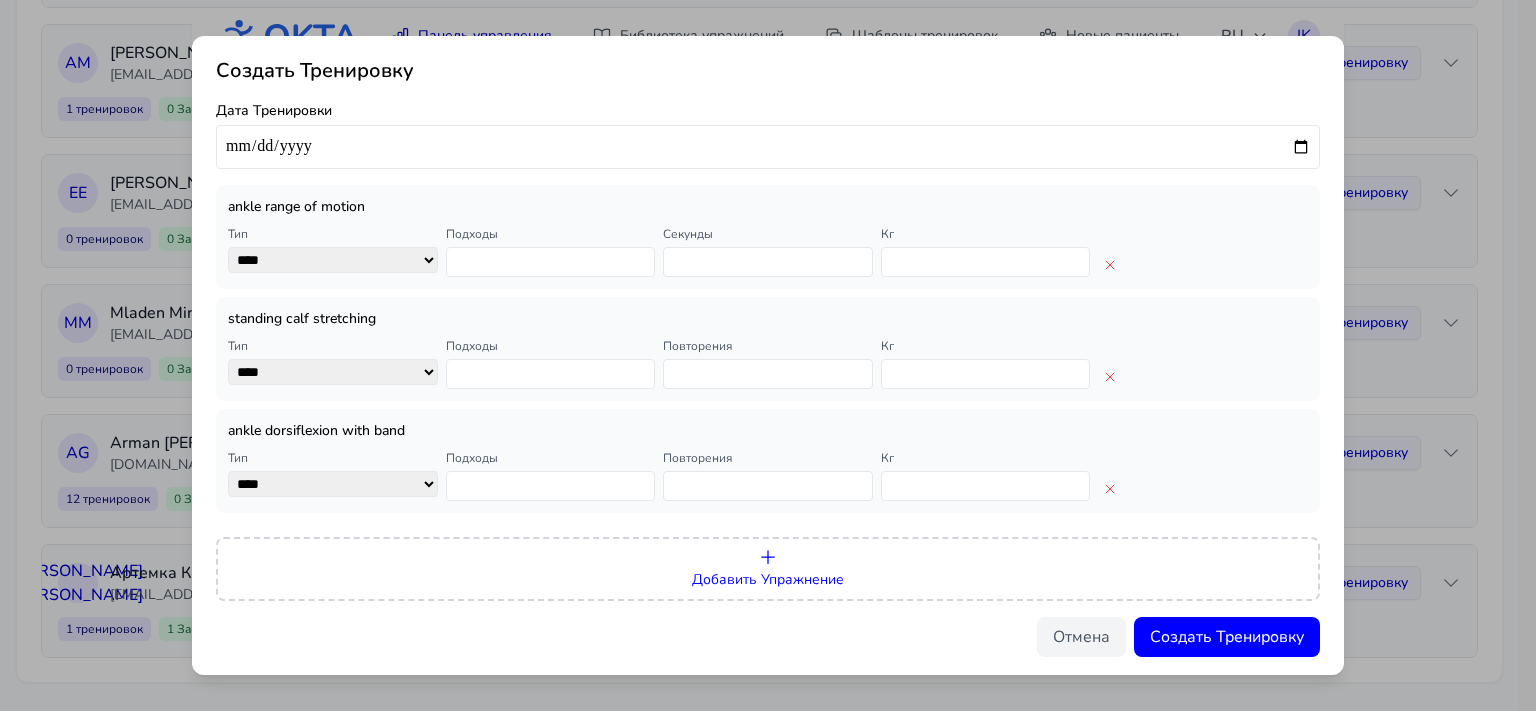 click 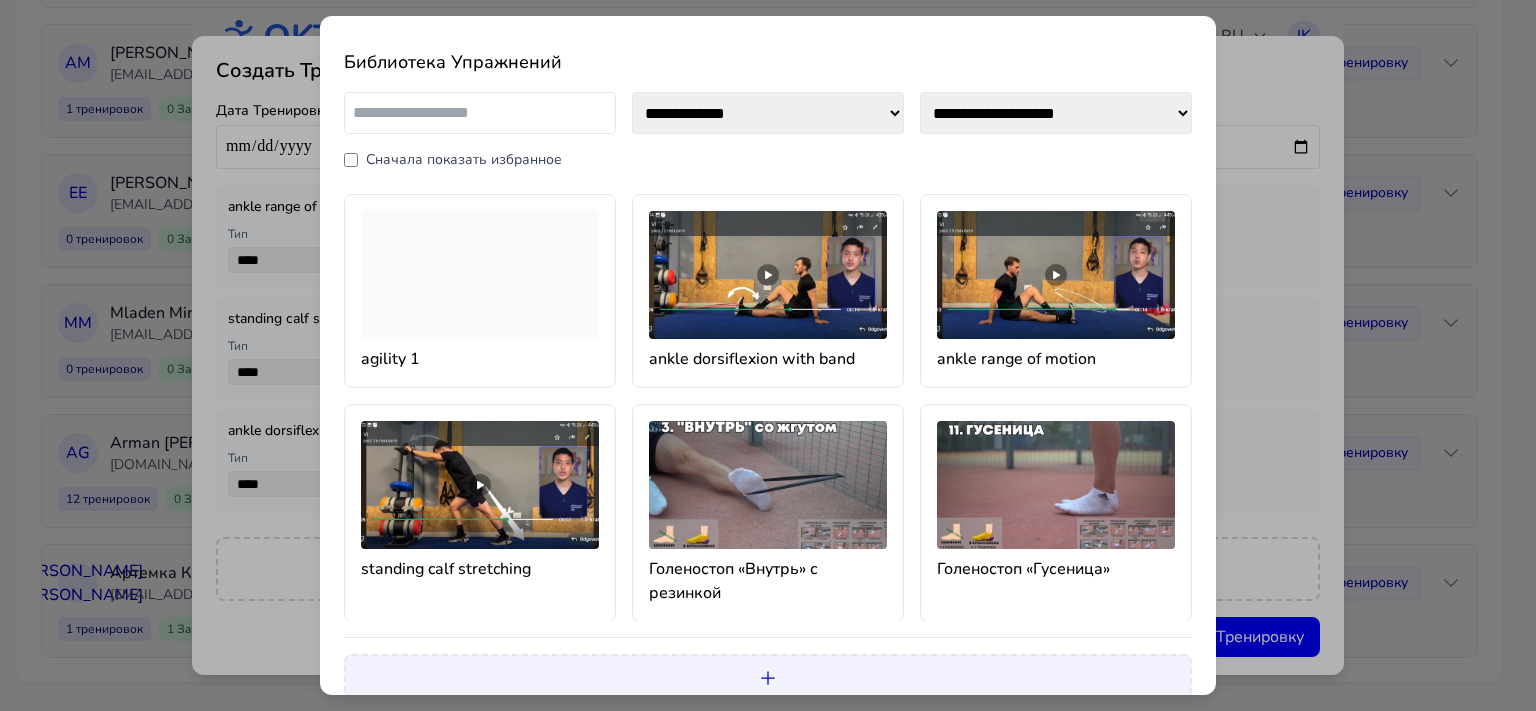 click 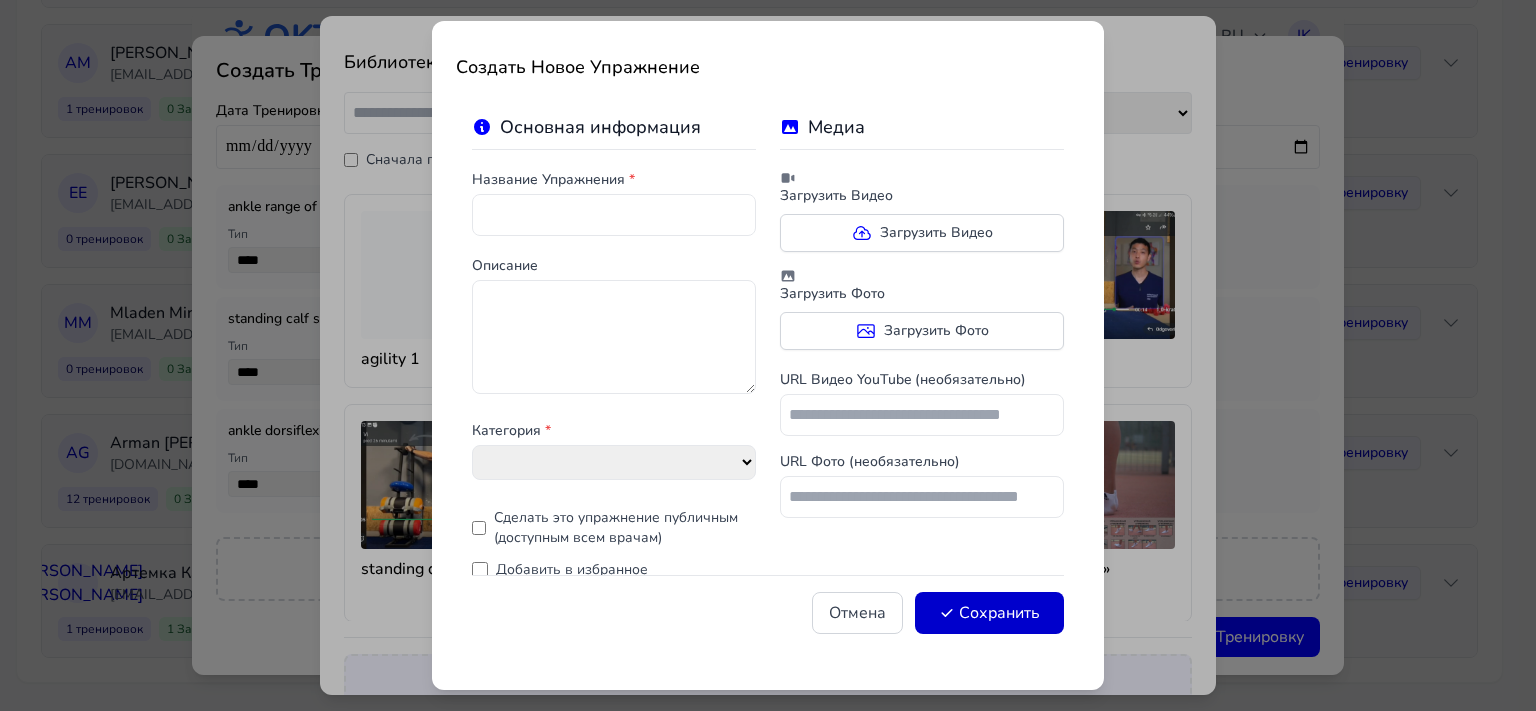 select on "**********" 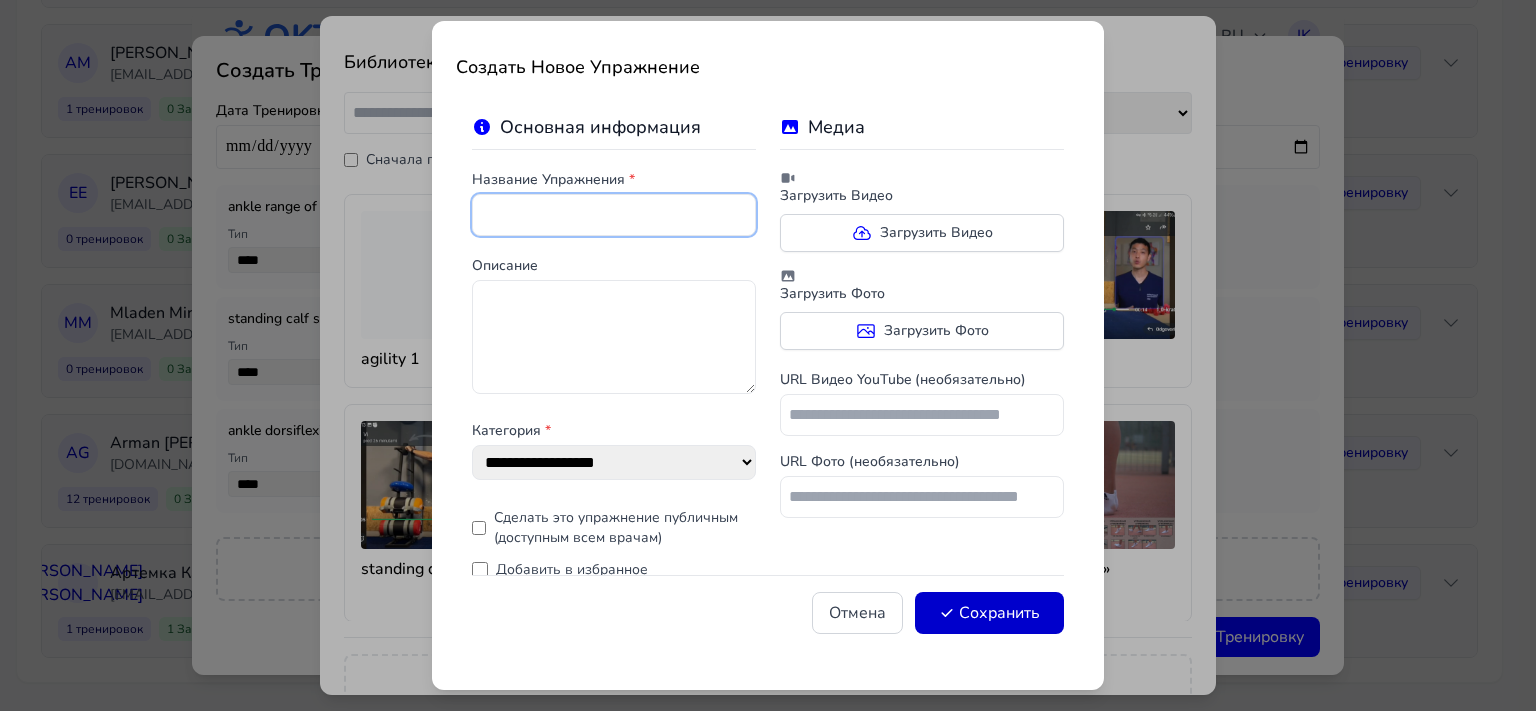 click at bounding box center [614, 215] 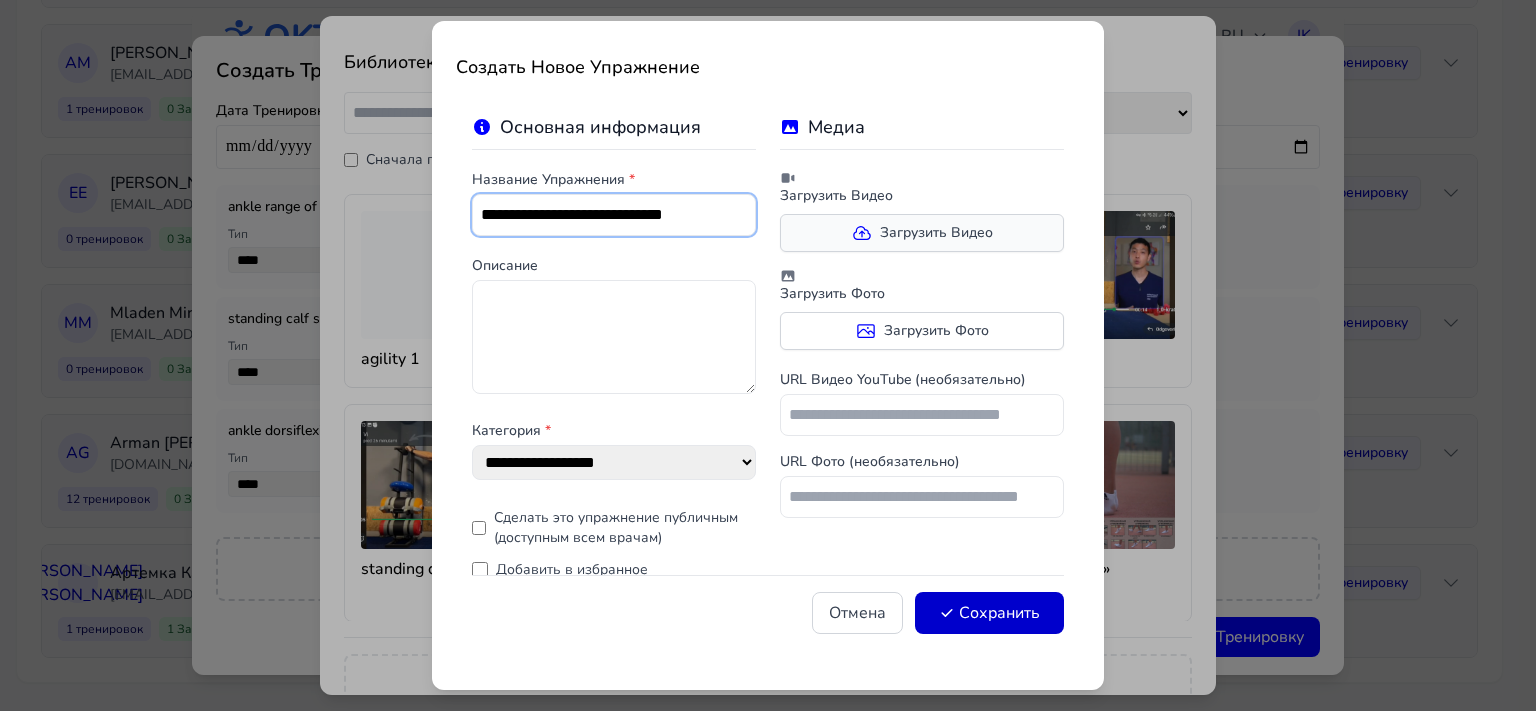 type on "**********" 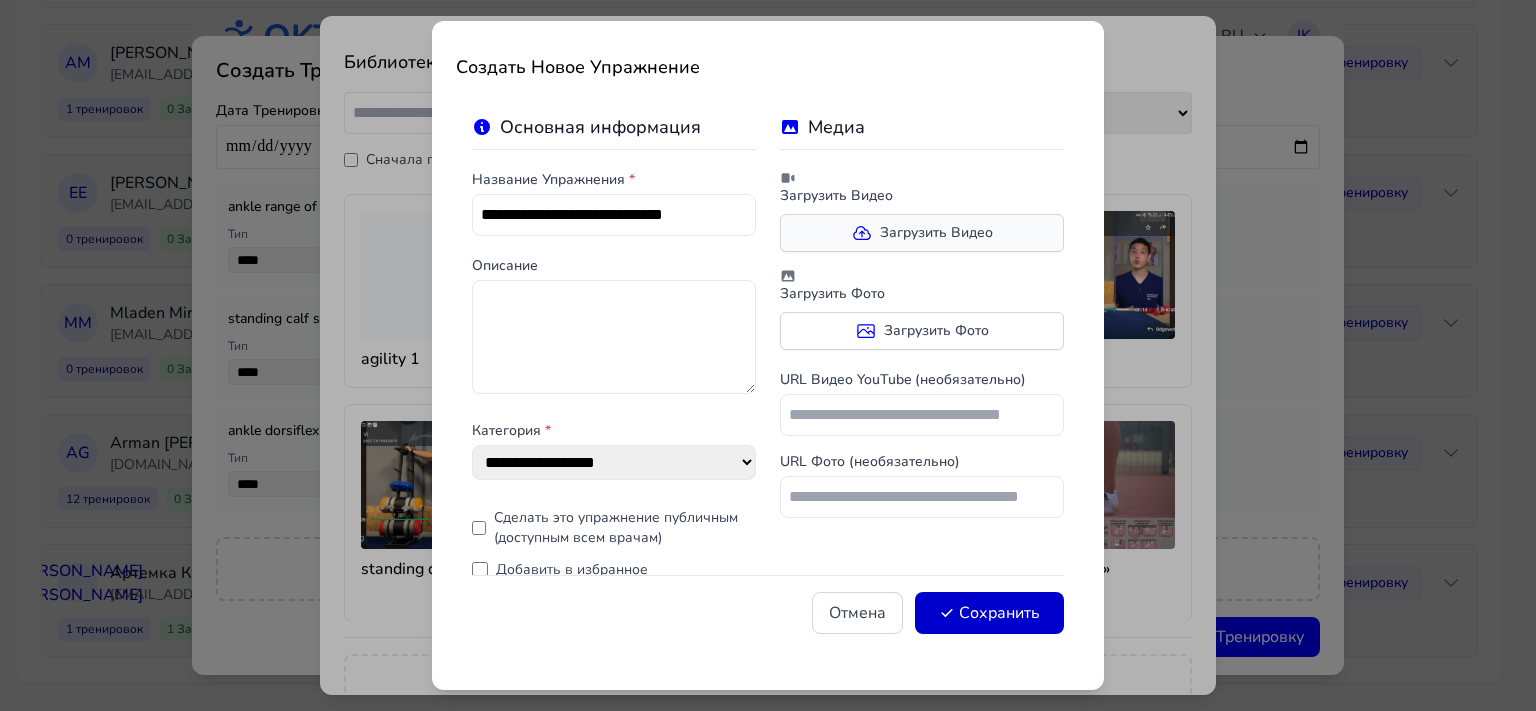 click 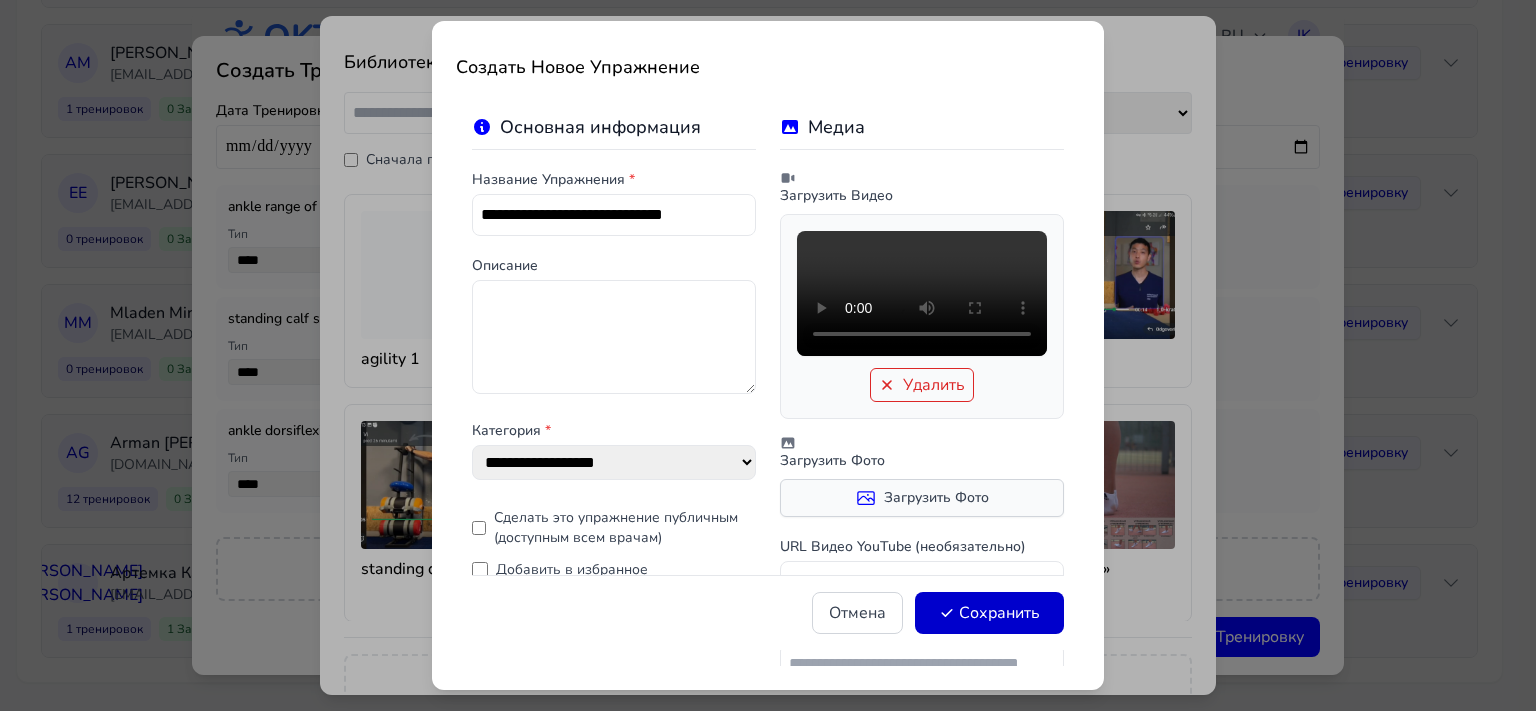 click 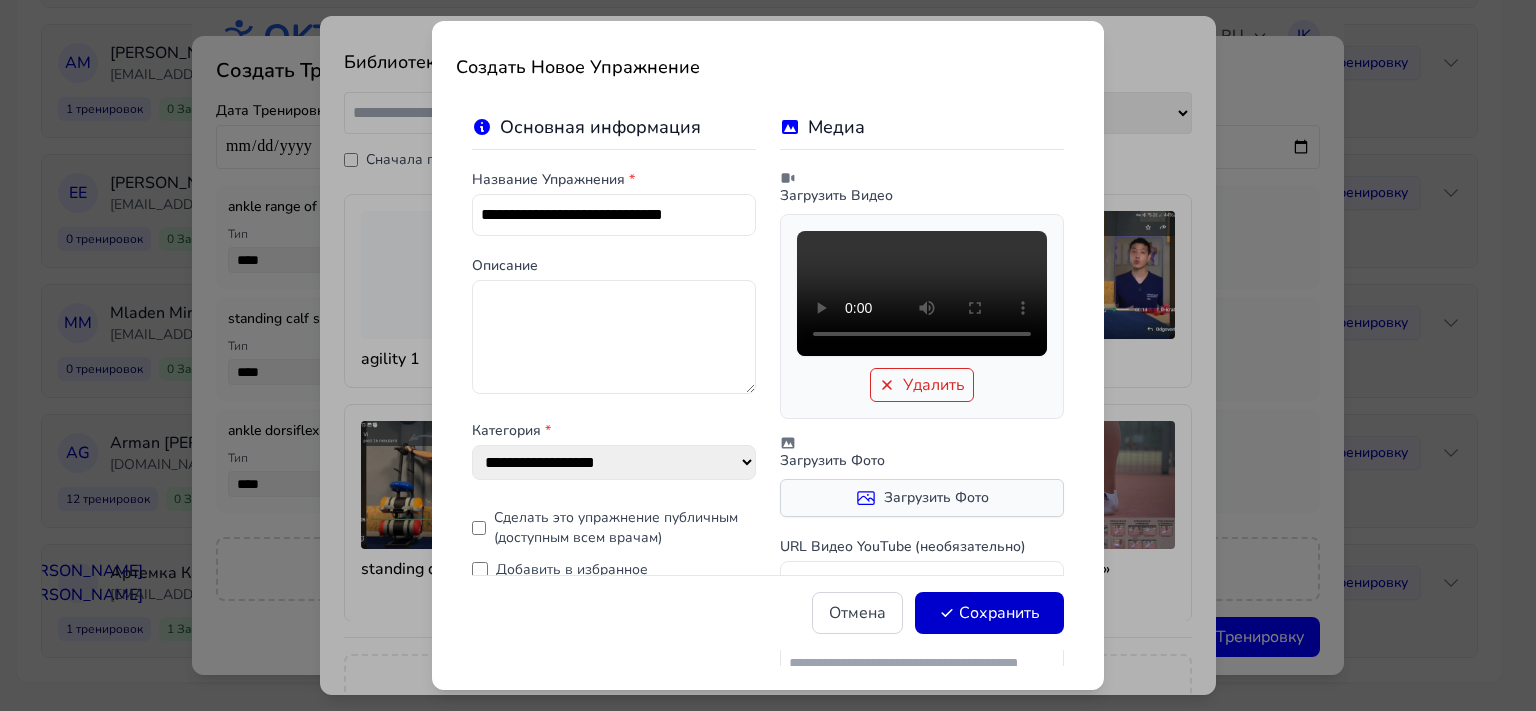 click on "Загрузить Фото" at bounding box center [0, 0] 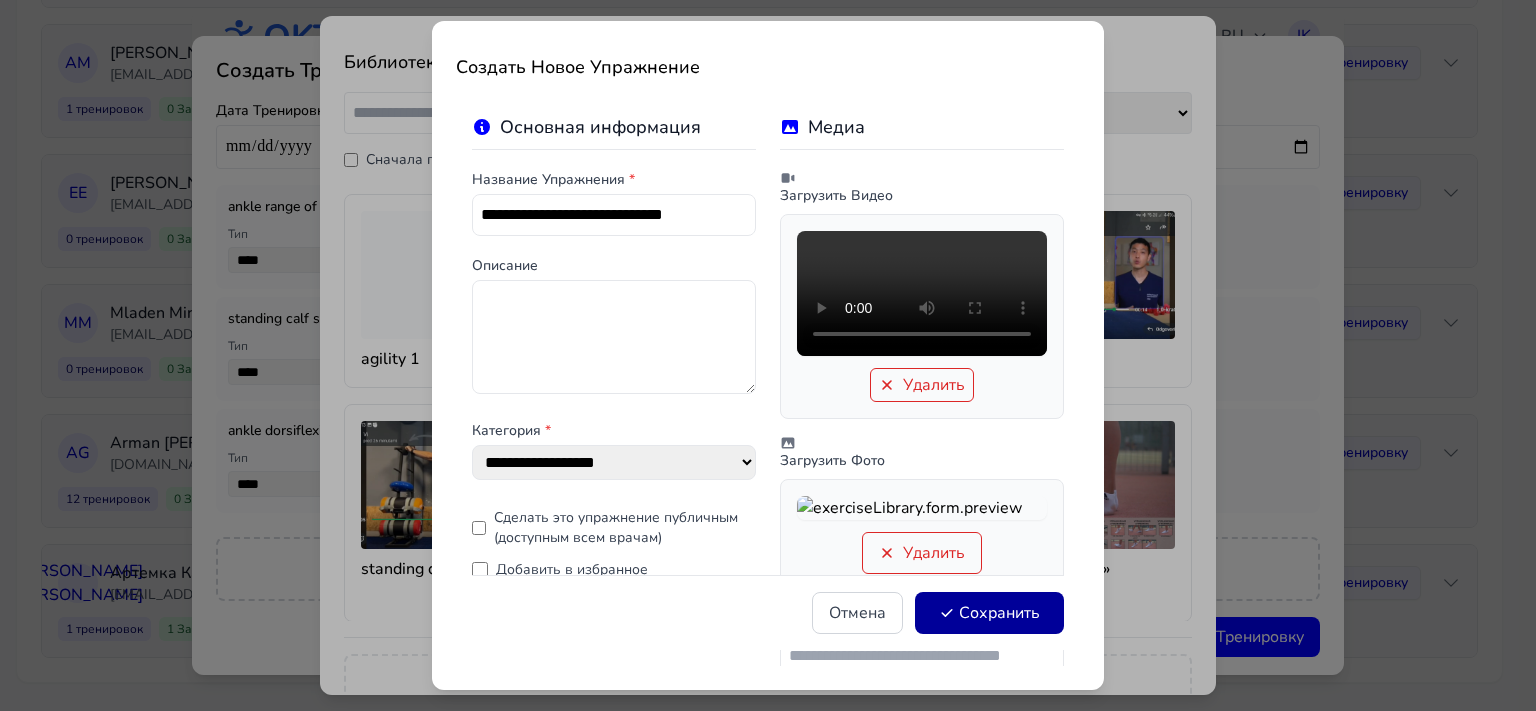 click on "Сохранить" at bounding box center [989, 613] 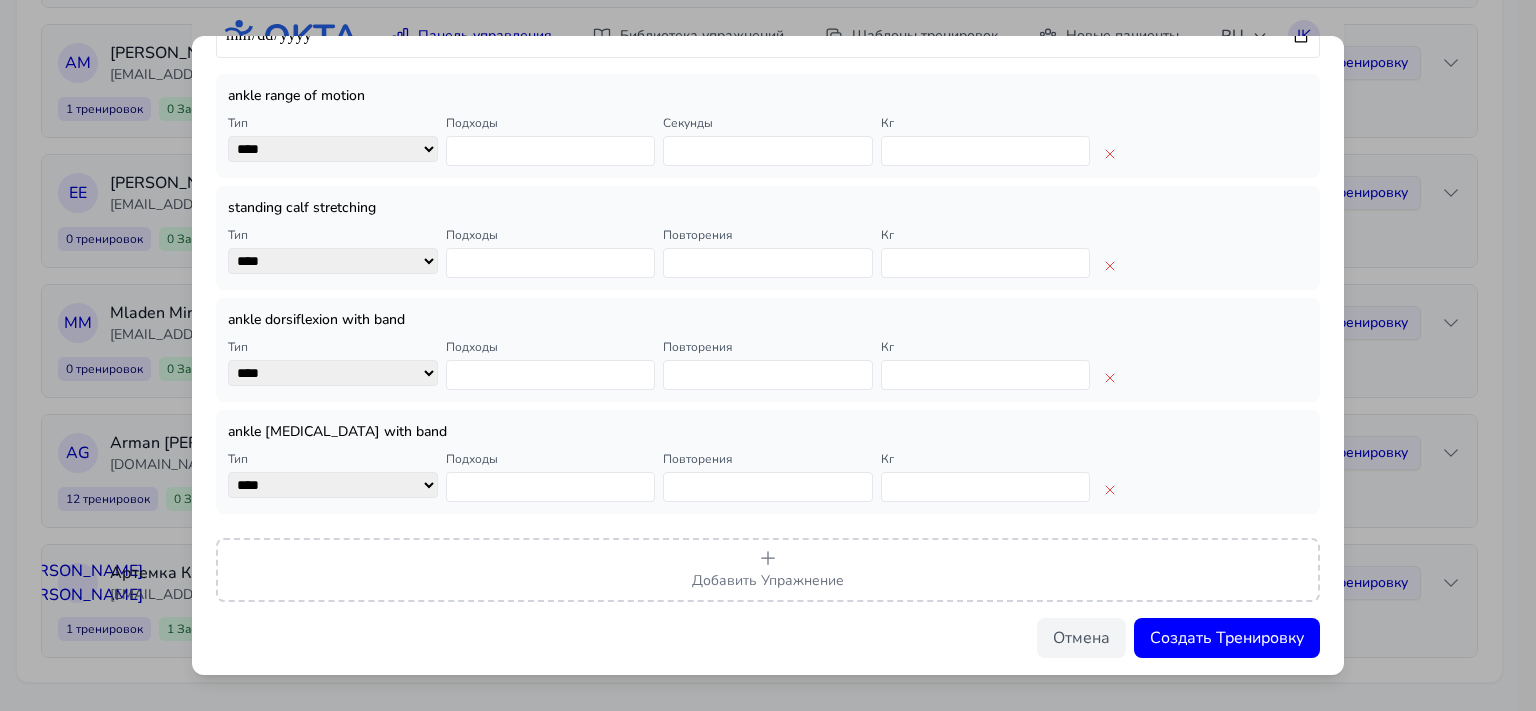 scroll, scrollTop: 114, scrollLeft: 0, axis: vertical 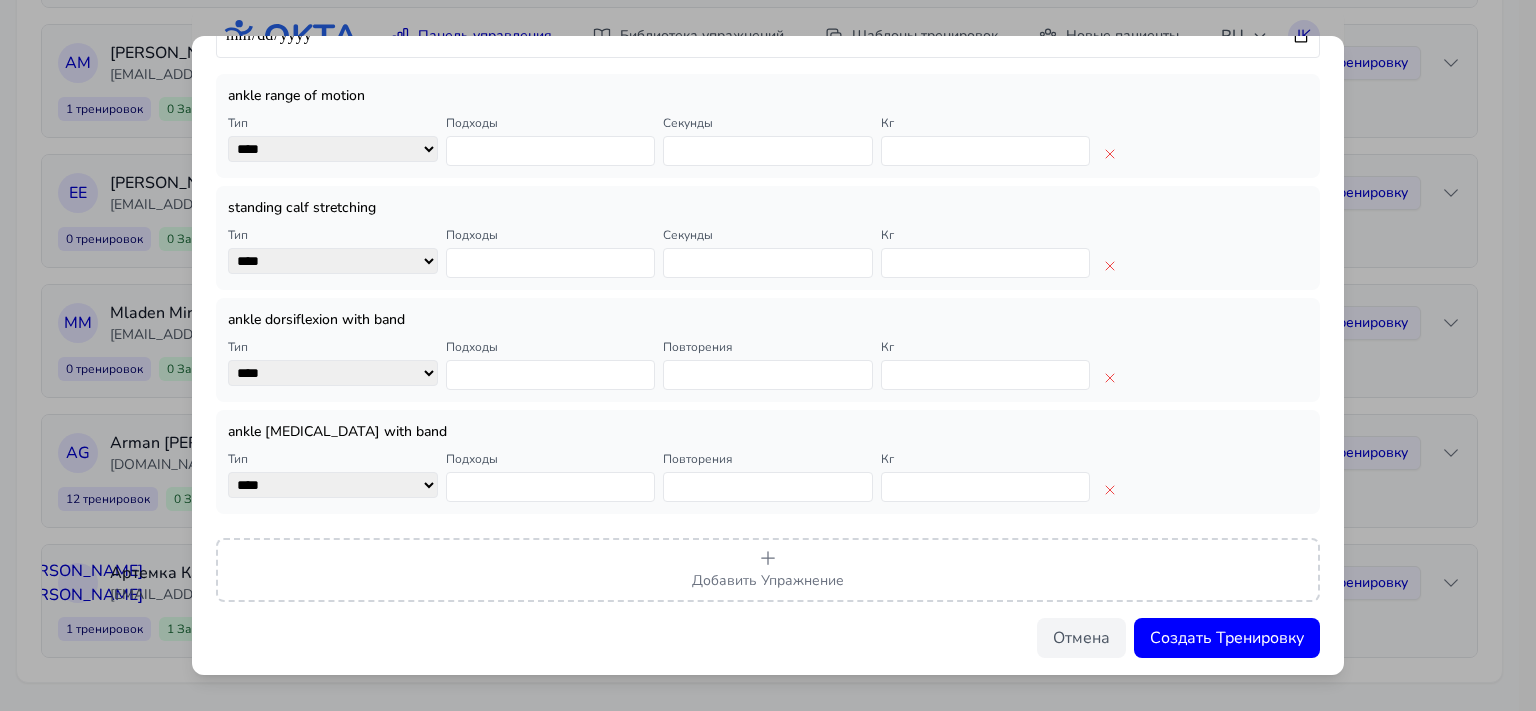 click at bounding box center (768, 263) 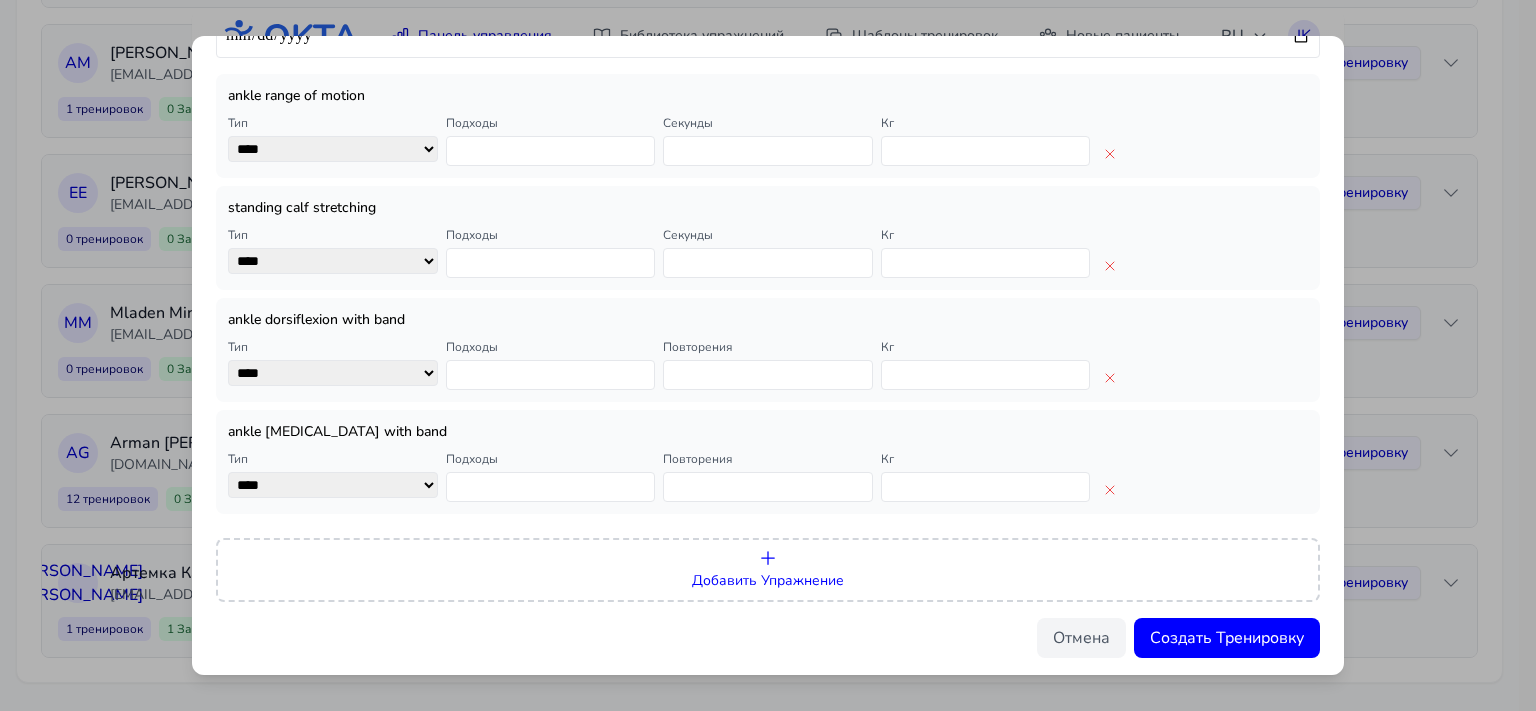 type on "**" 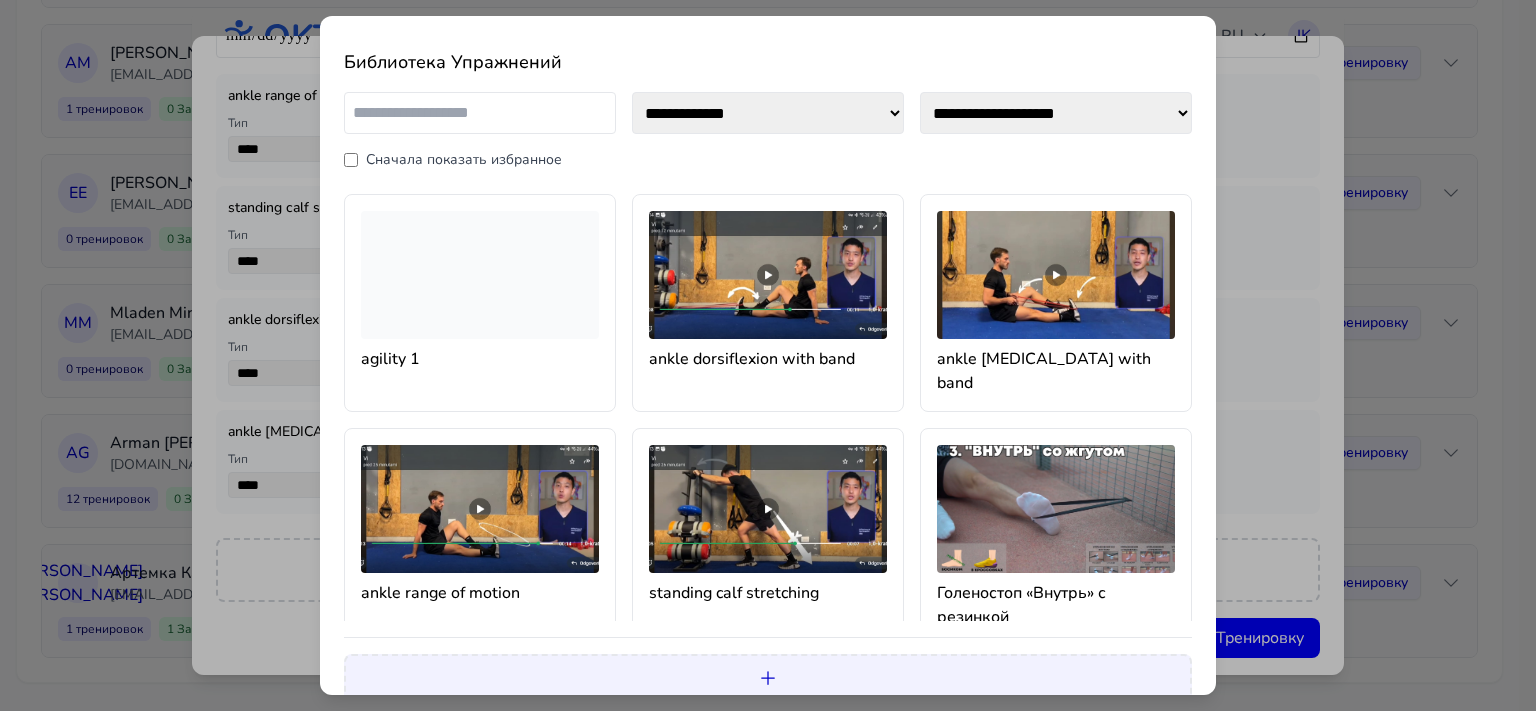 click 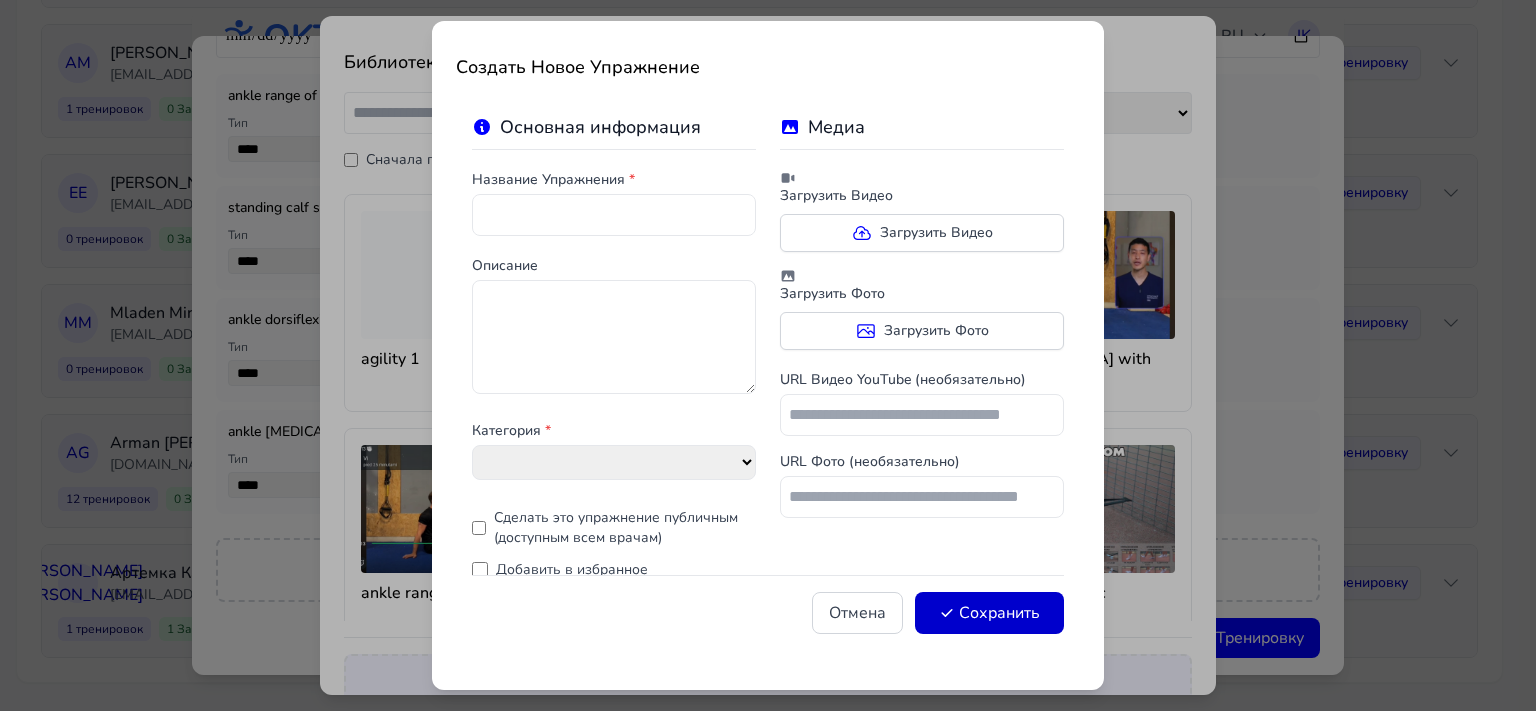 select on "**********" 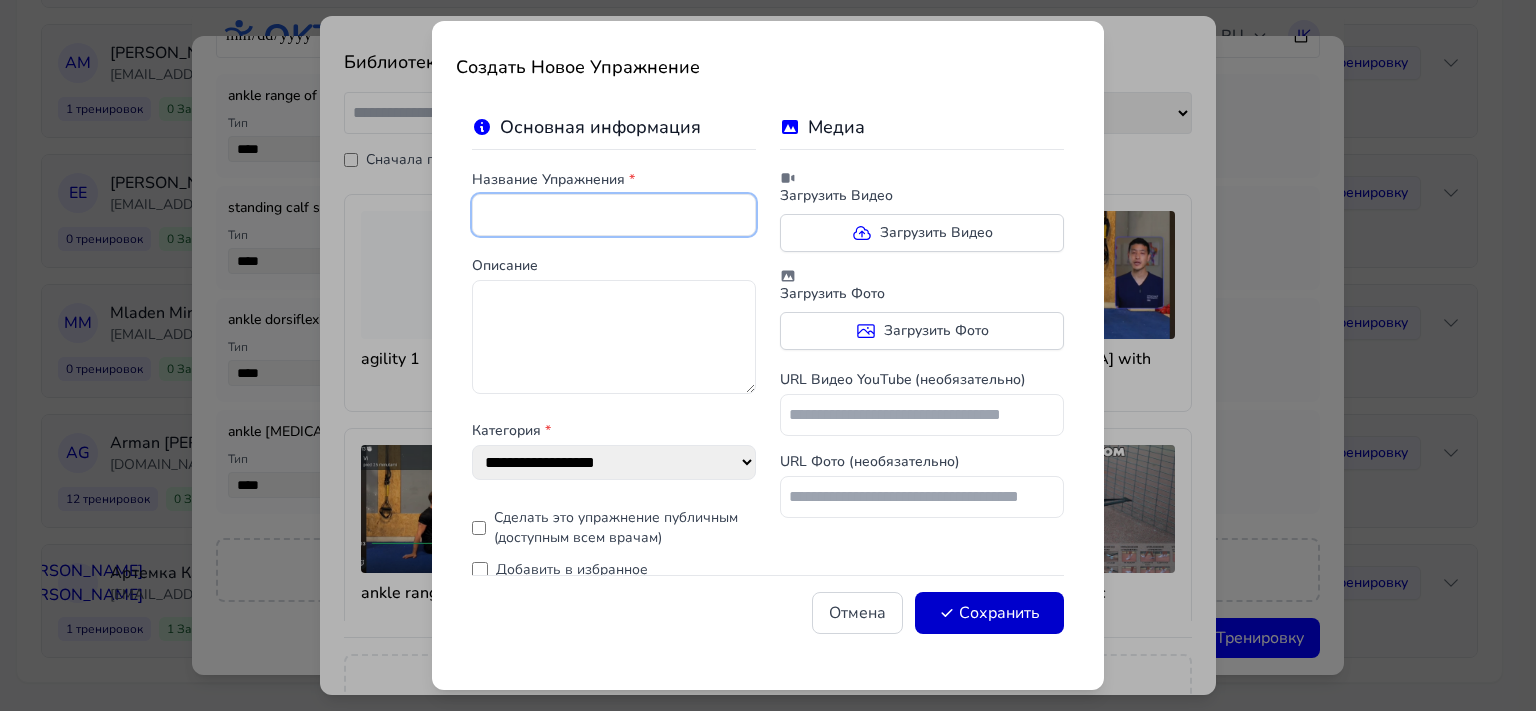 click at bounding box center [614, 215] 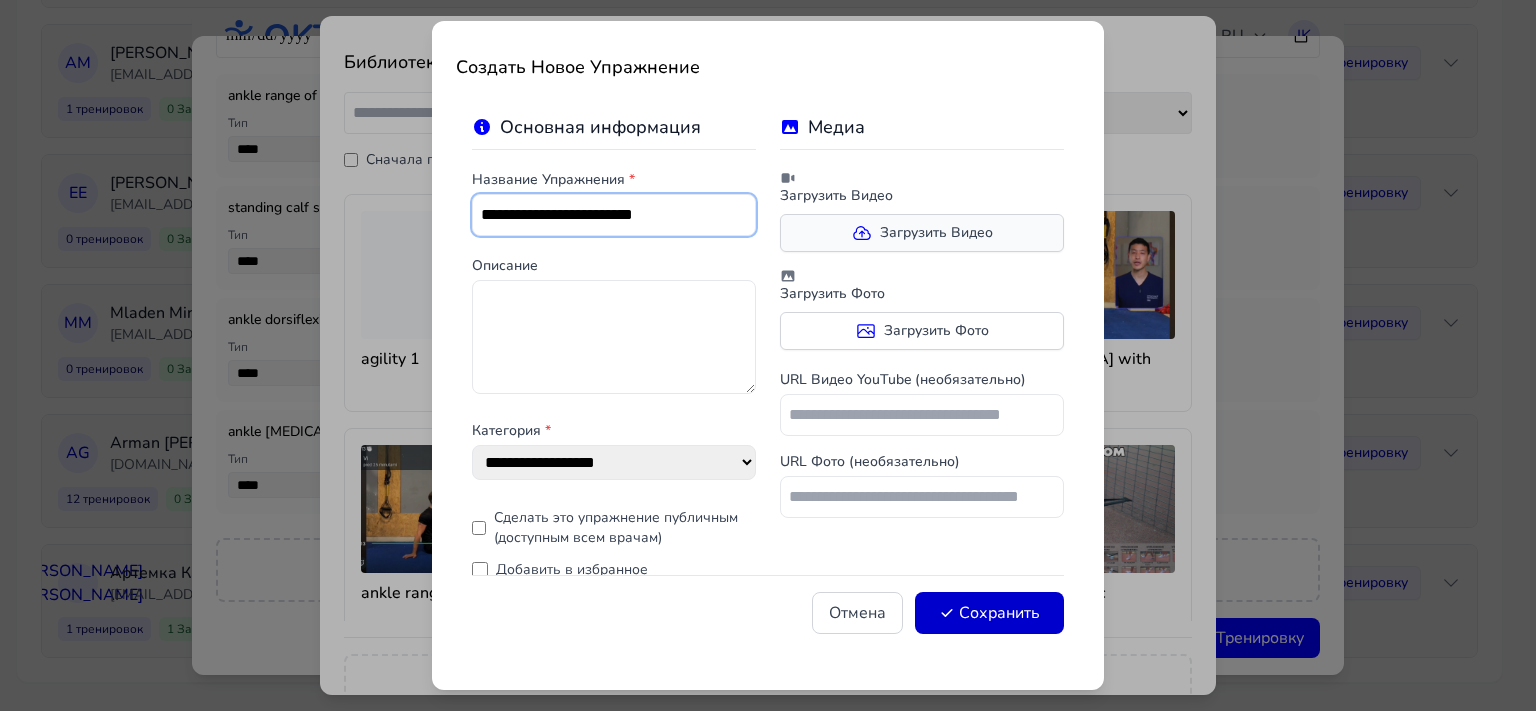 type on "**********" 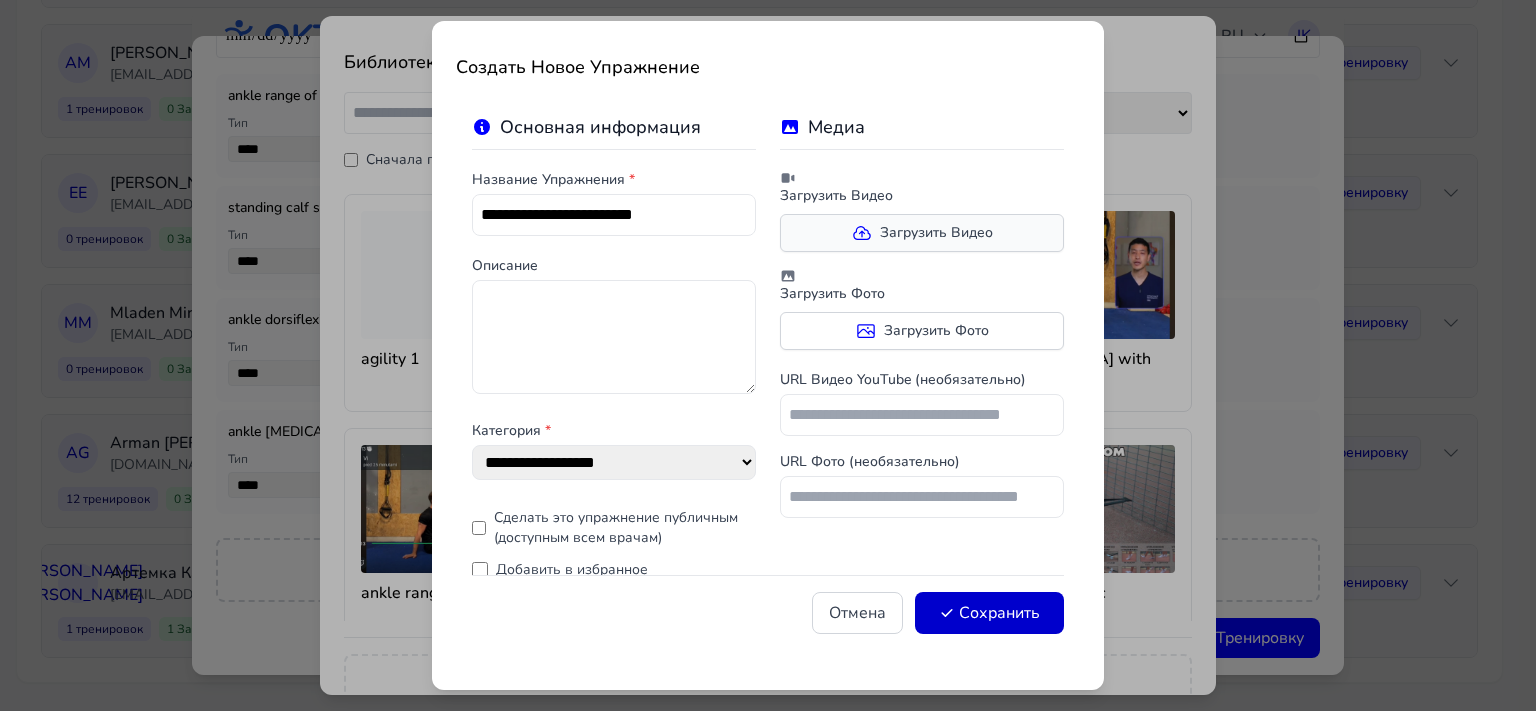 click 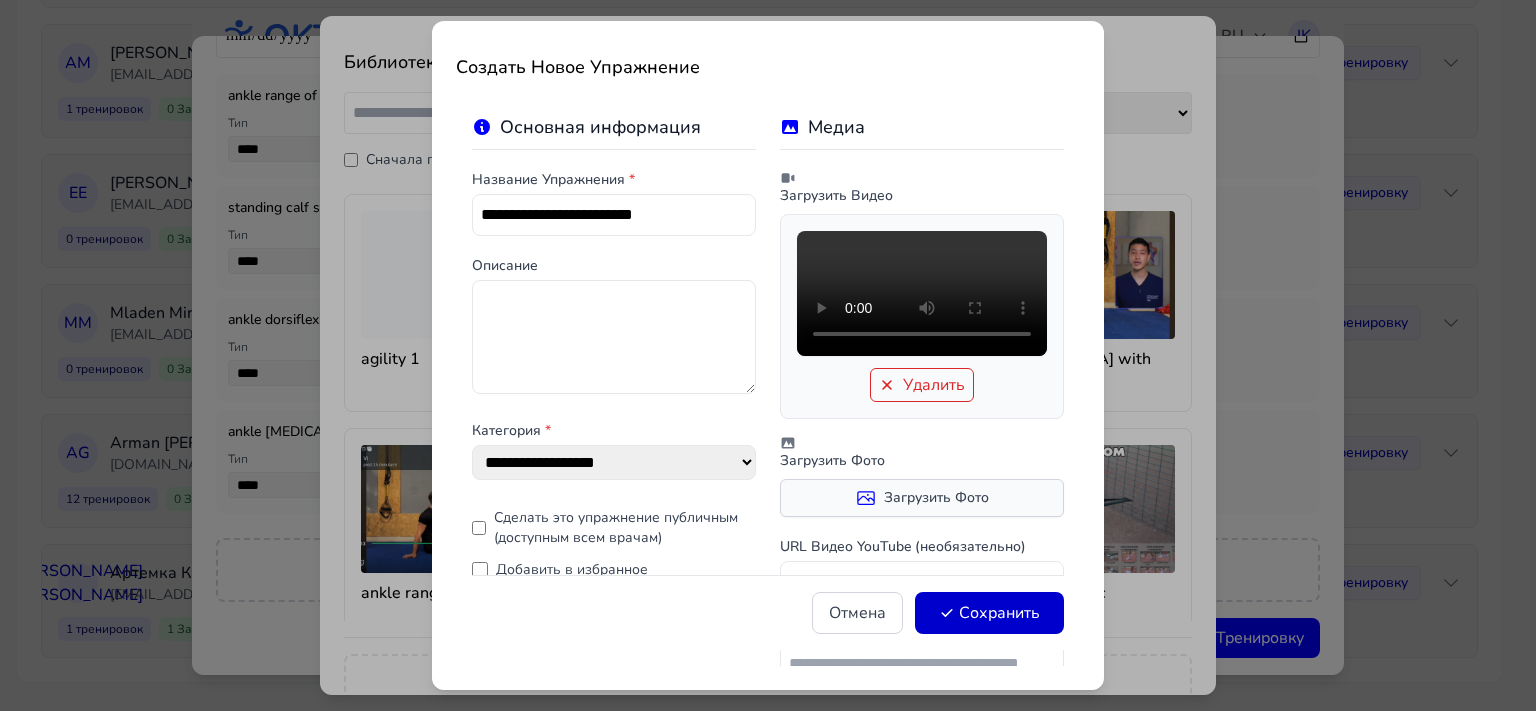click 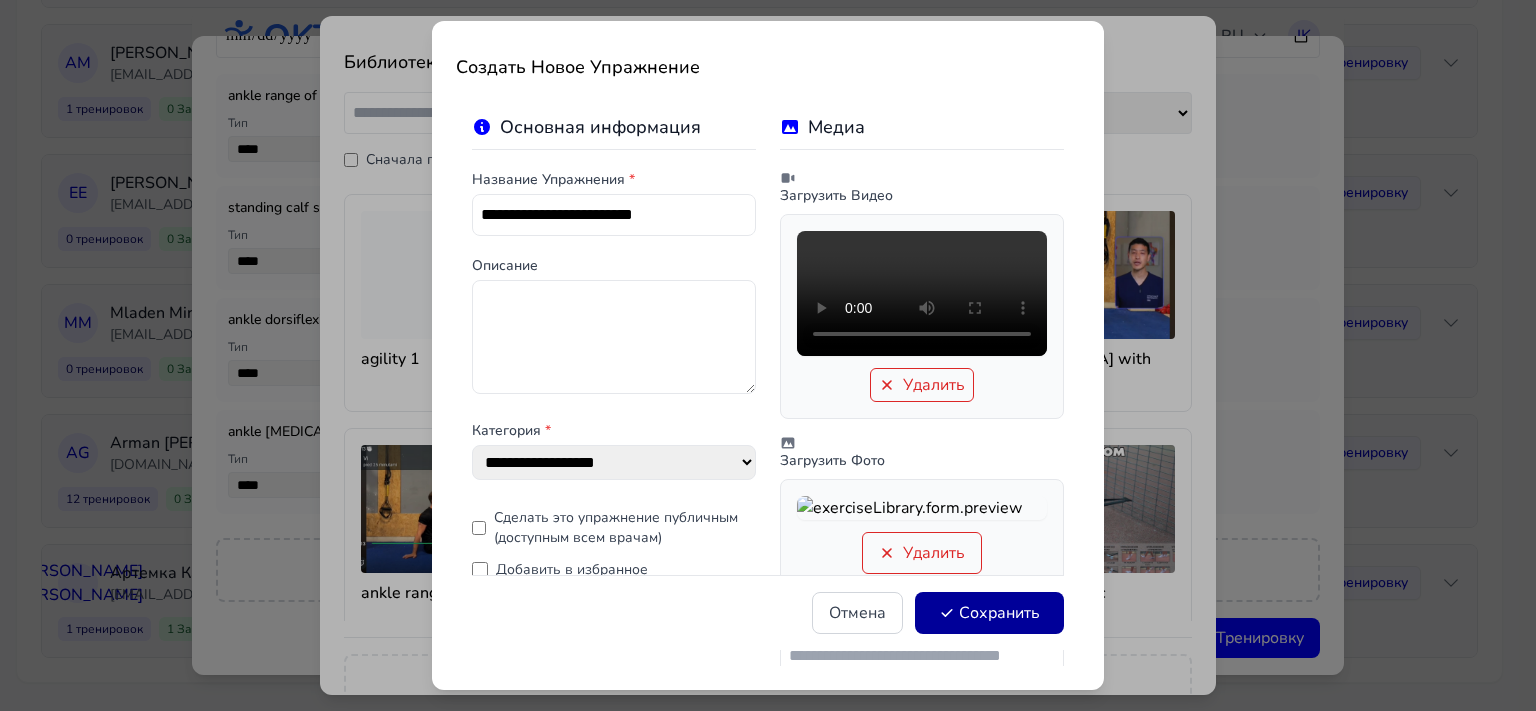 click on "Сохранить" at bounding box center [989, 613] 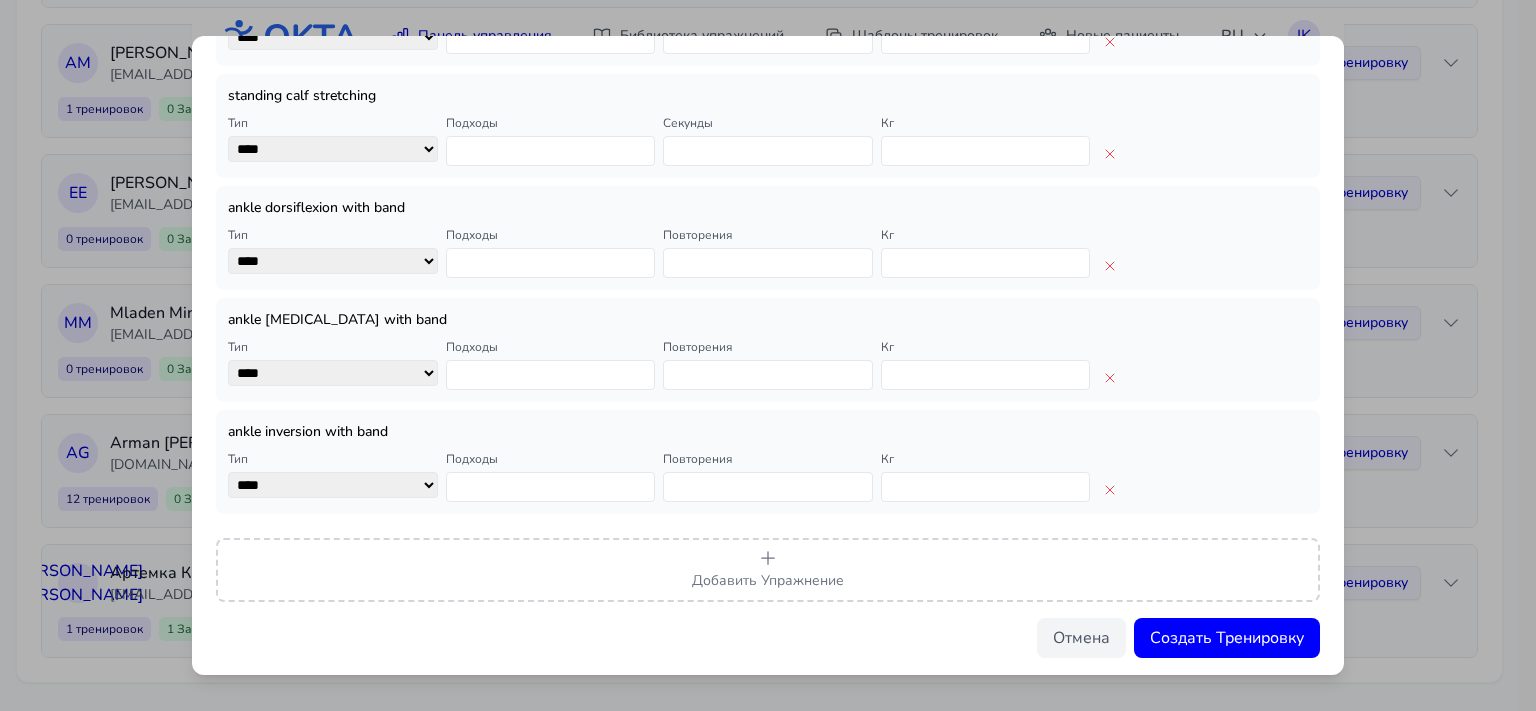 scroll, scrollTop: 226, scrollLeft: 0, axis: vertical 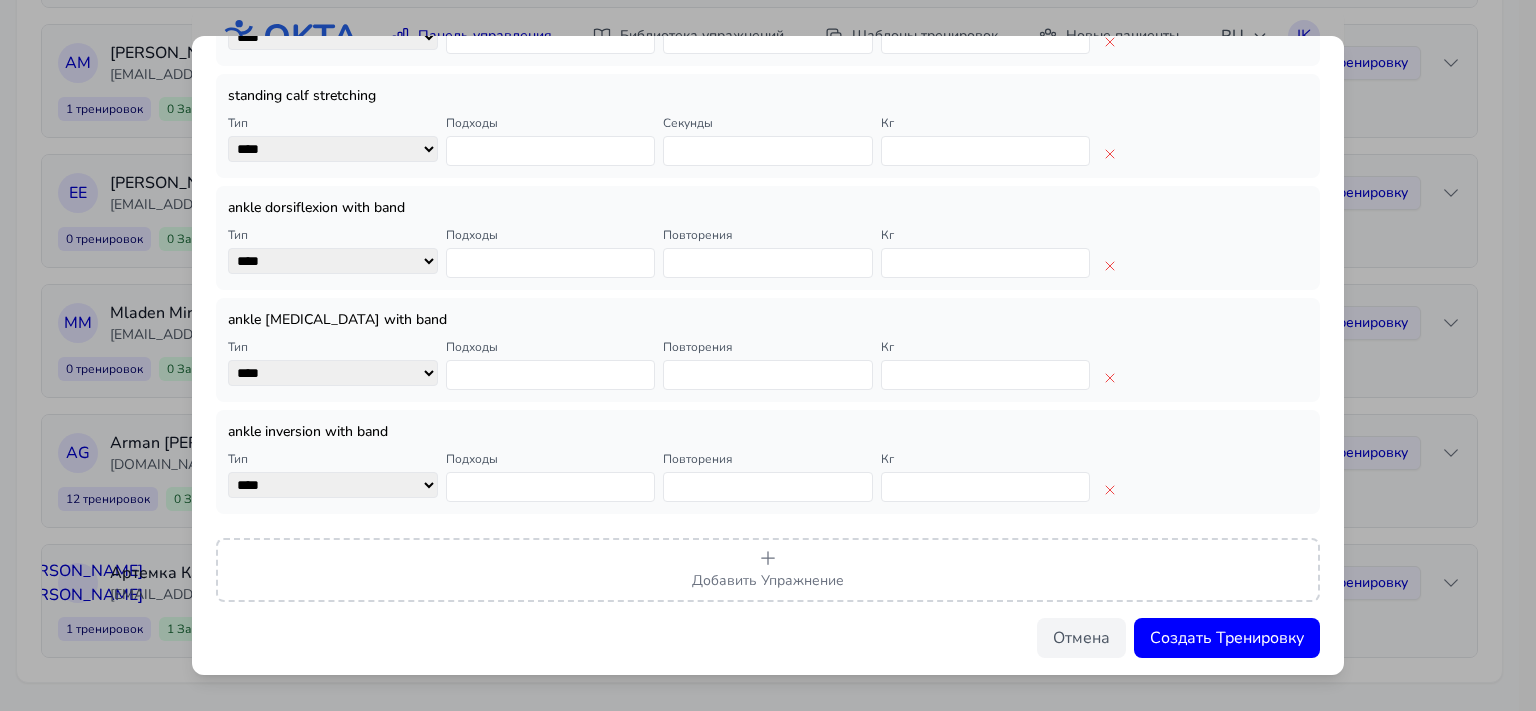 click on "*" at bounding box center (551, 487) 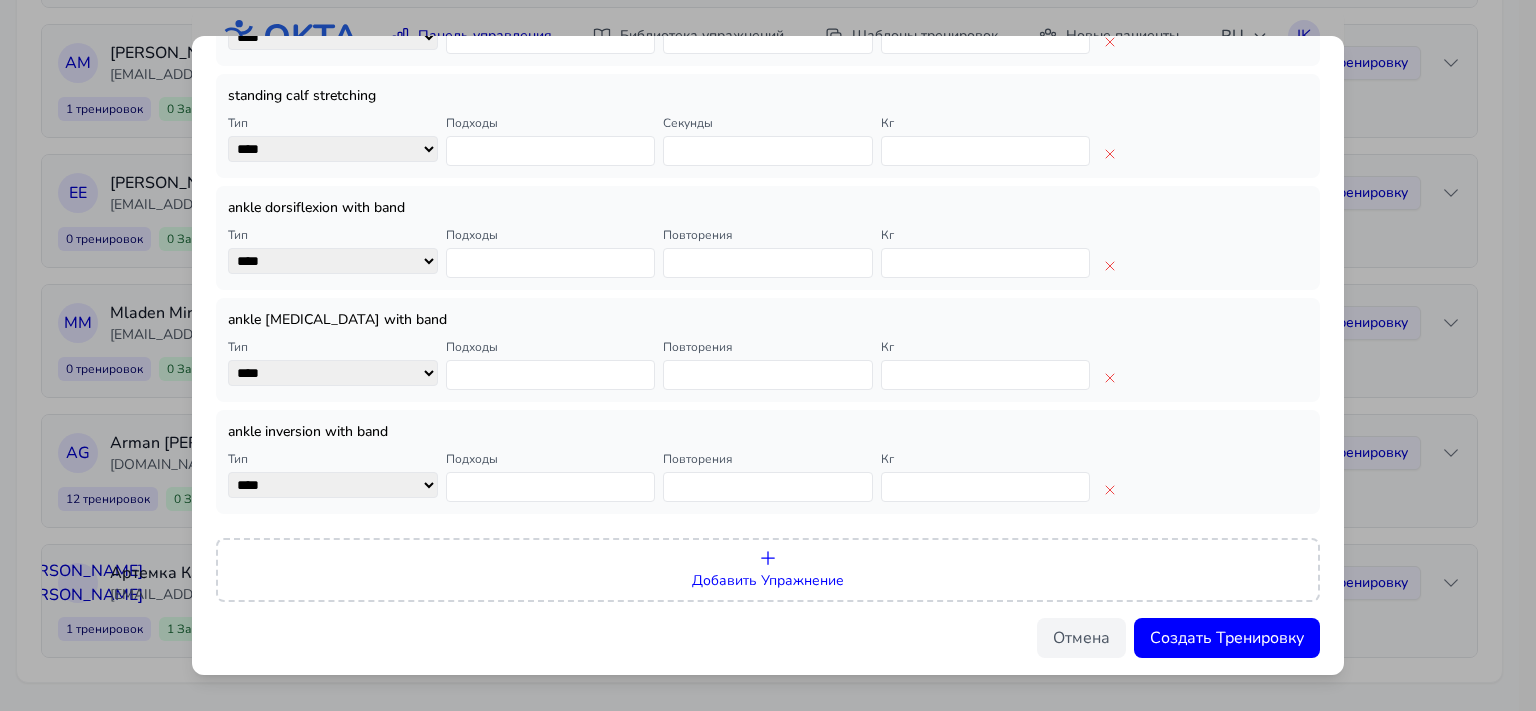 type on "**" 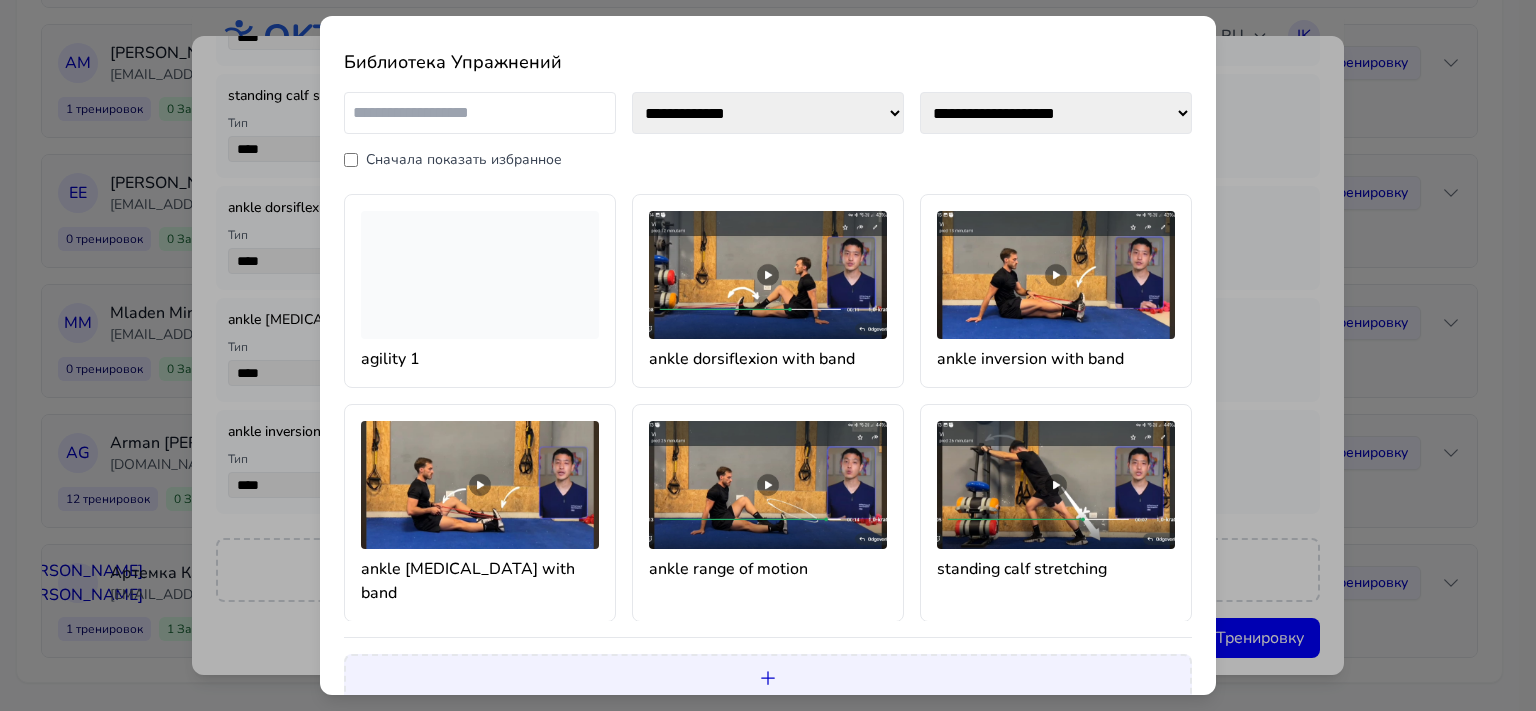 click 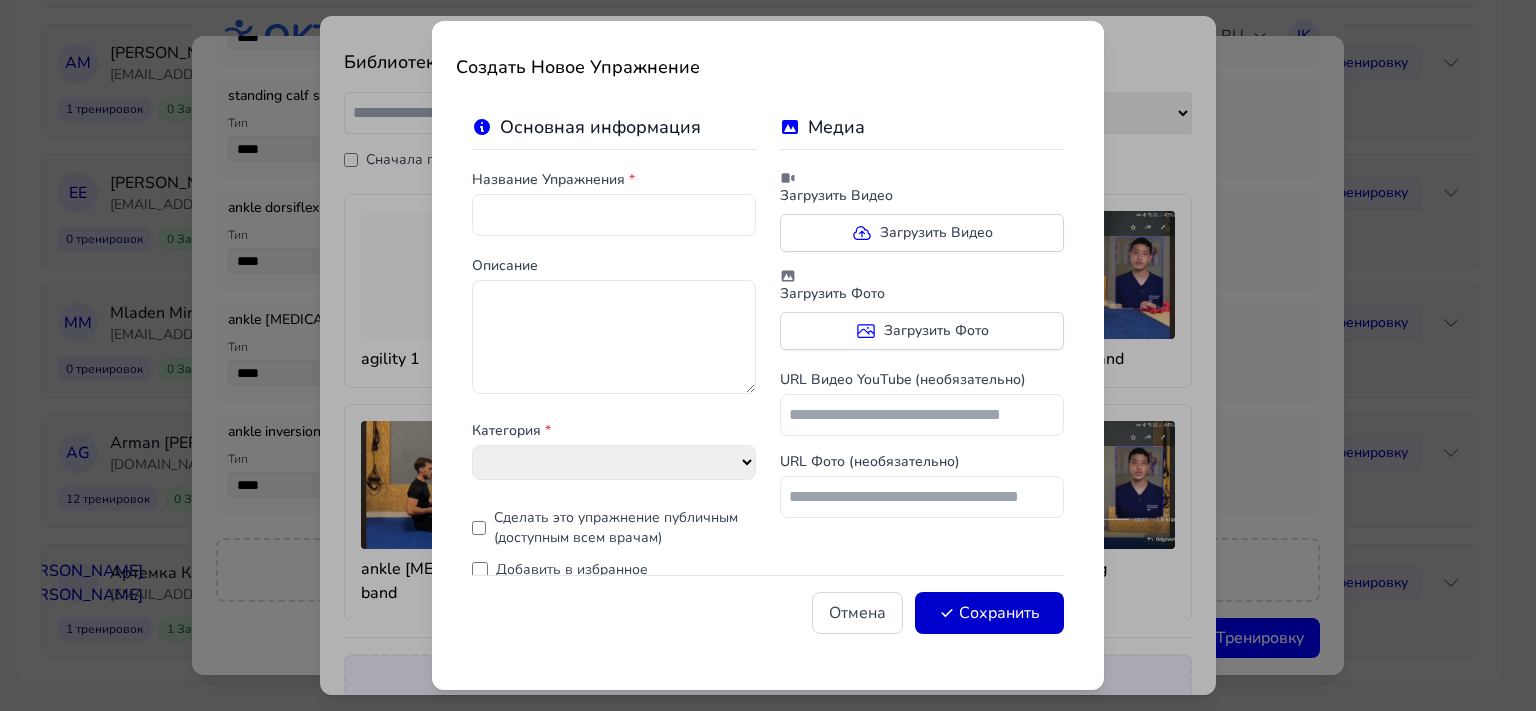 select on "**********" 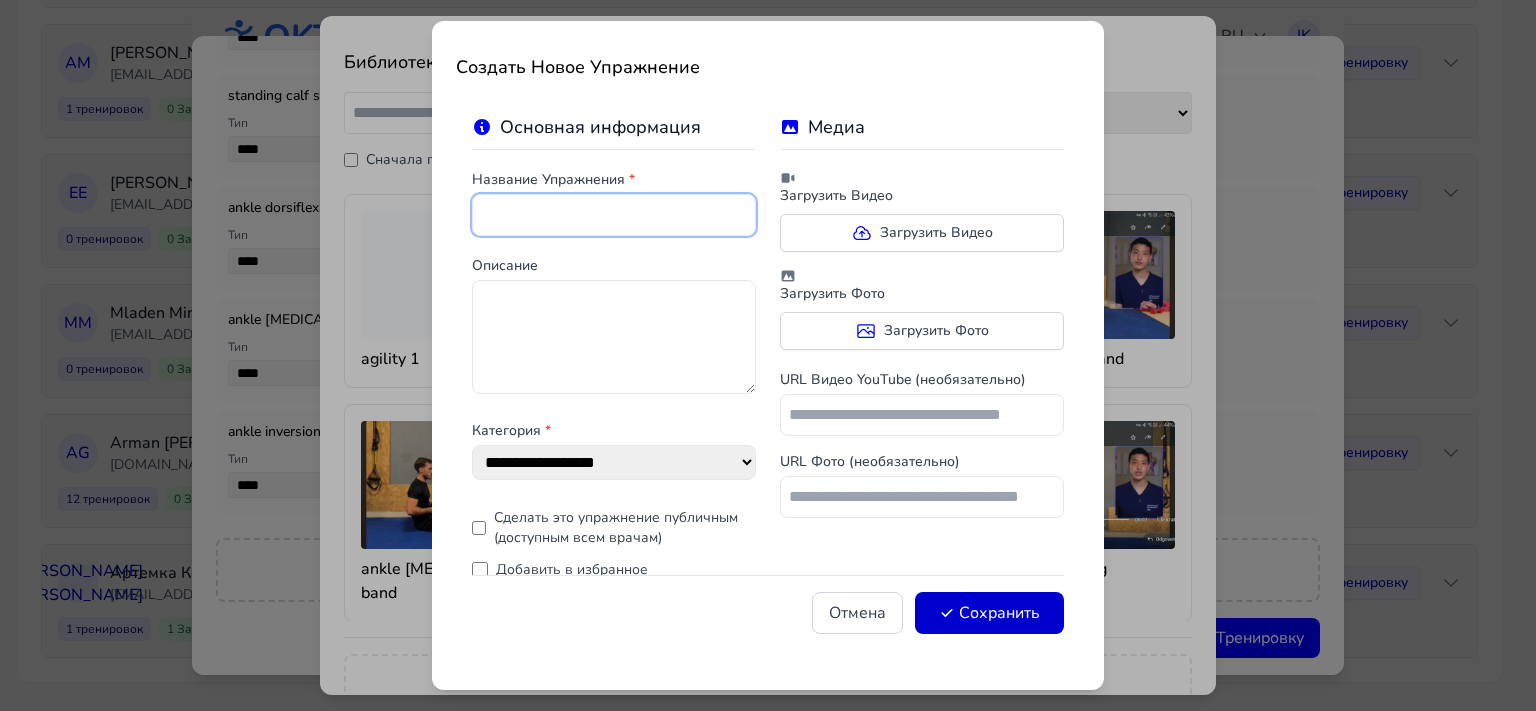 click at bounding box center (614, 215) 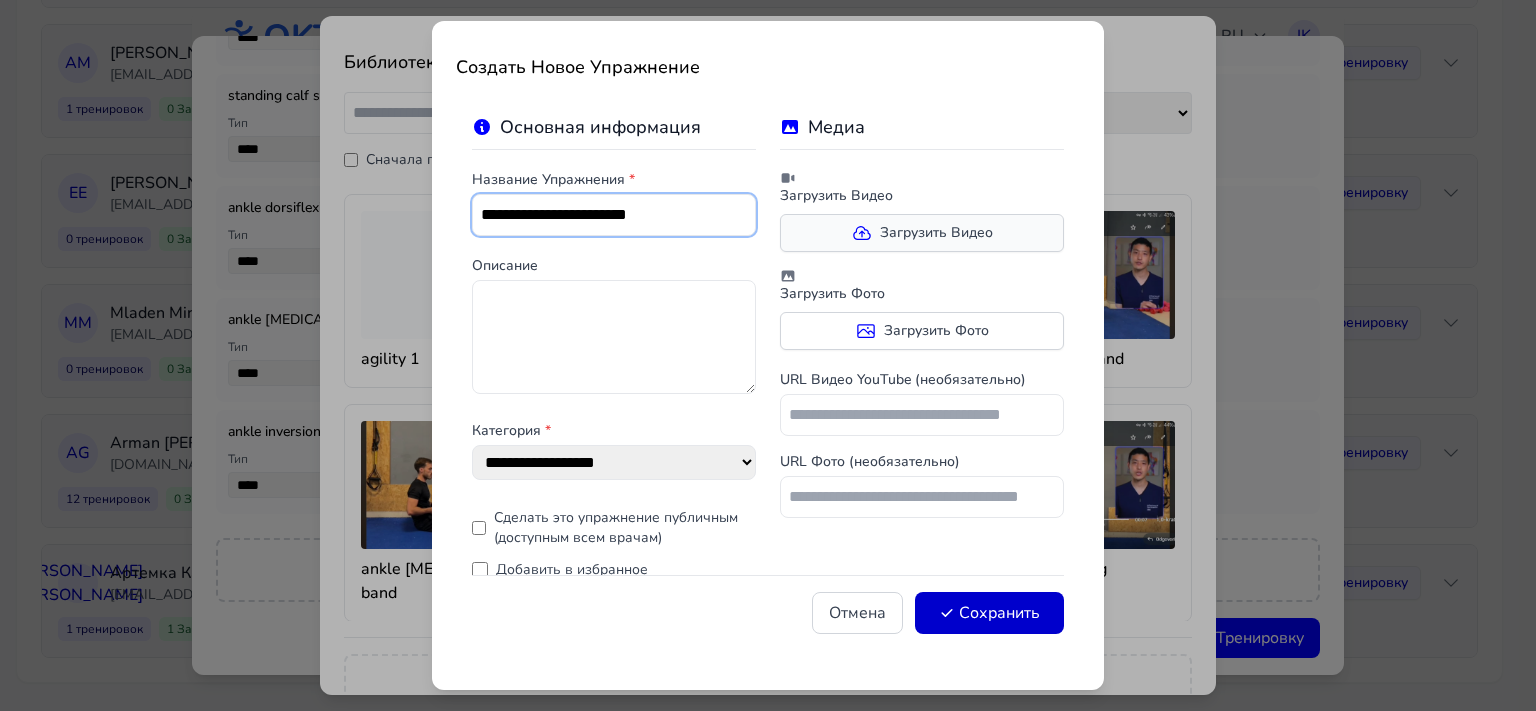 type on "**********" 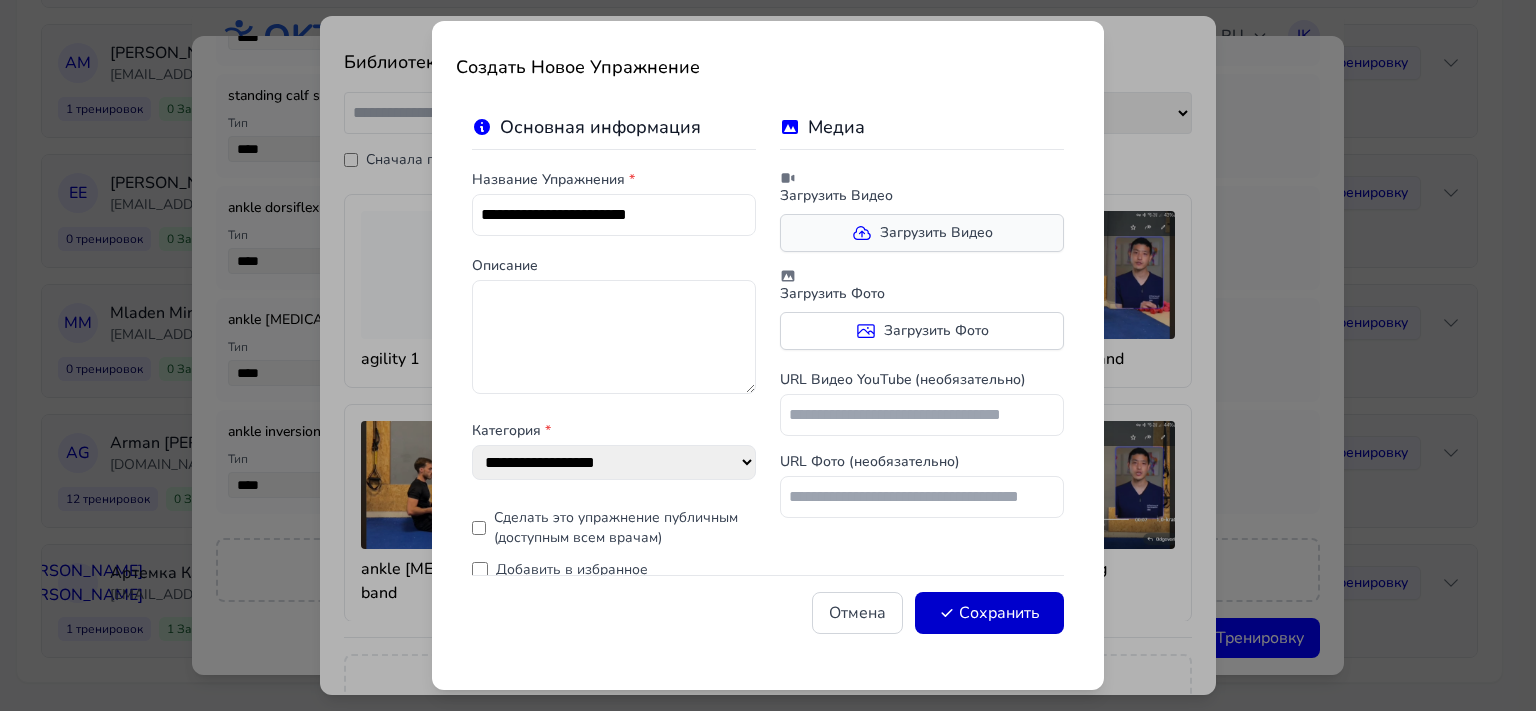 click 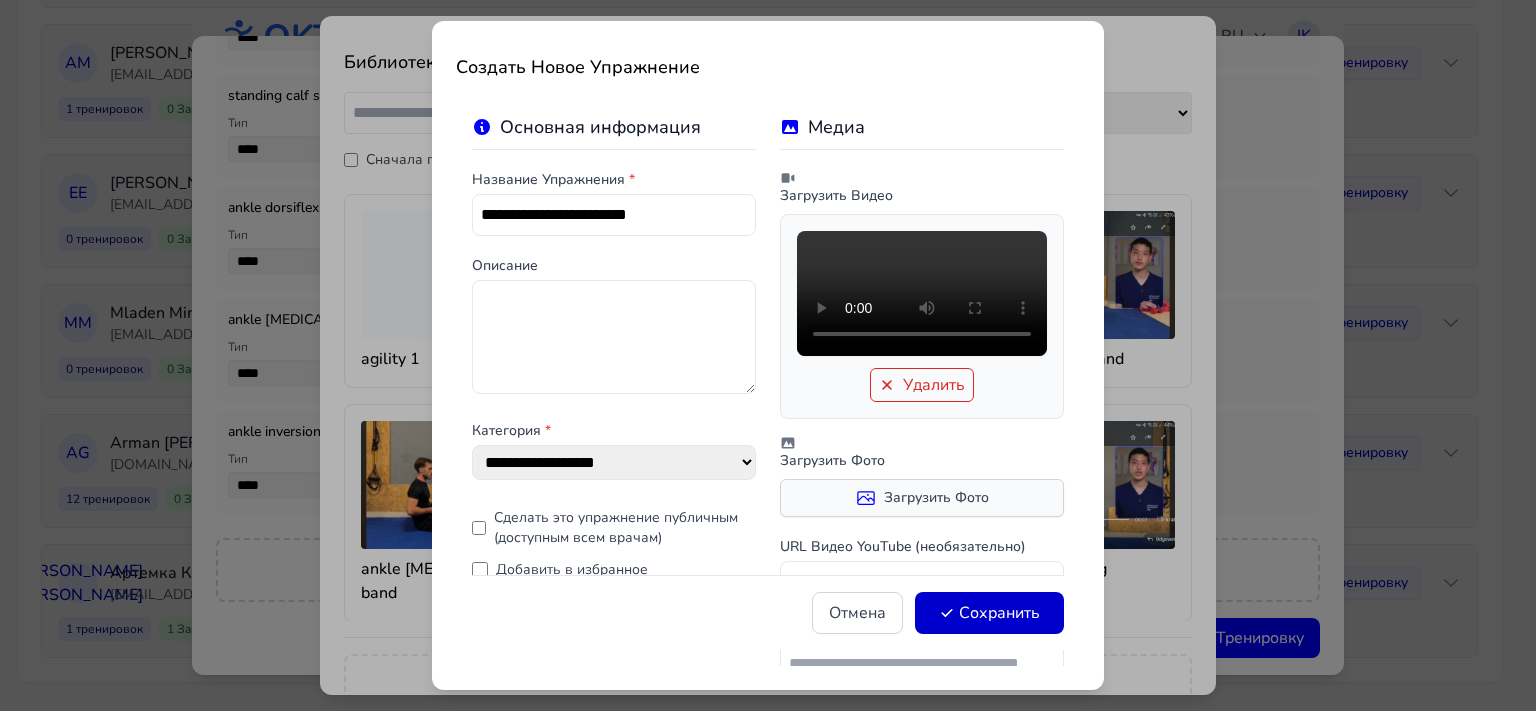 click 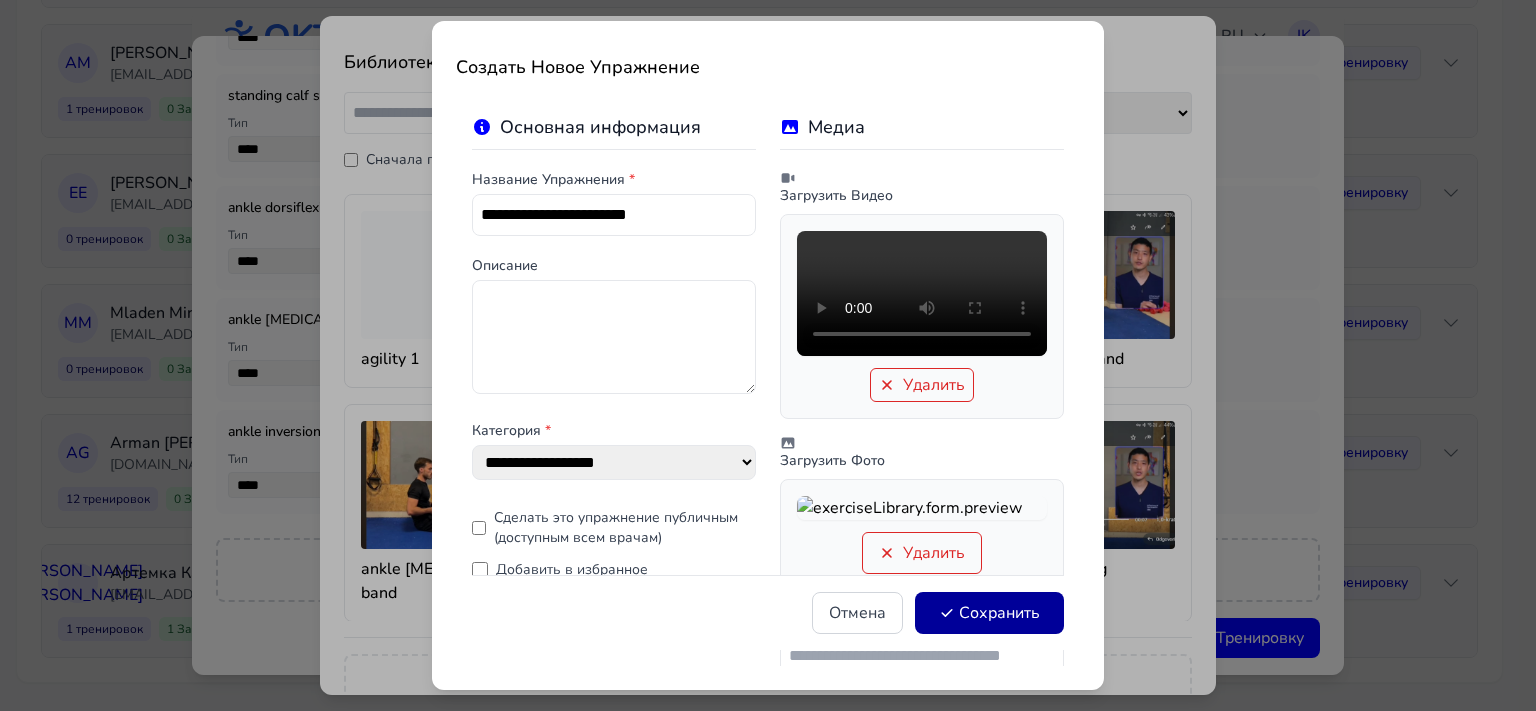 click on "Сохранить" at bounding box center (989, 613) 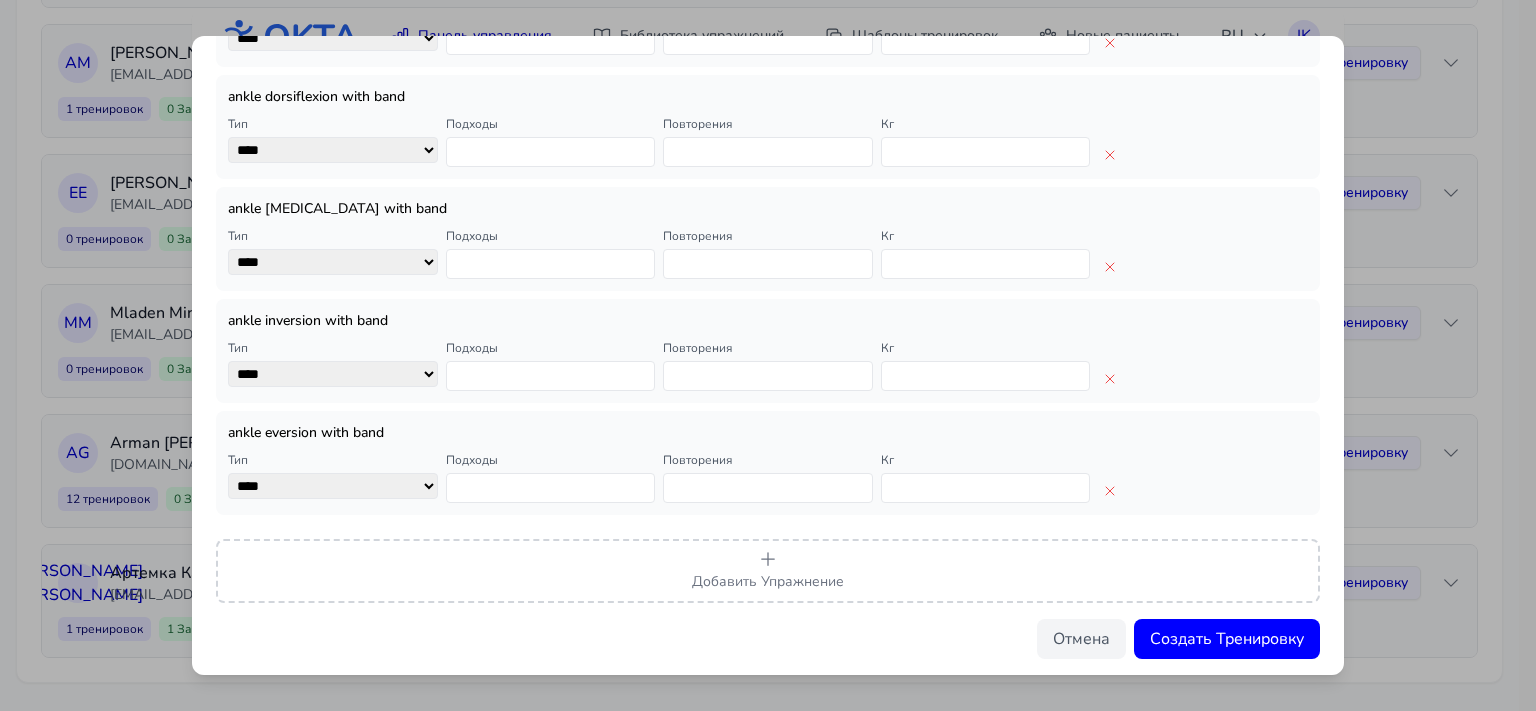 scroll, scrollTop: 338, scrollLeft: 0, axis: vertical 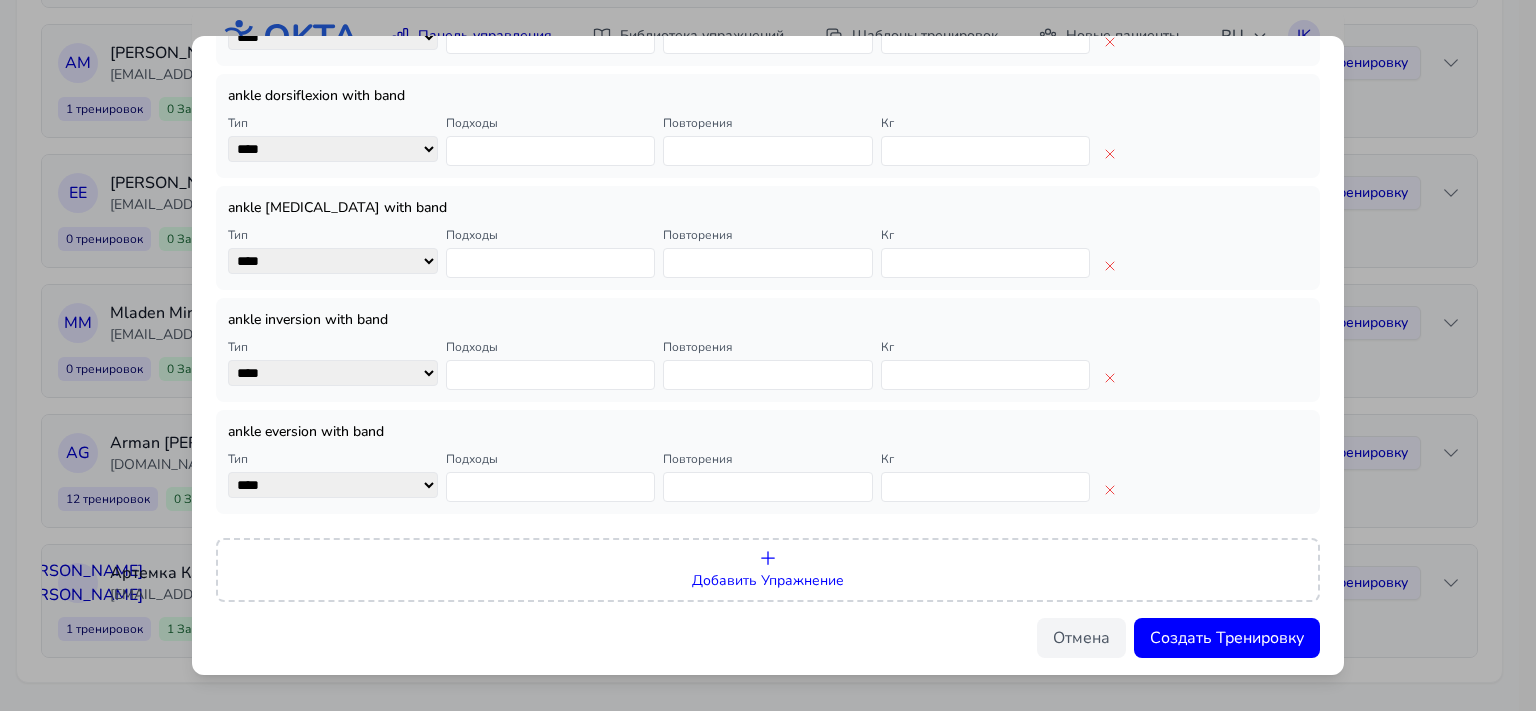 click 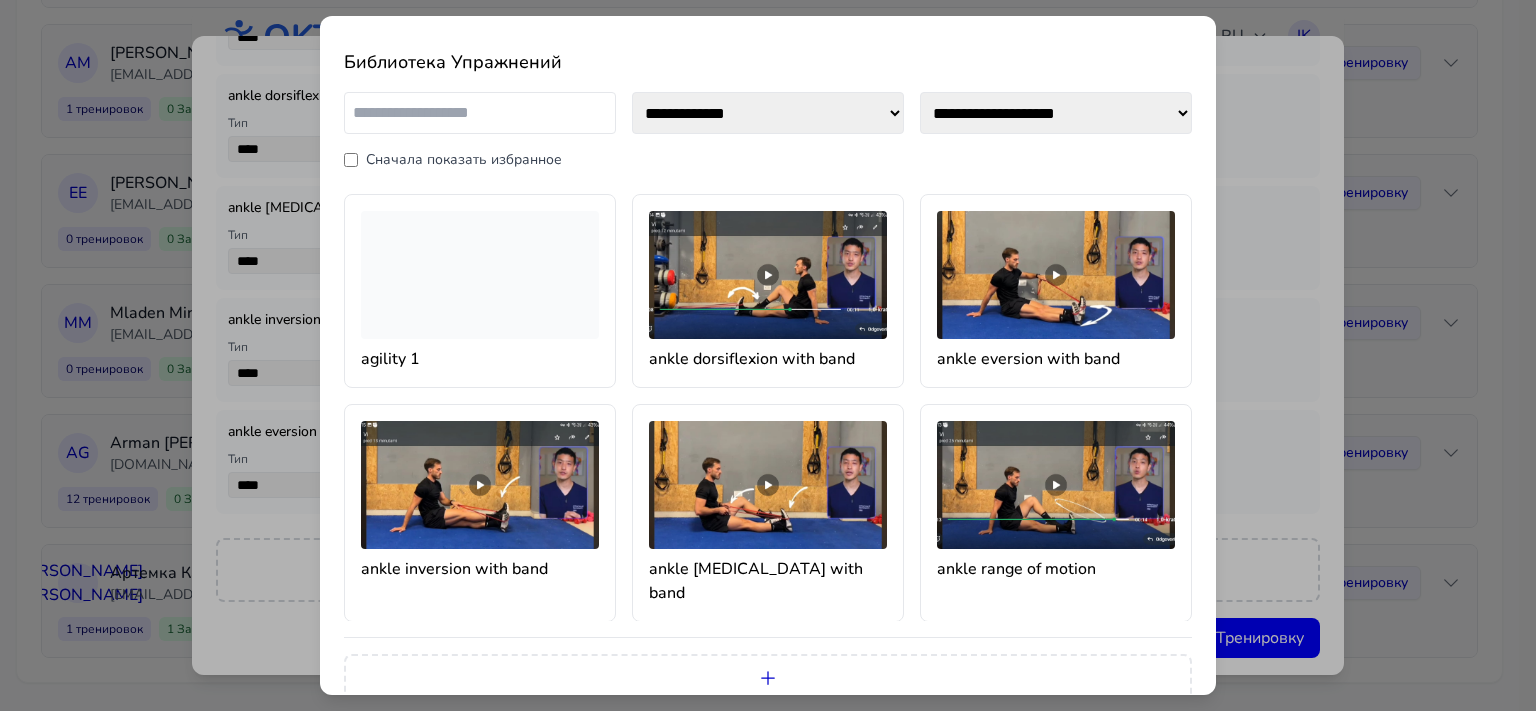 click at bounding box center [480, 113] 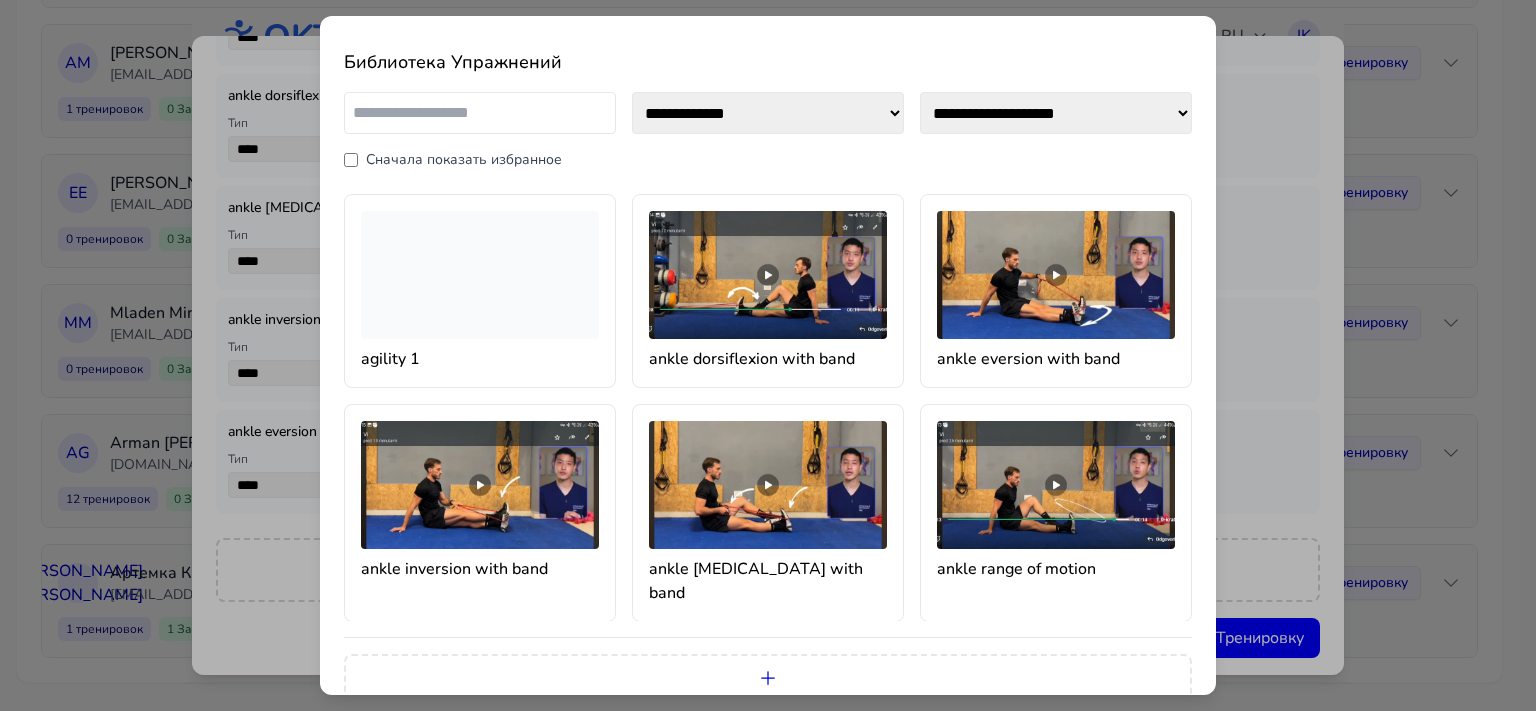 type on "*" 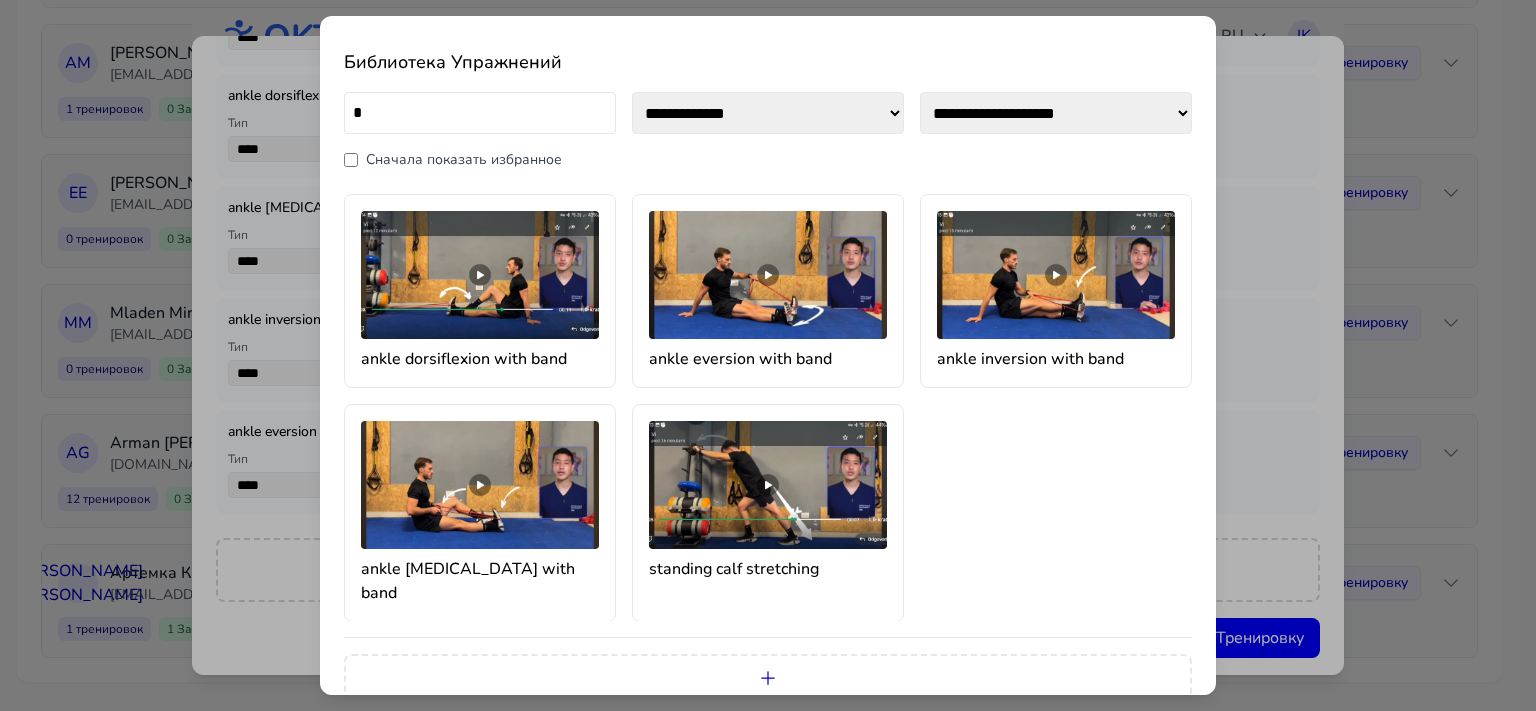 type 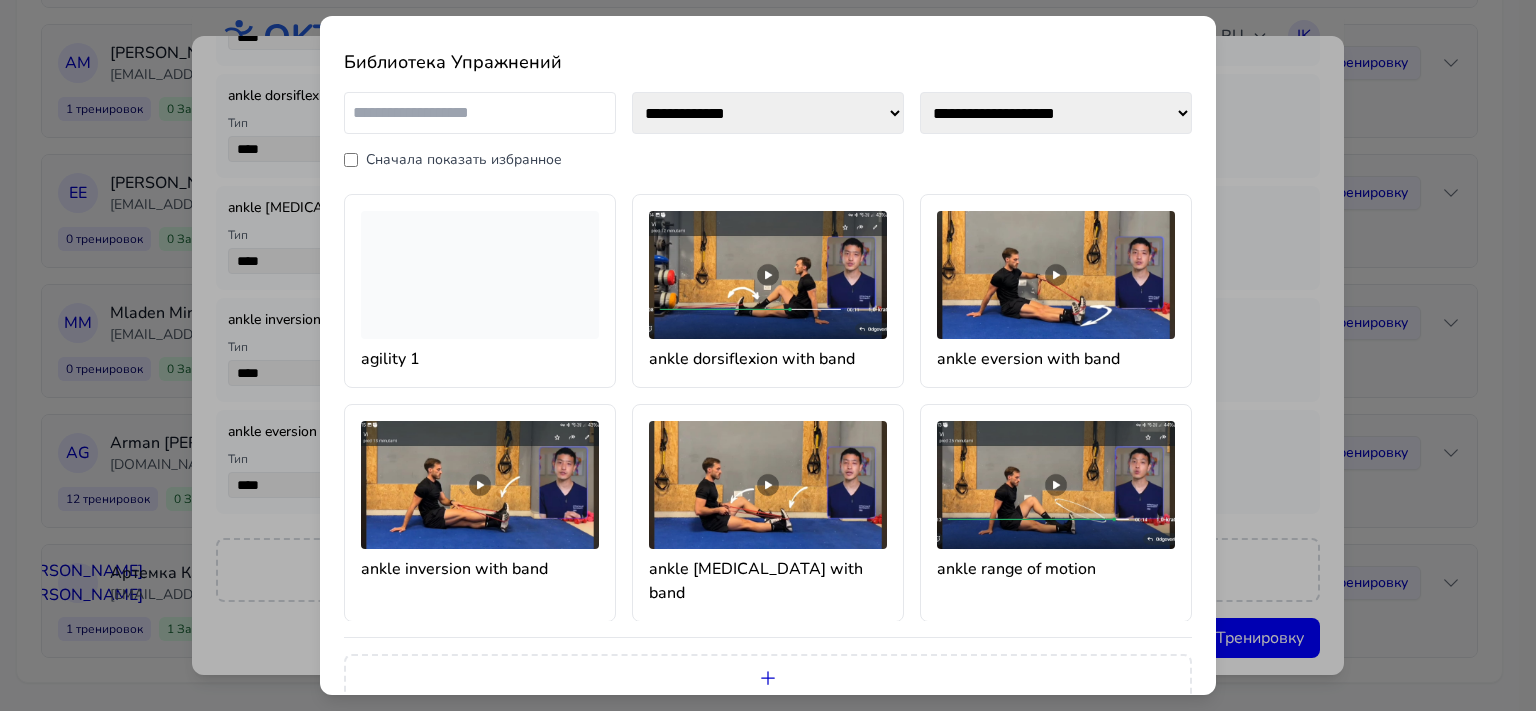 scroll, scrollTop: 57, scrollLeft: 0, axis: vertical 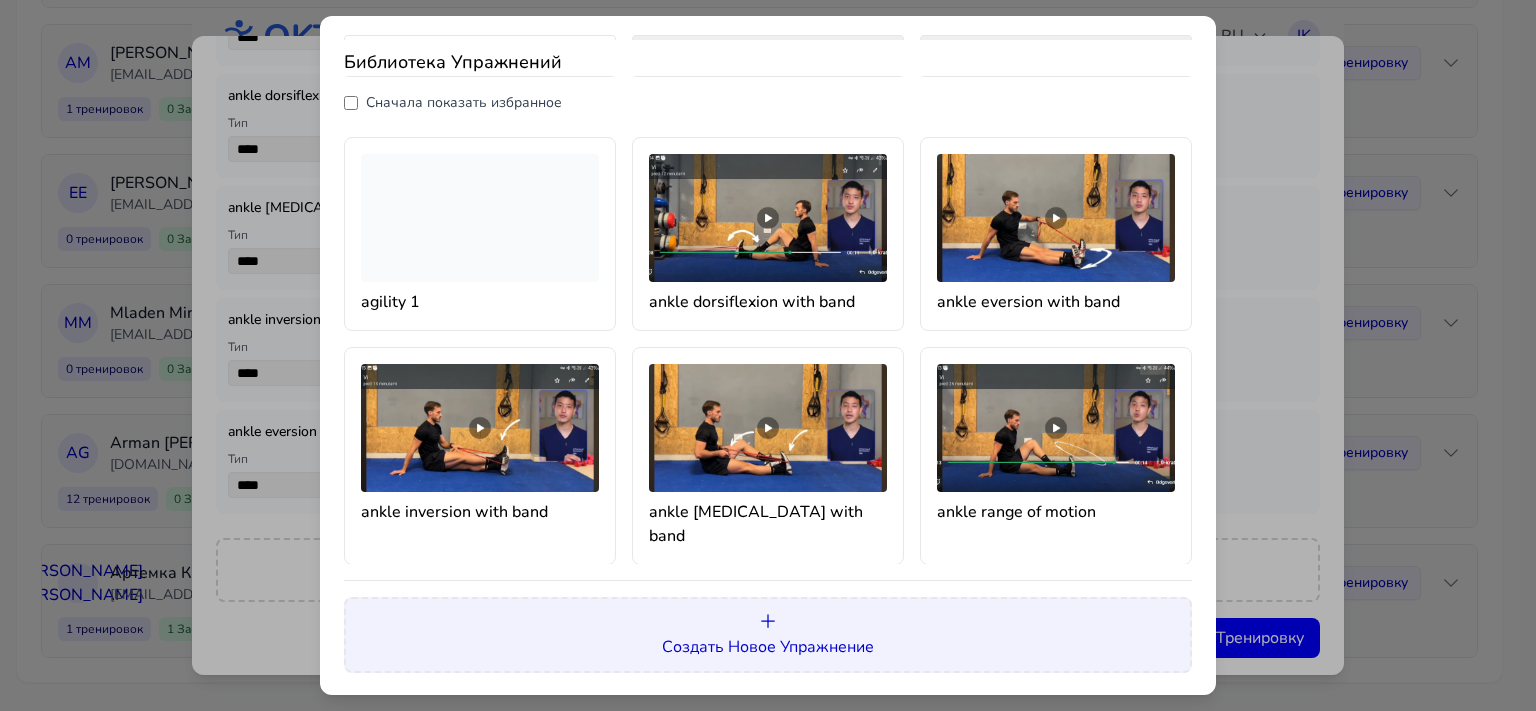 click 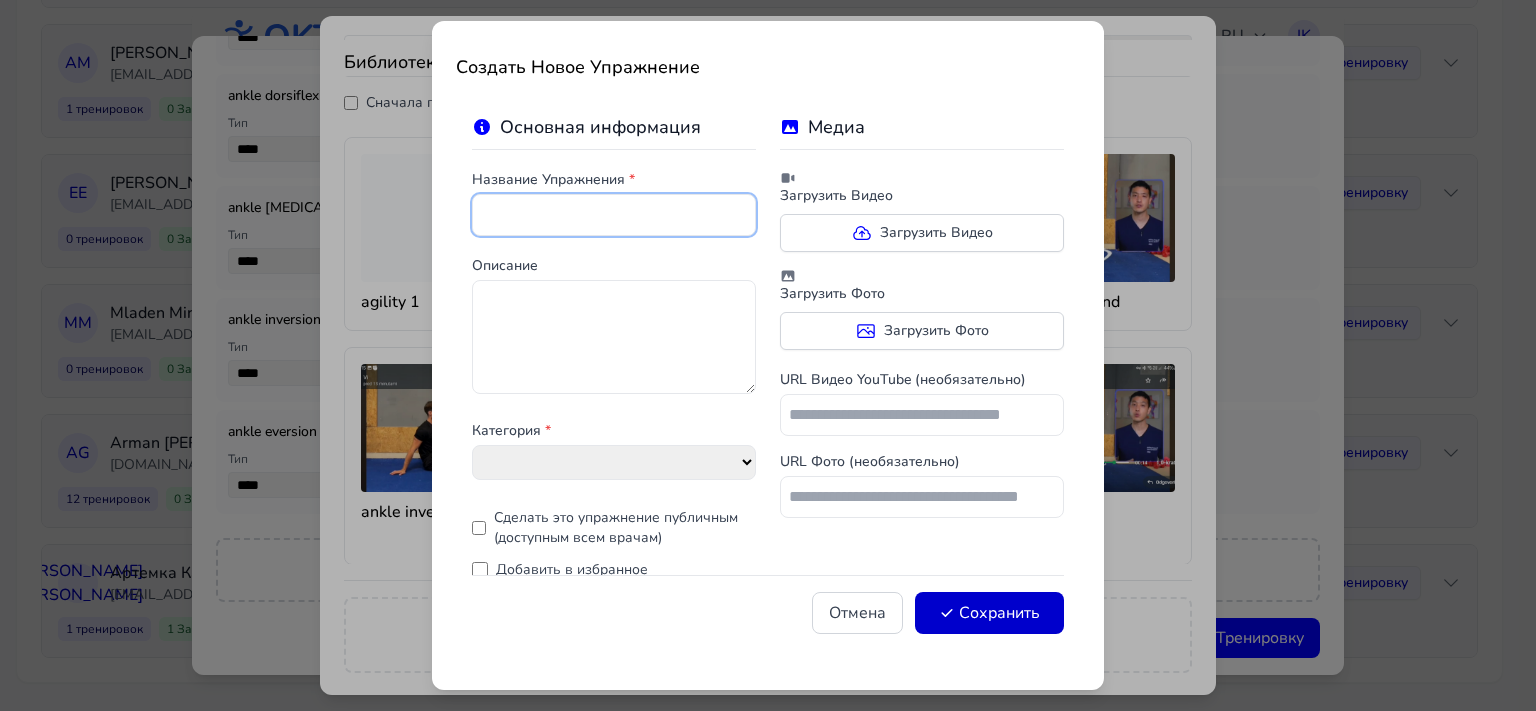 click at bounding box center [614, 215] 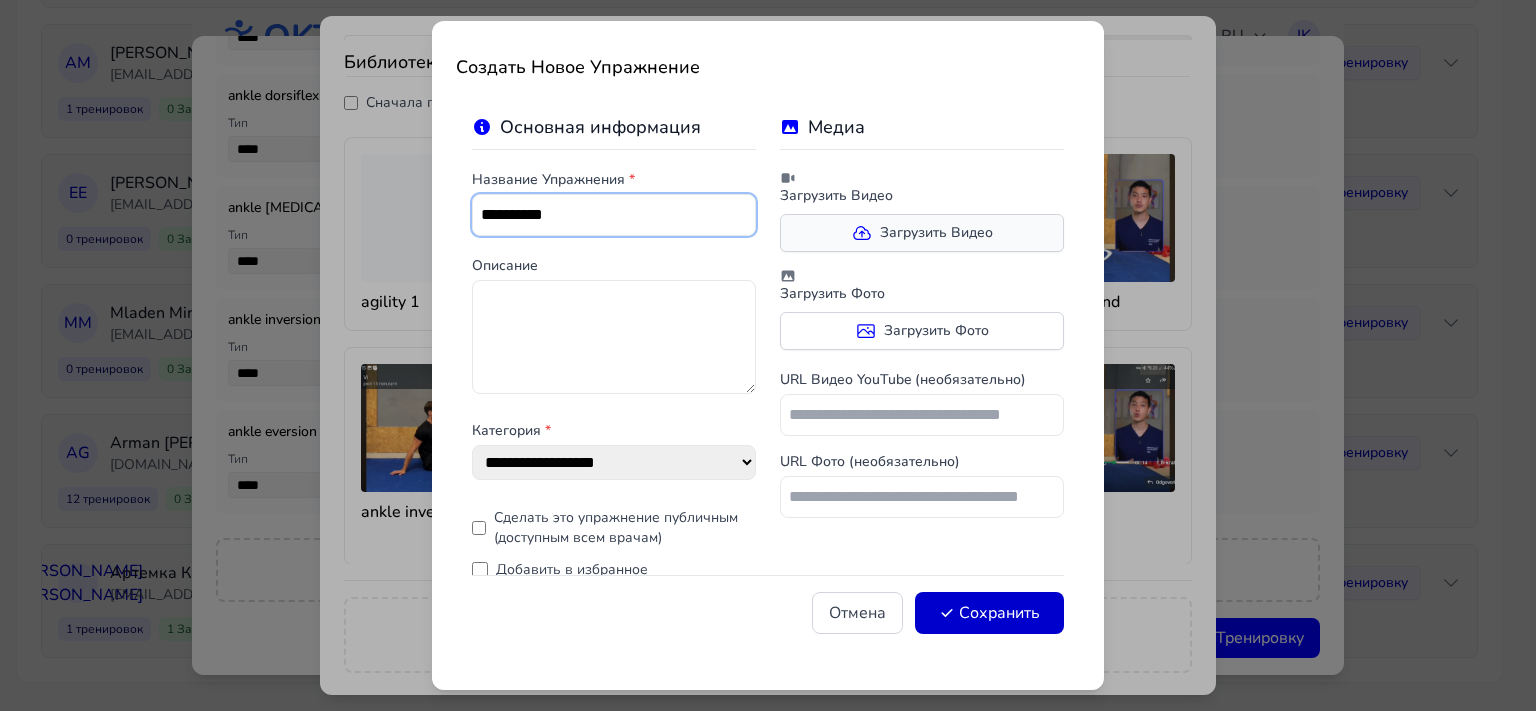 type on "**********" 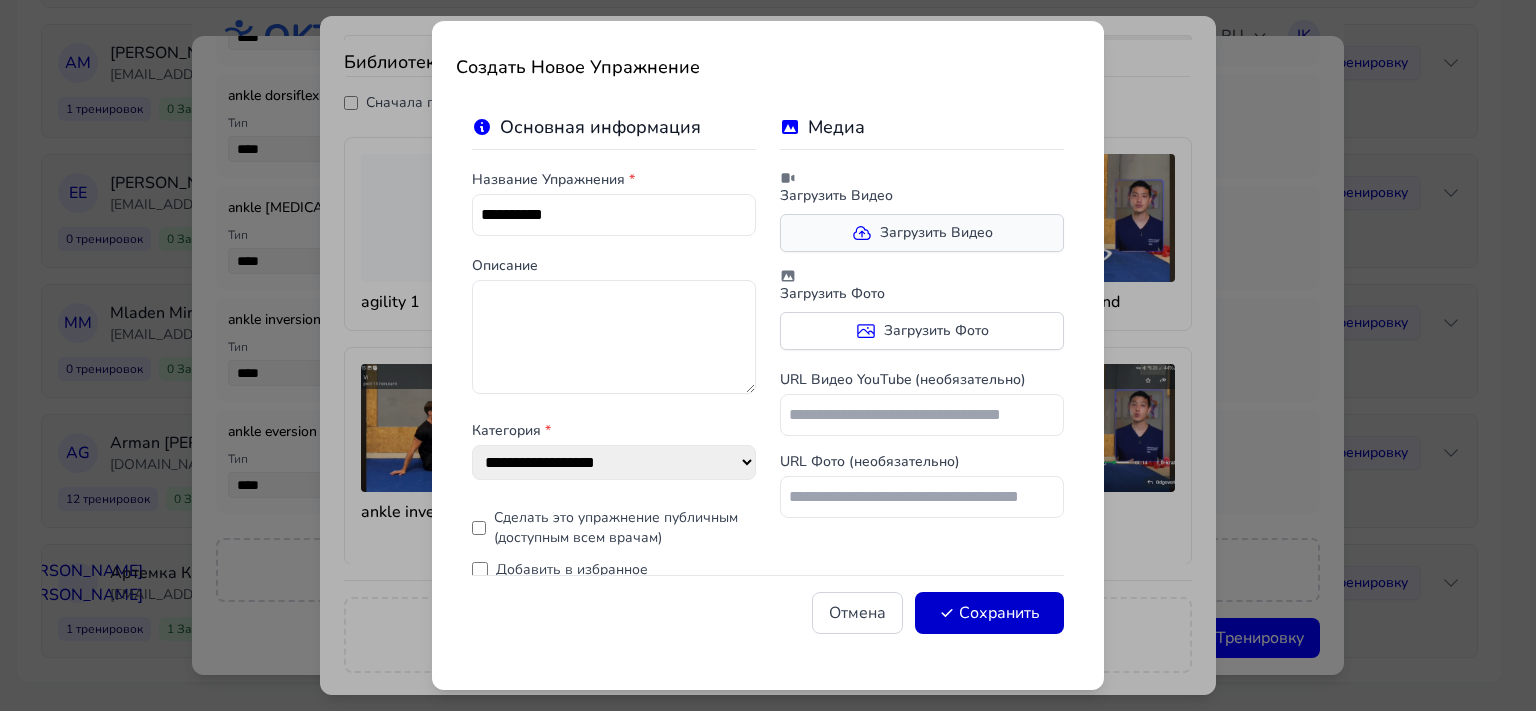 click 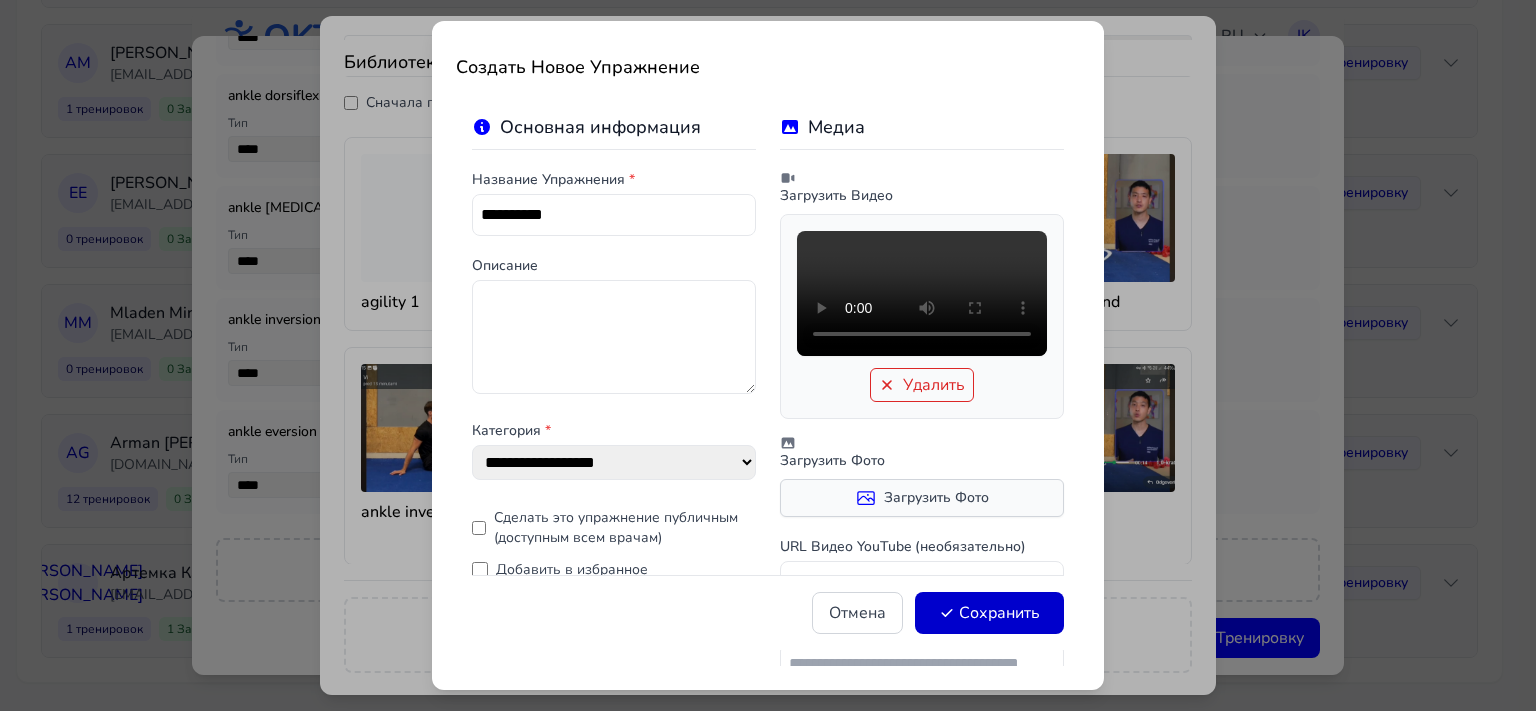 click on "Загрузить Фото" at bounding box center (922, 498) 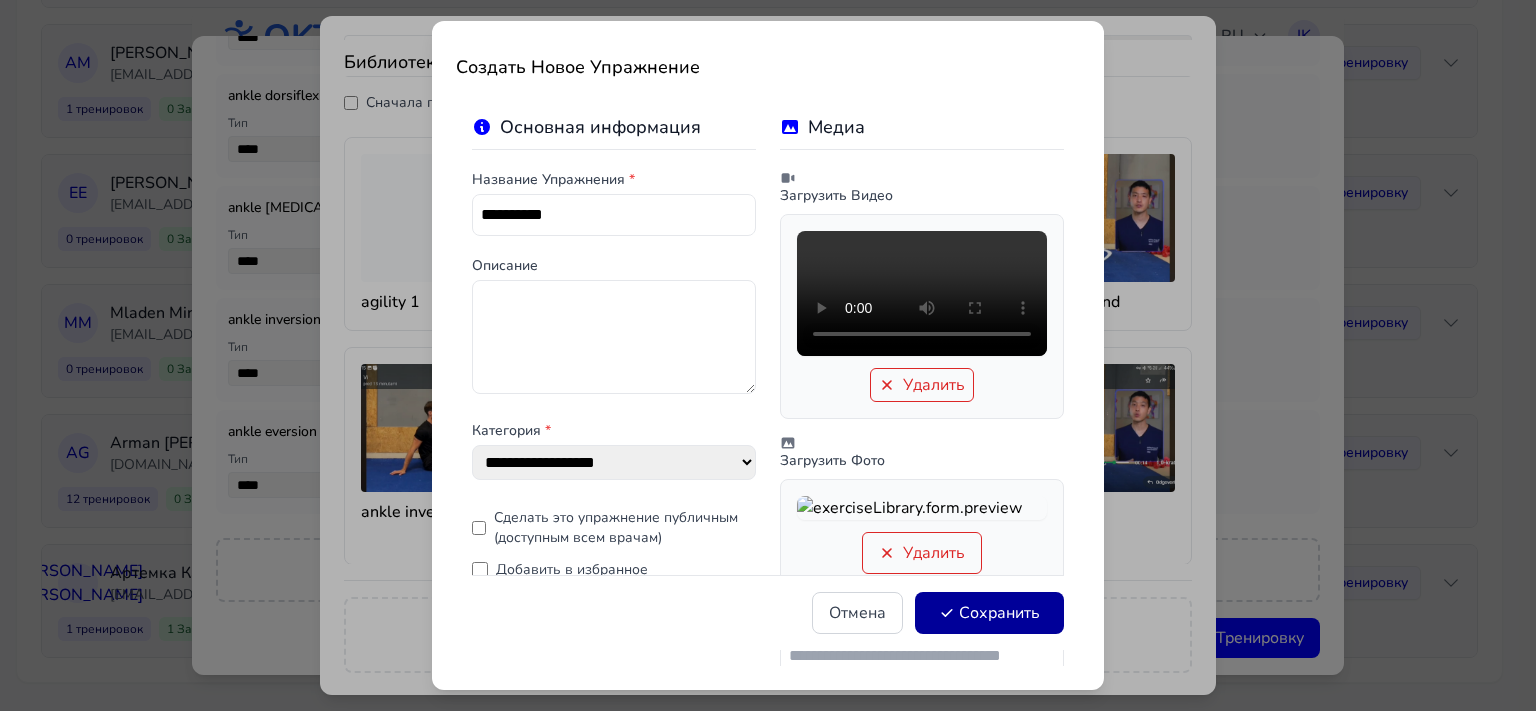 click on "Сохранить" at bounding box center [989, 613] 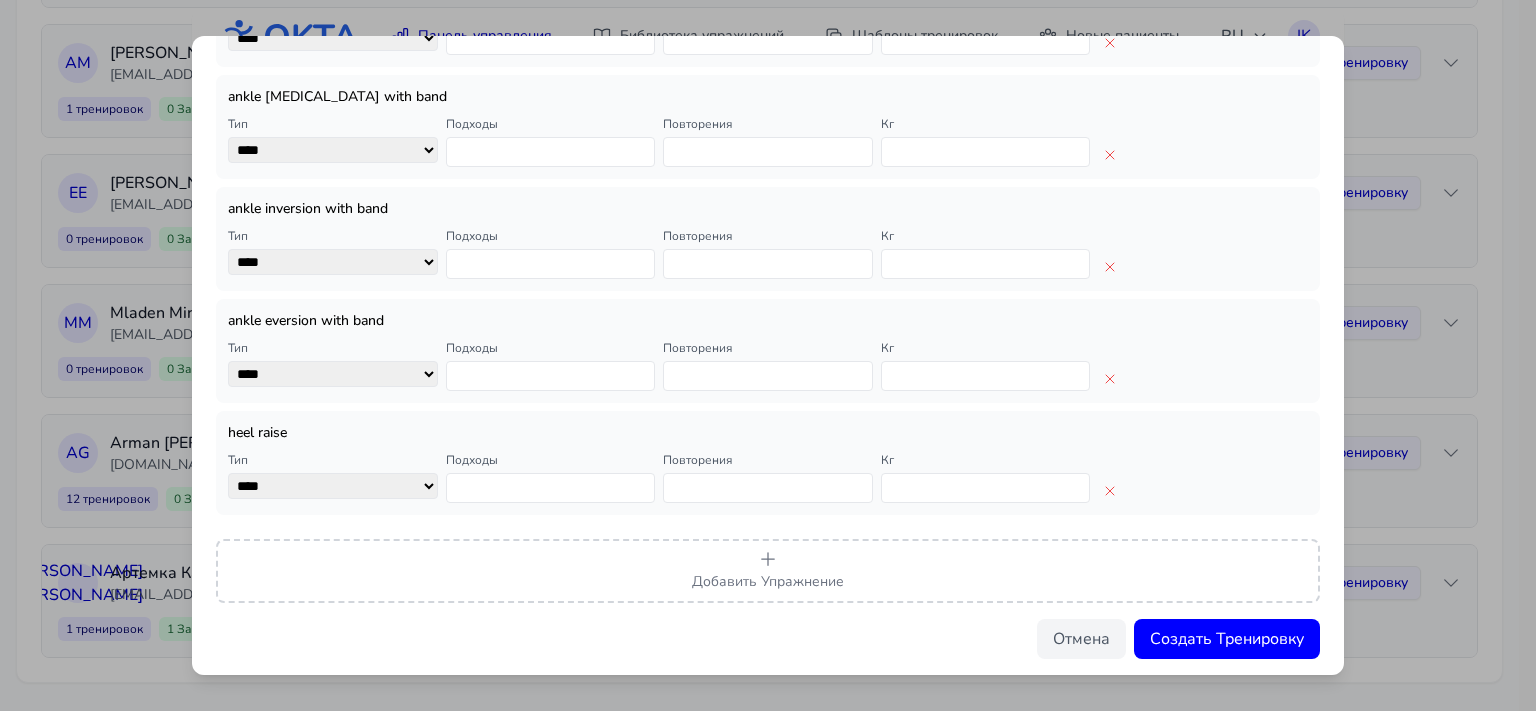 scroll, scrollTop: 450, scrollLeft: 0, axis: vertical 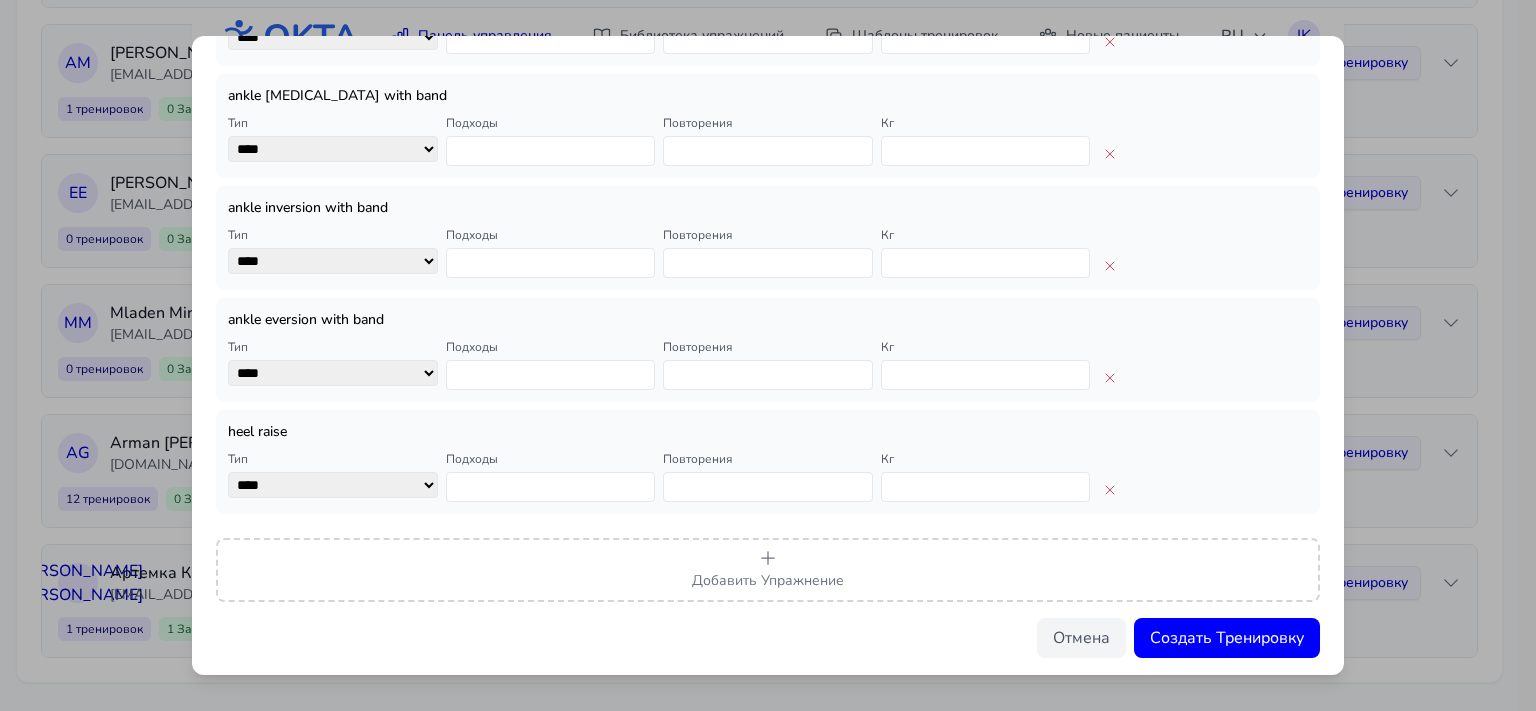 click on "*" at bounding box center [551, 375] 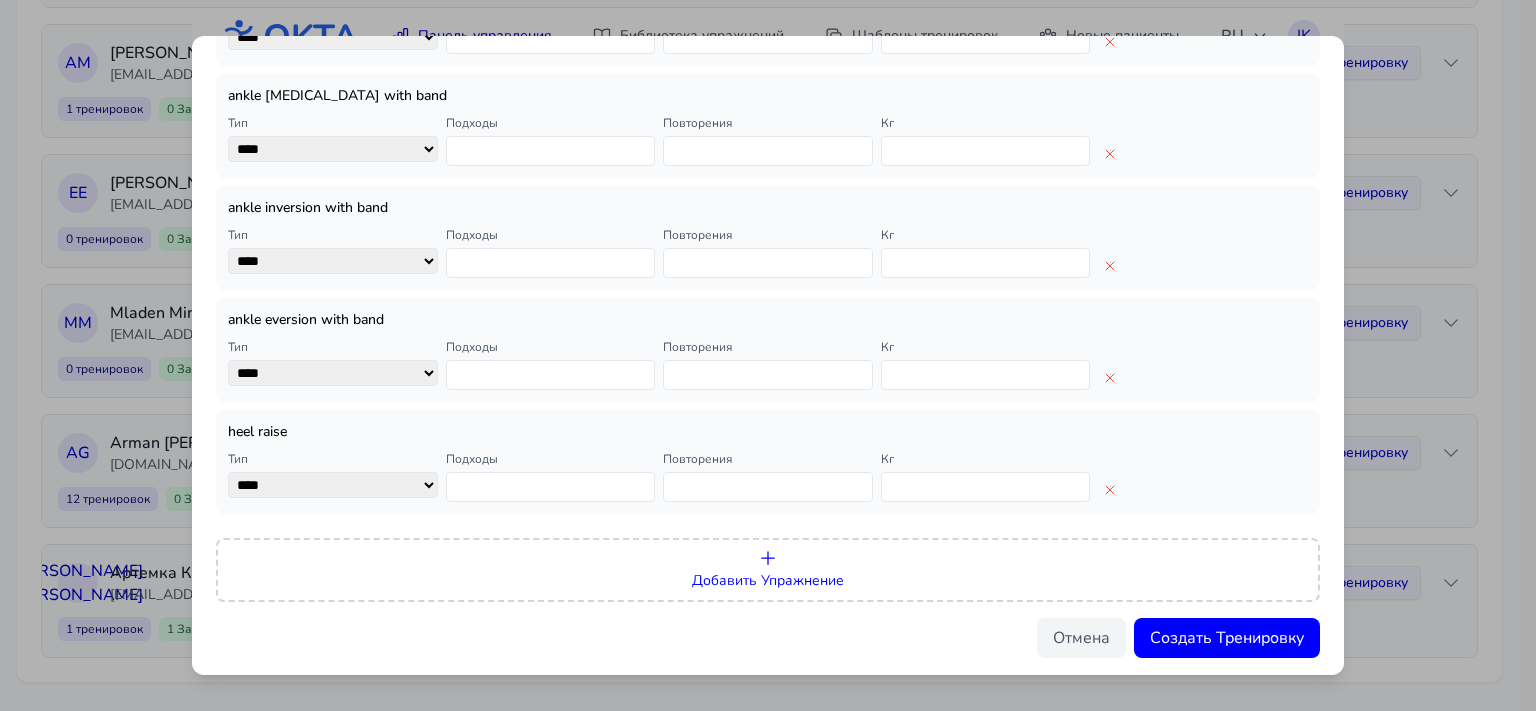 type on "**" 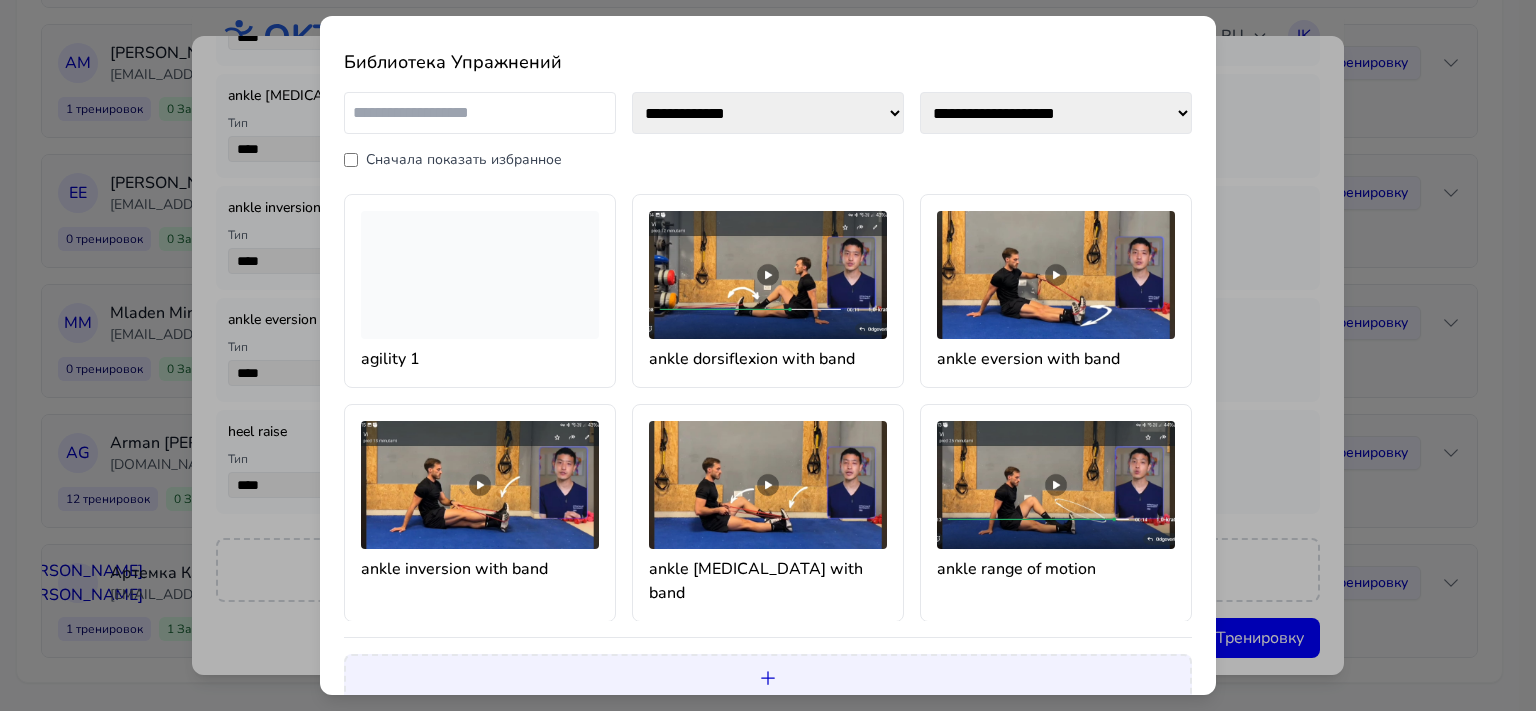 click 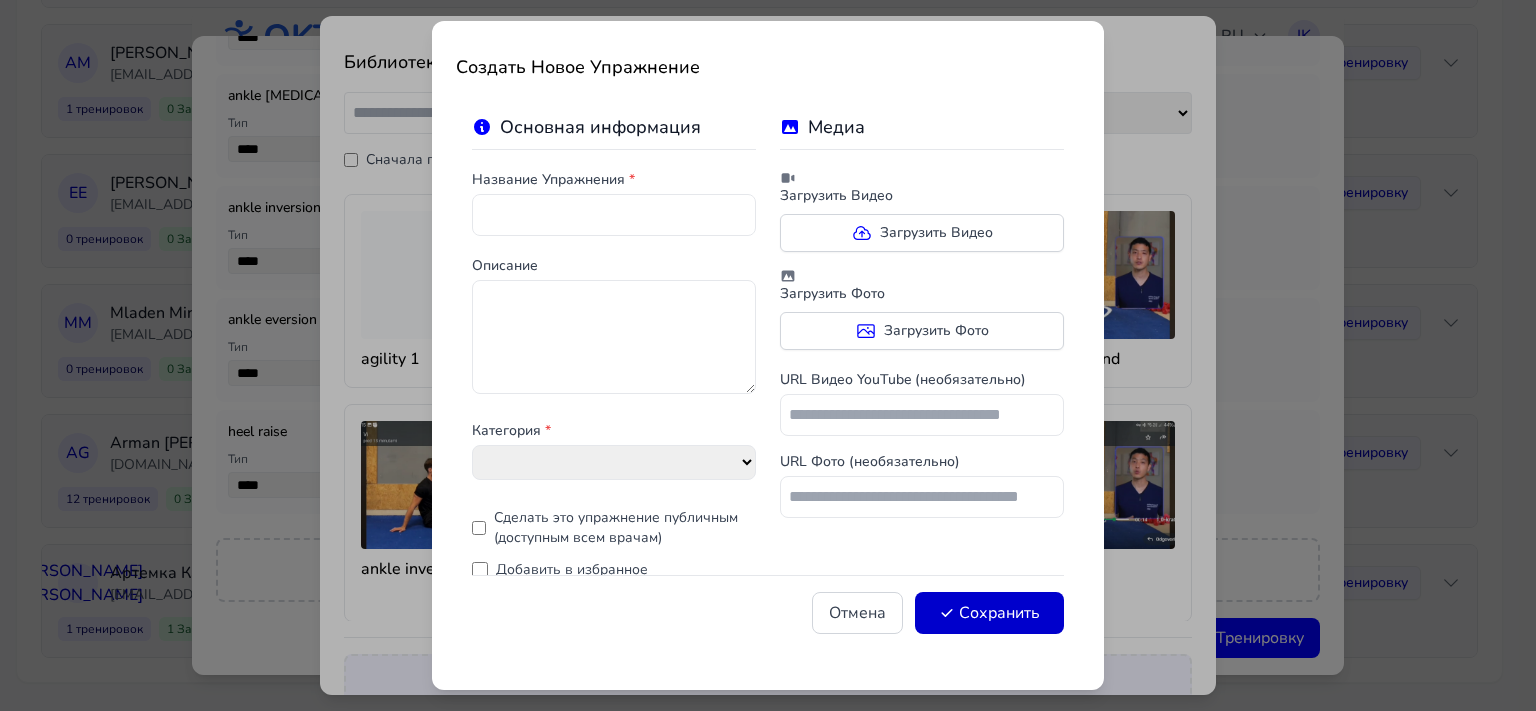 select on "**********" 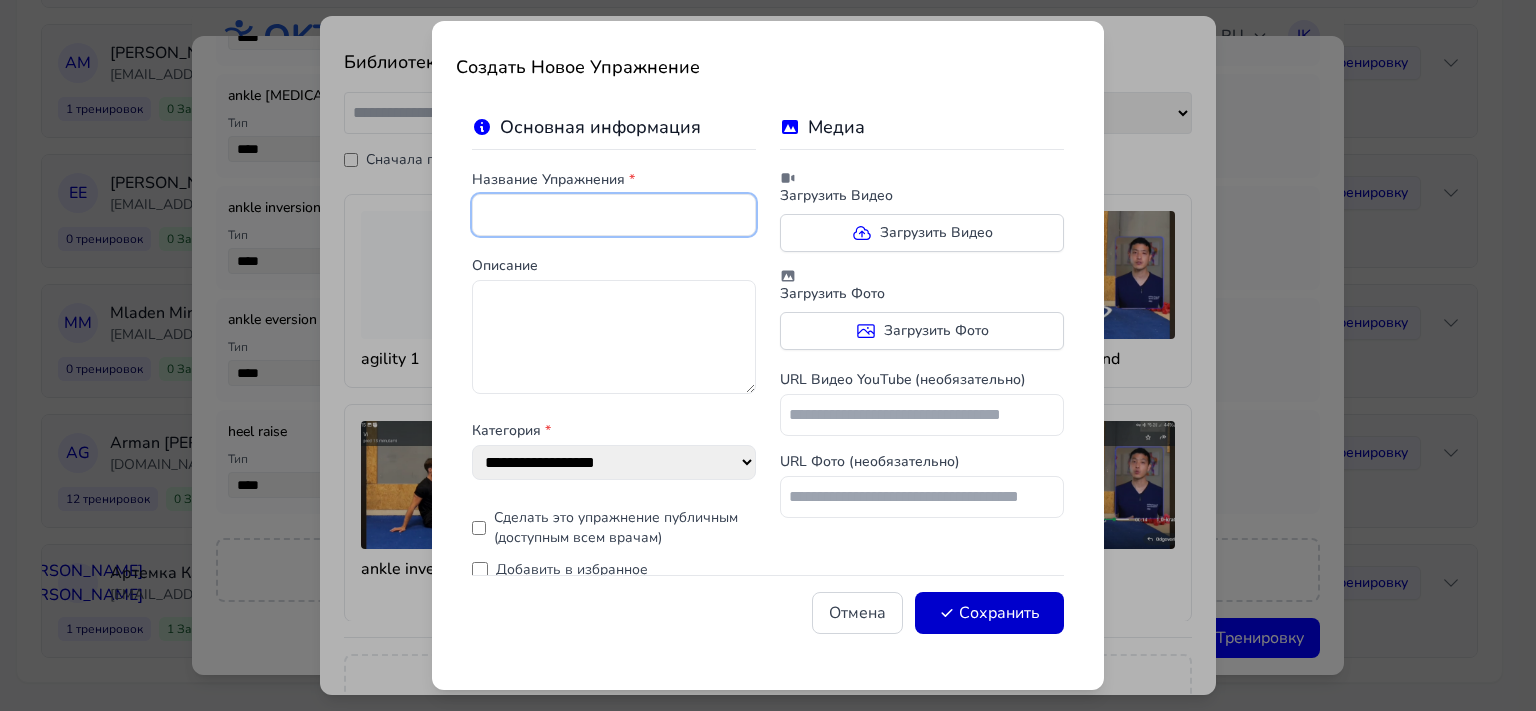 click at bounding box center (614, 215) 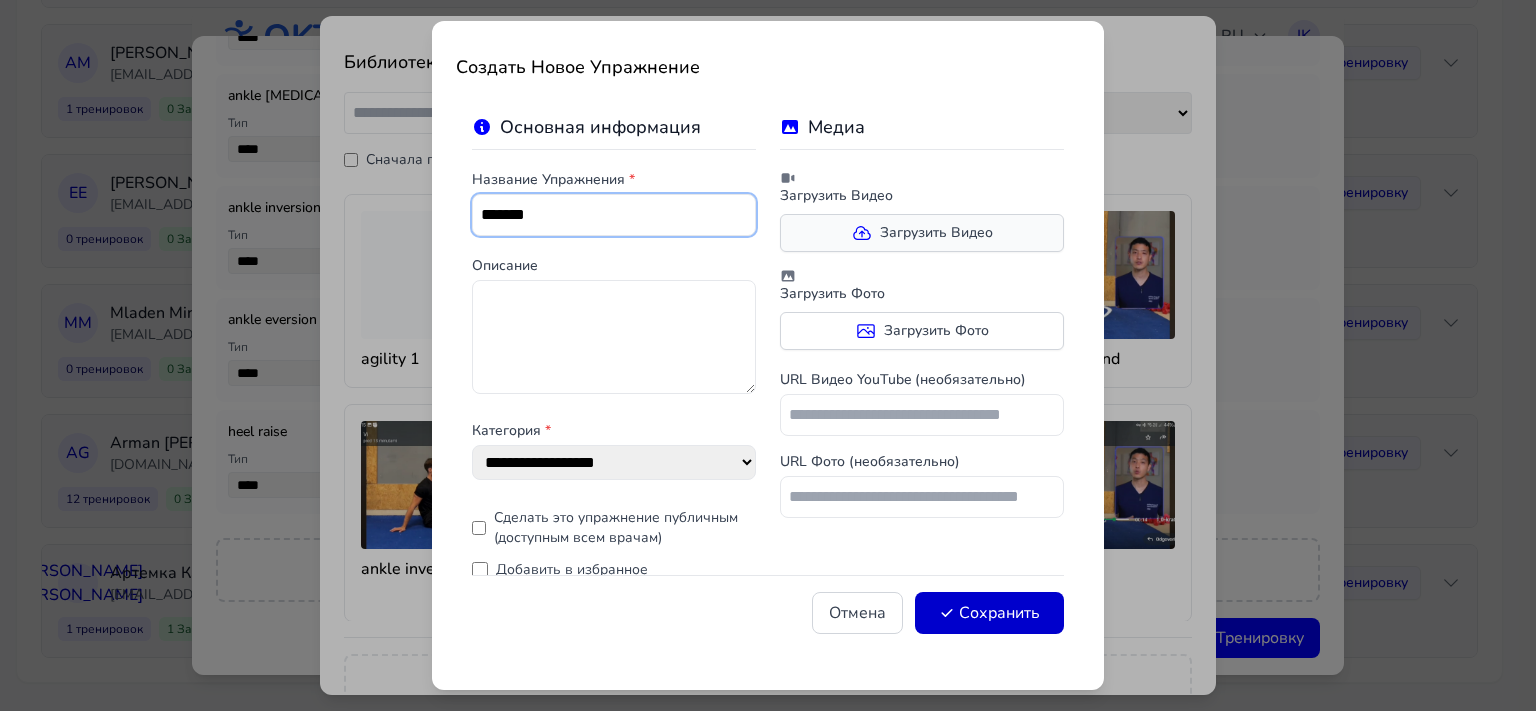 type on "*******" 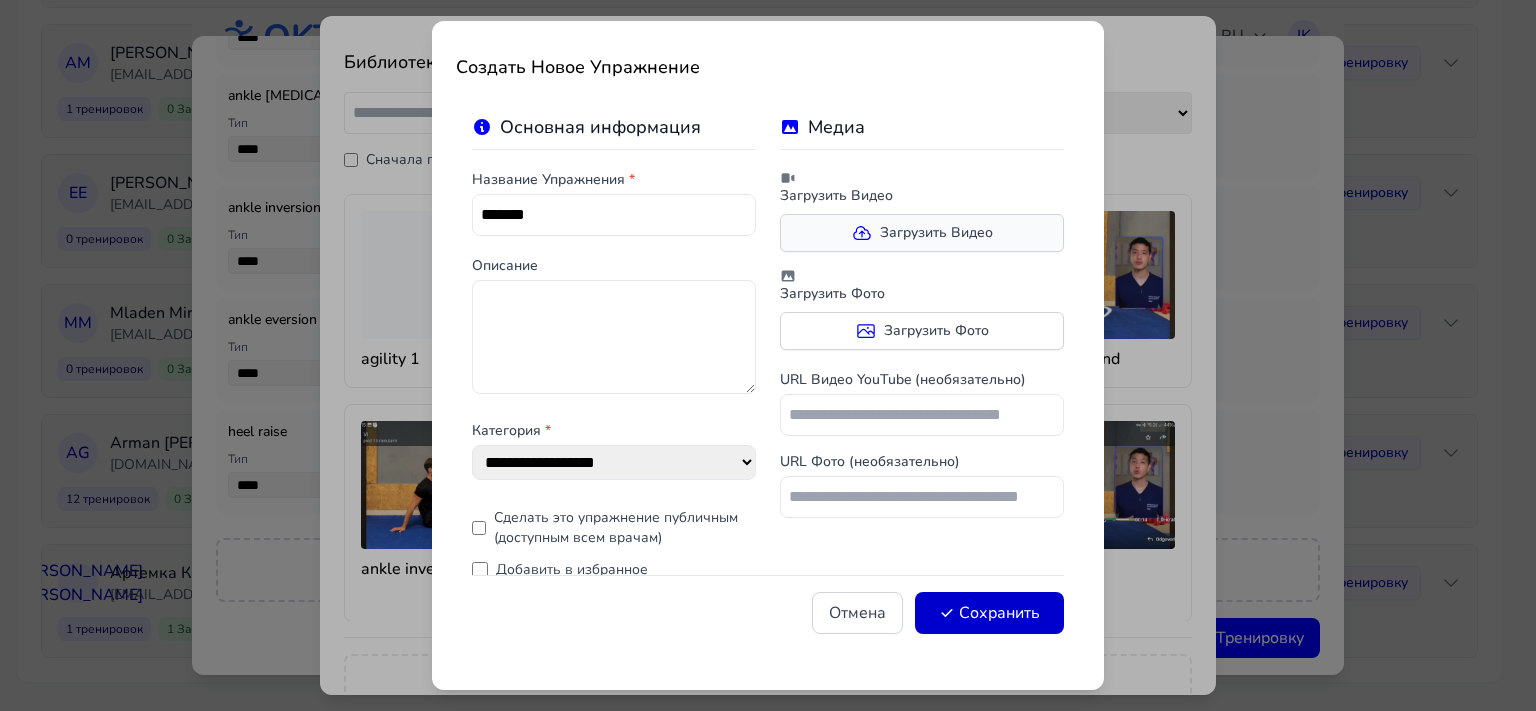click 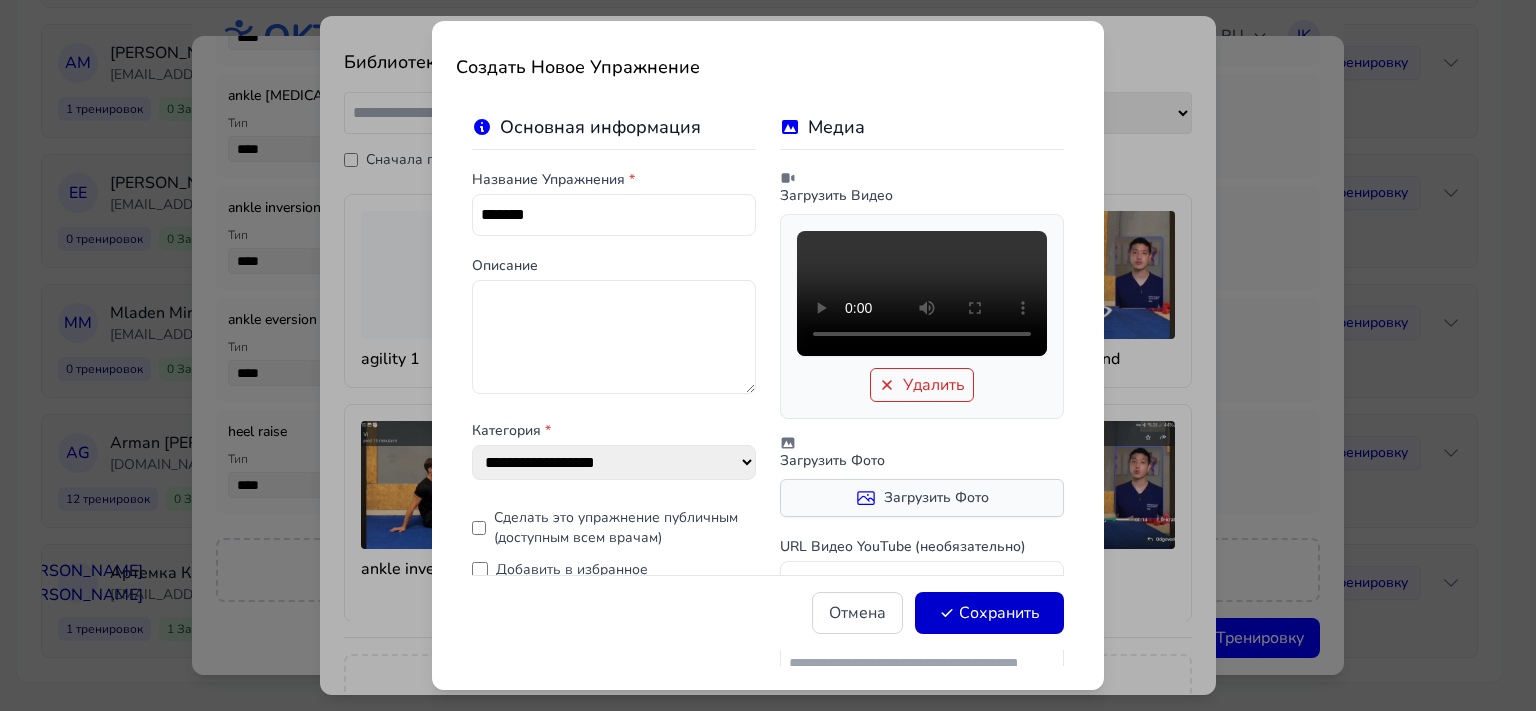 click 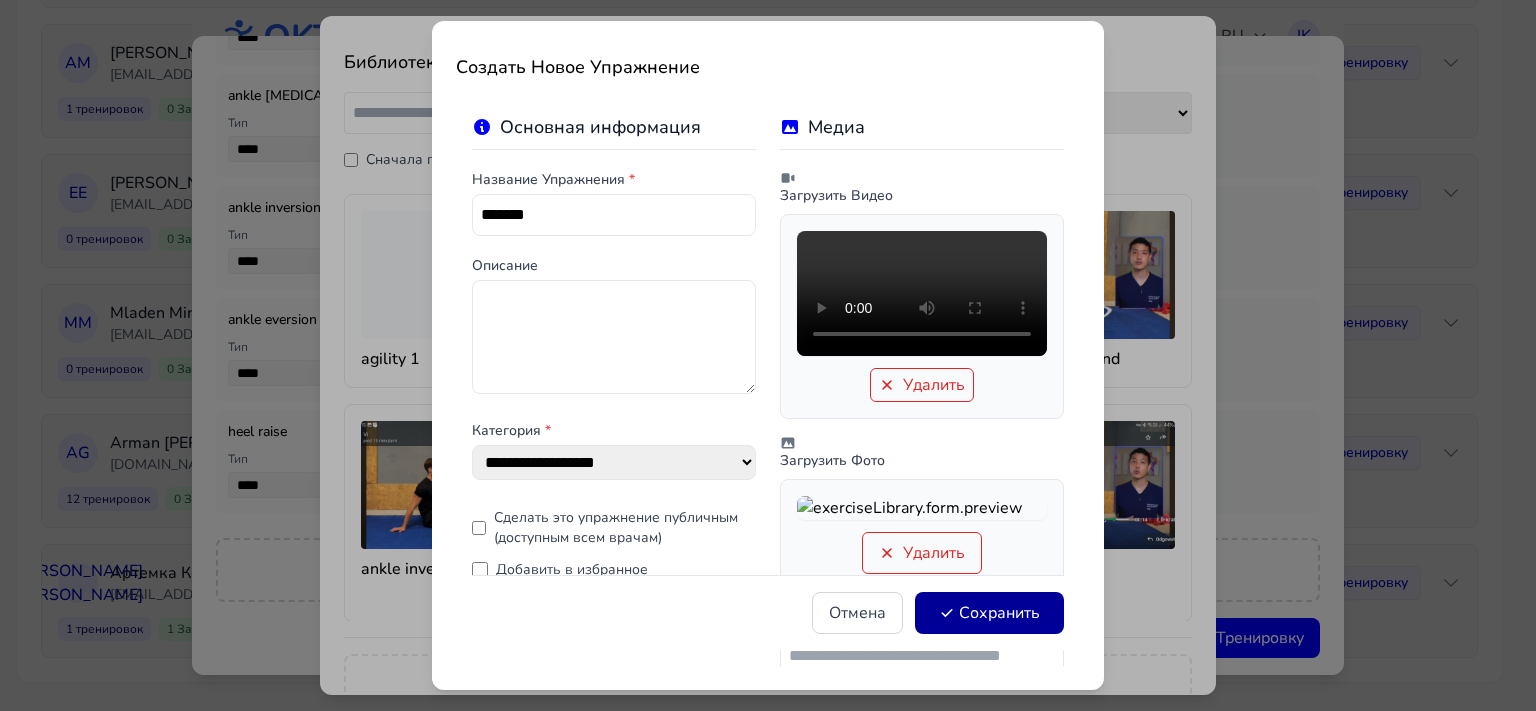 click on "Сохранить" at bounding box center [989, 613] 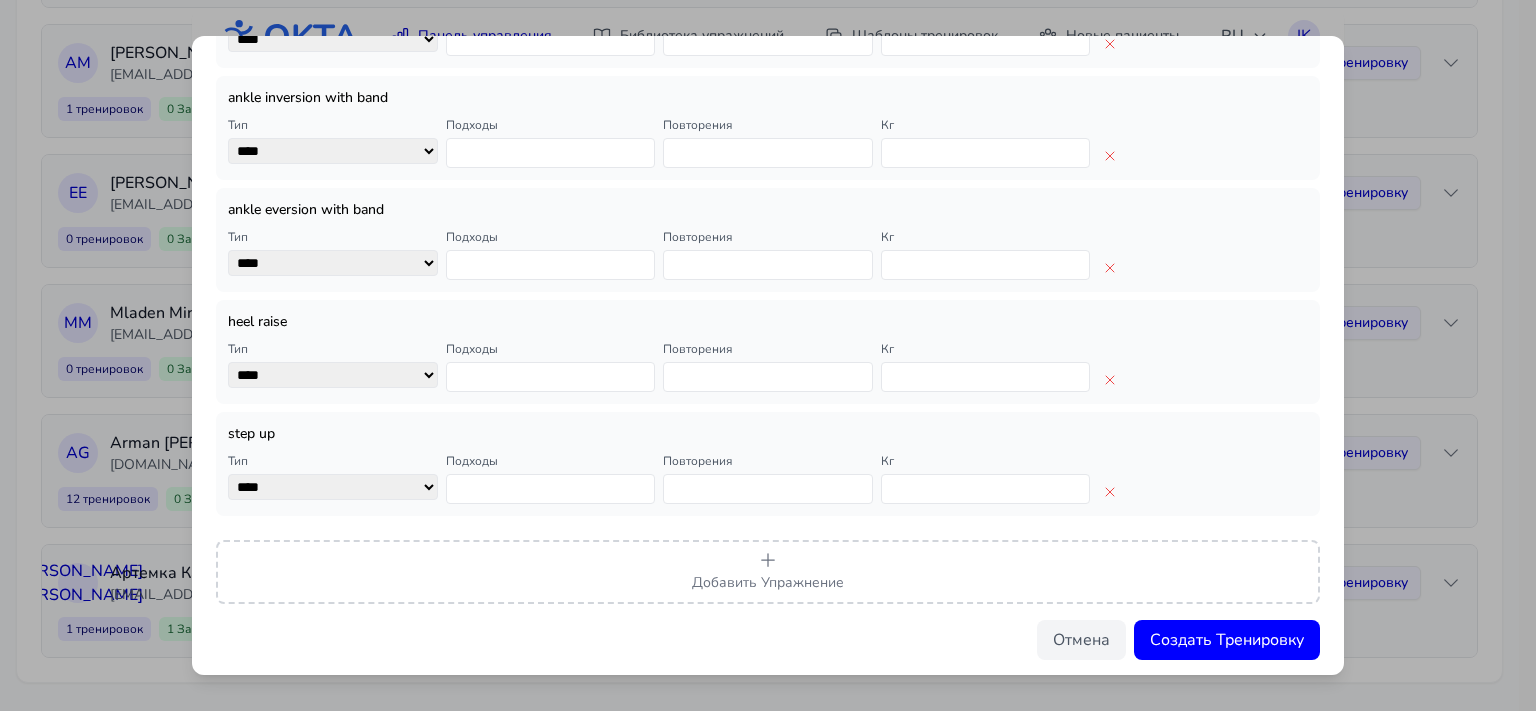 scroll, scrollTop: 561, scrollLeft: 0, axis: vertical 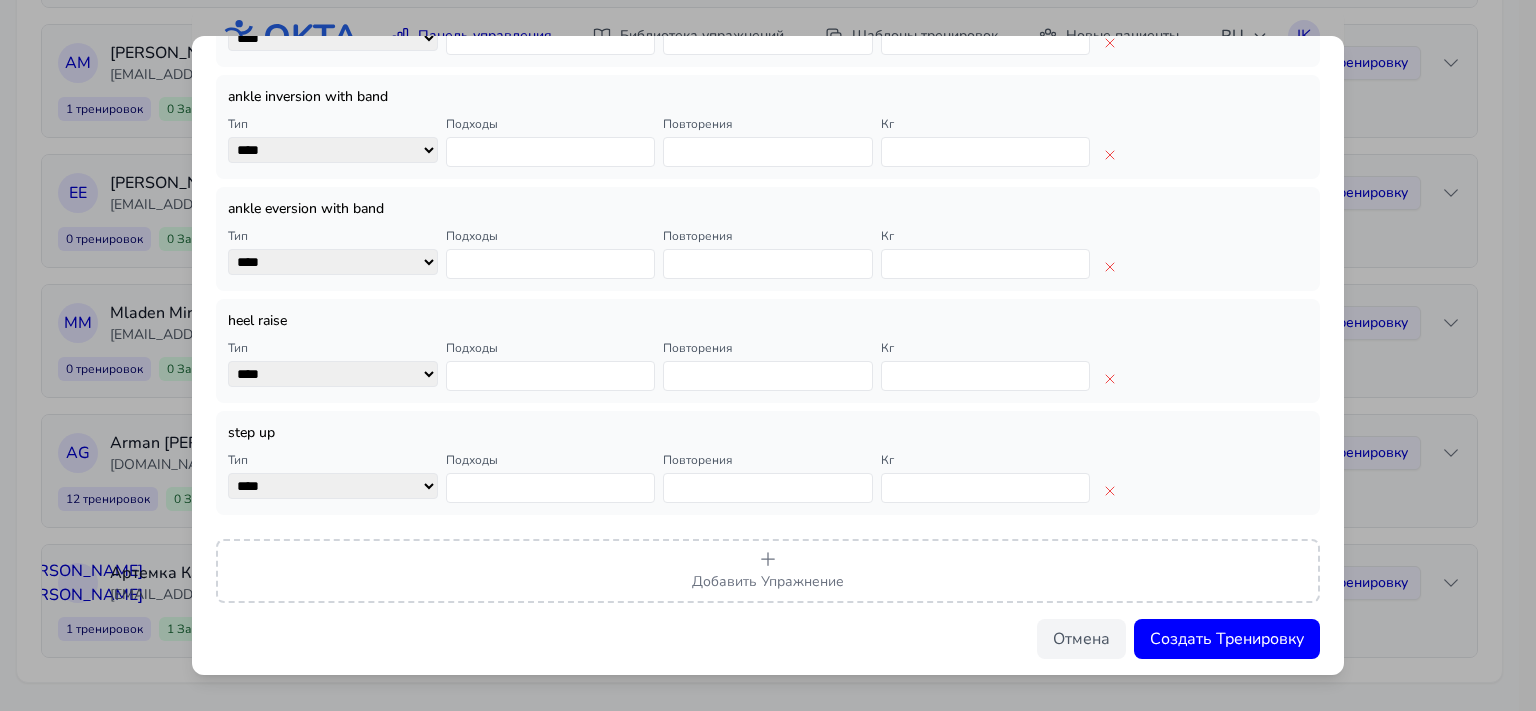 click on "*" at bounding box center (551, 488) 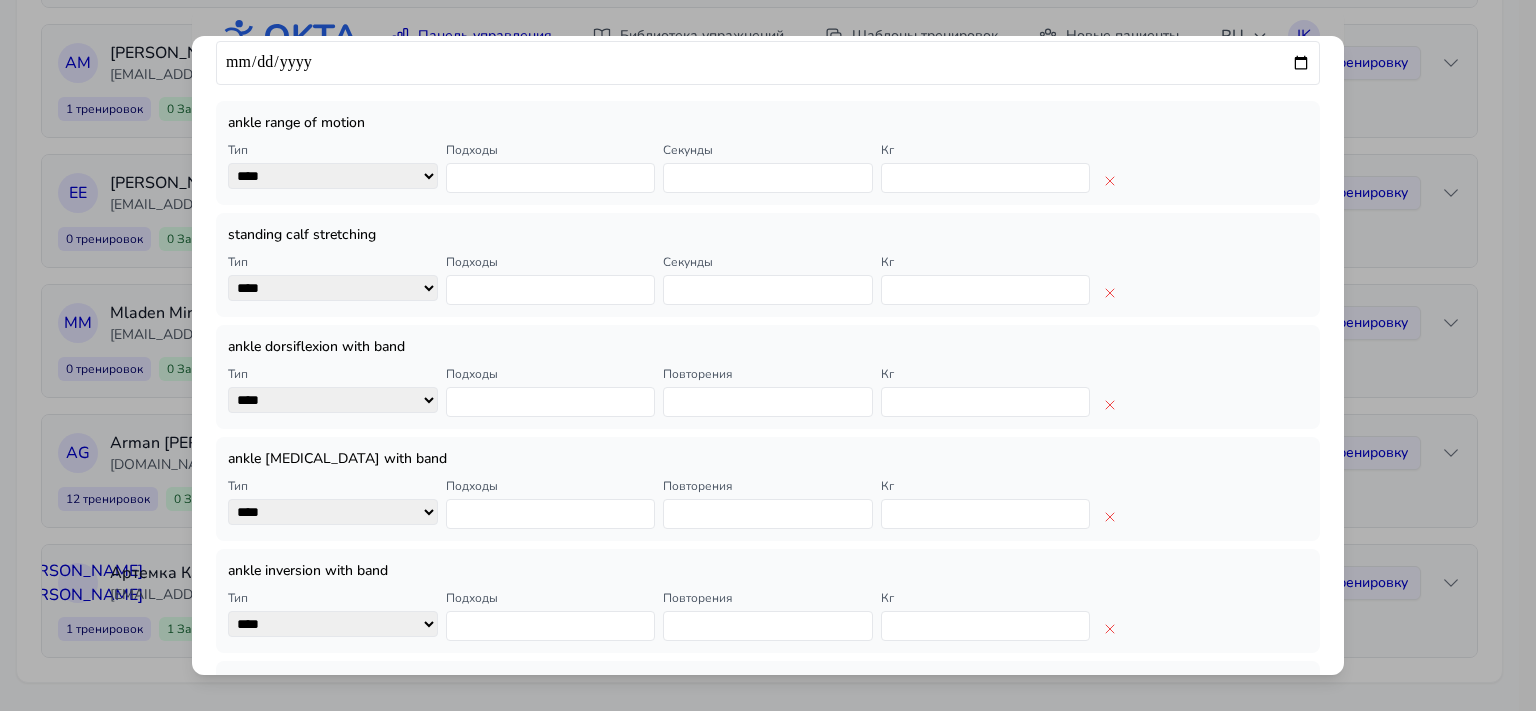 scroll, scrollTop: 78, scrollLeft: 0, axis: vertical 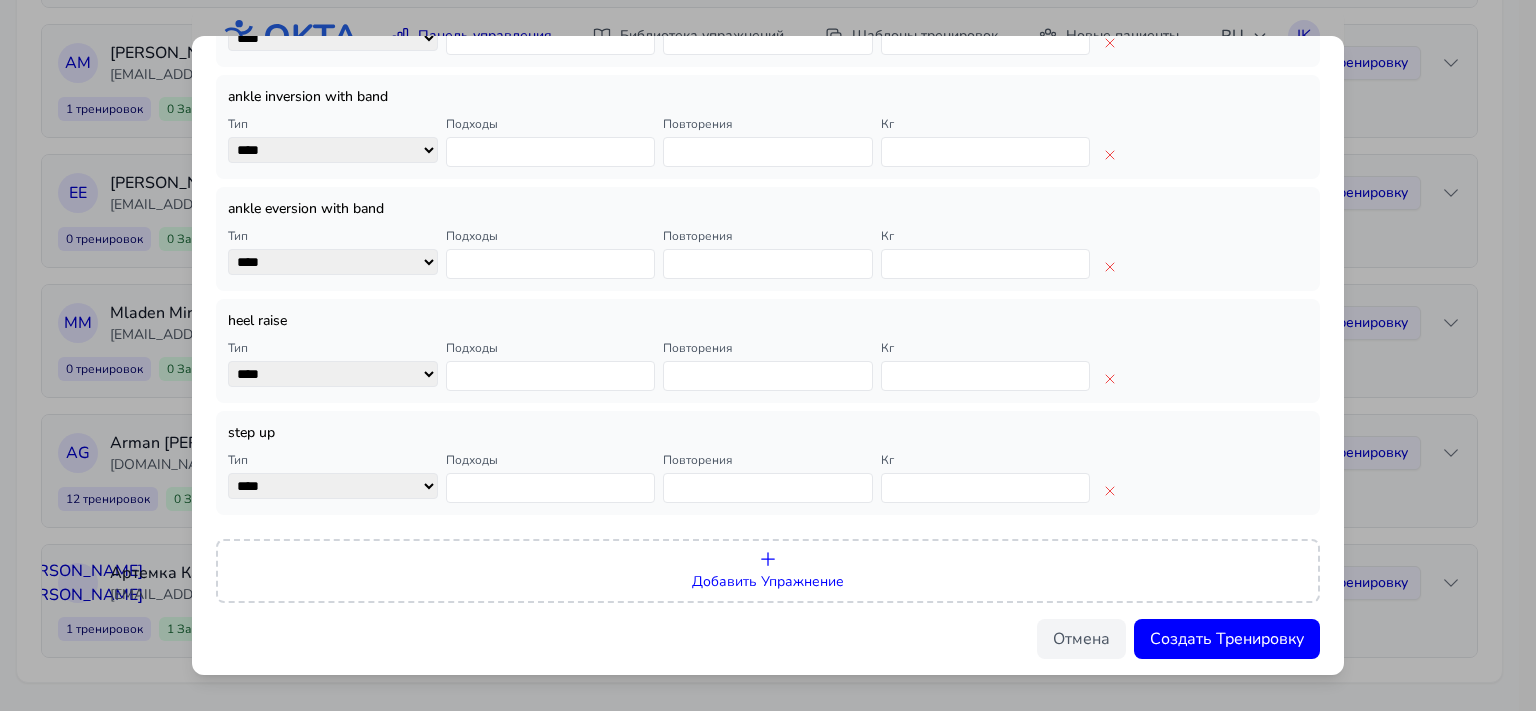 click 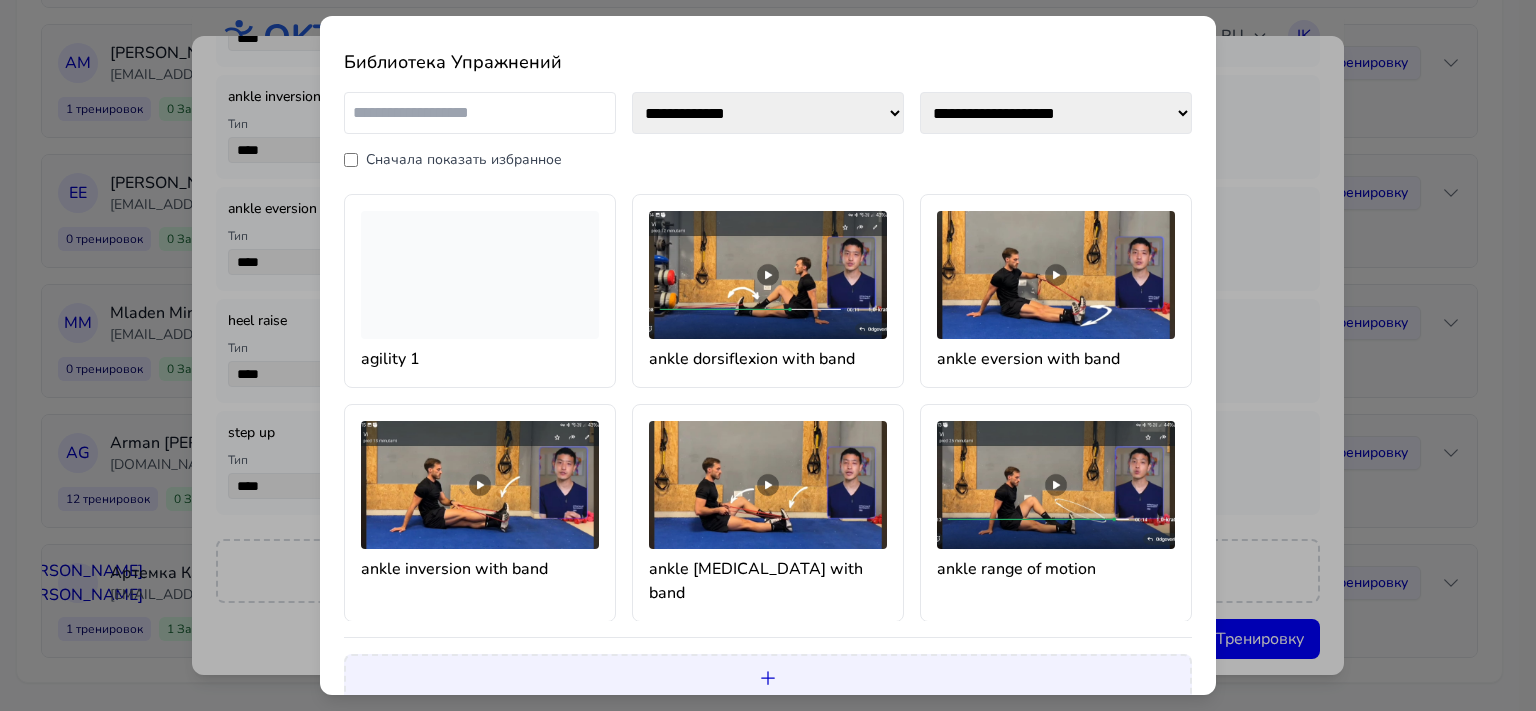 click 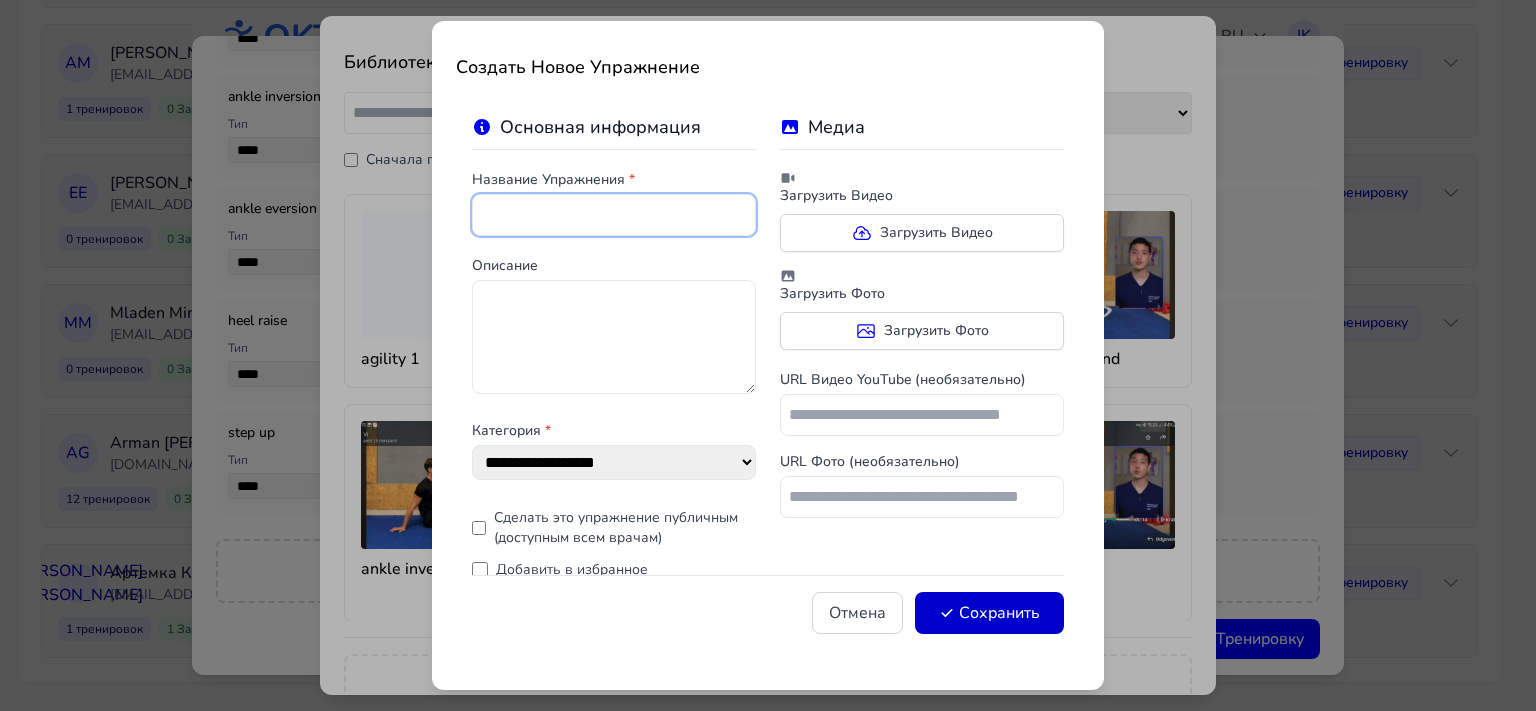 click at bounding box center (614, 215) 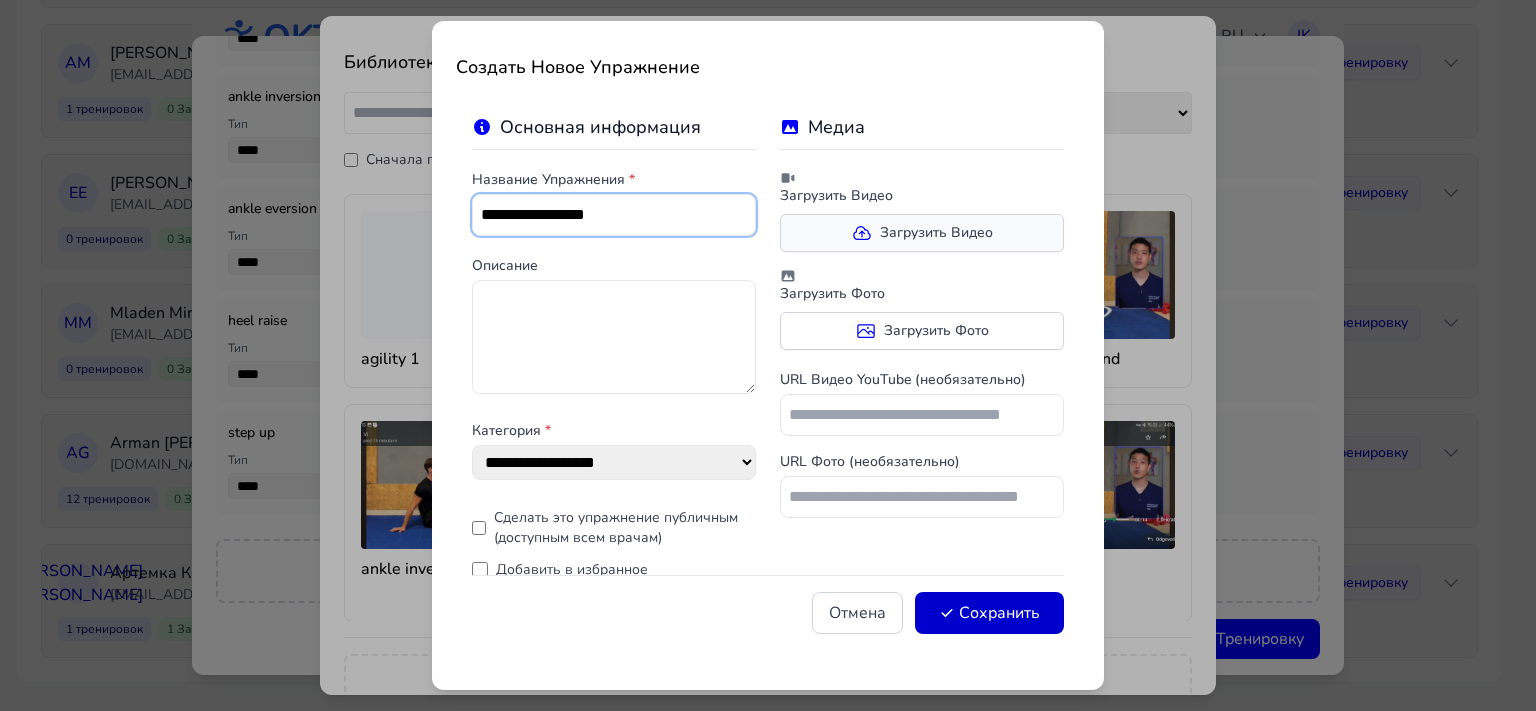 type on "**********" 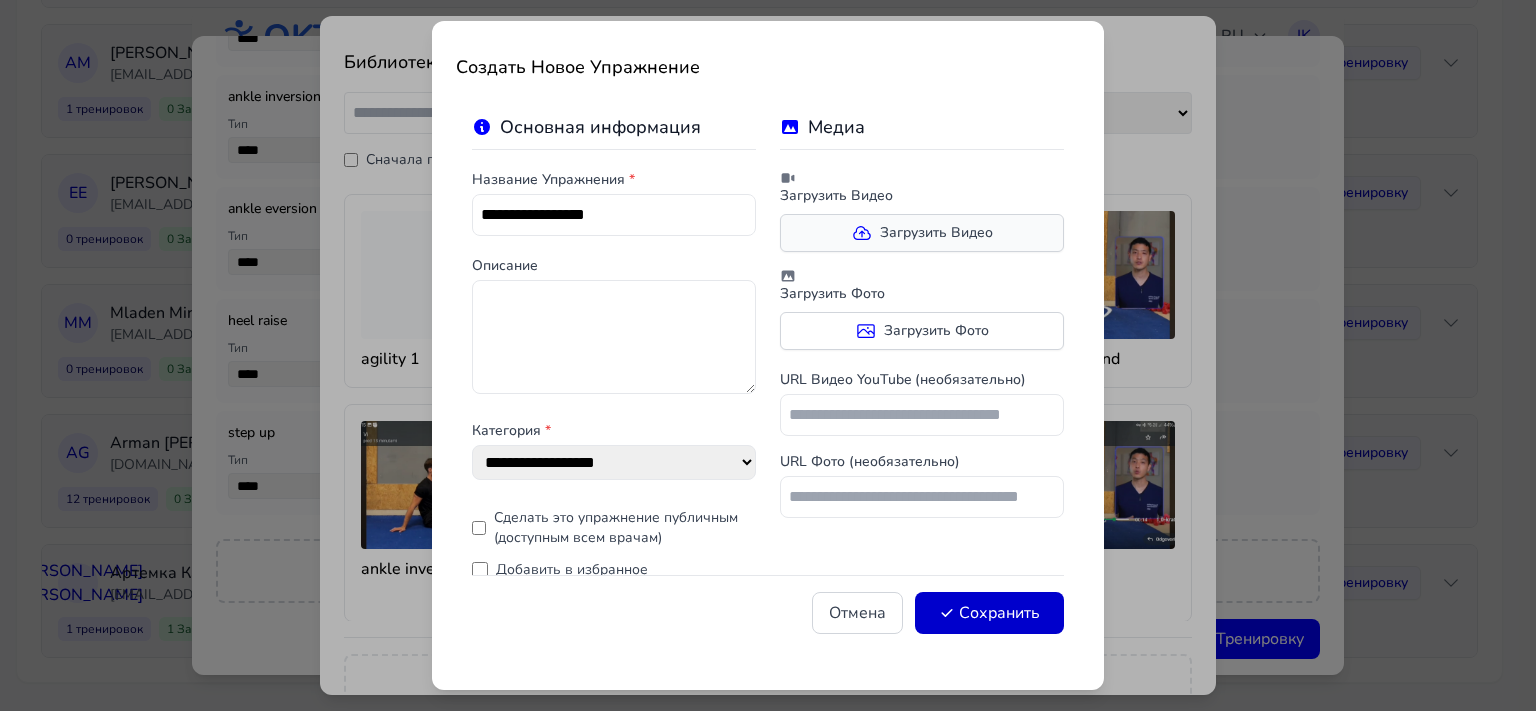 click 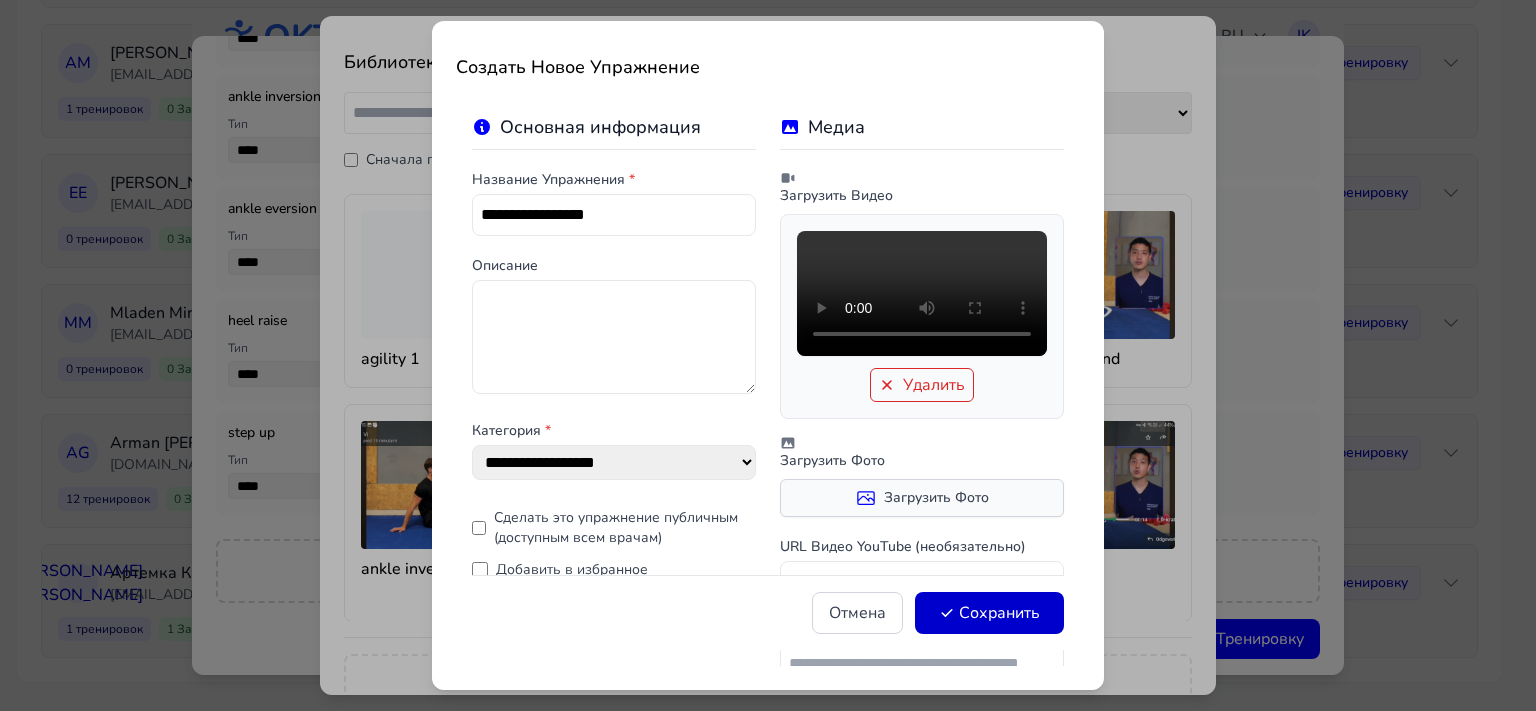 click 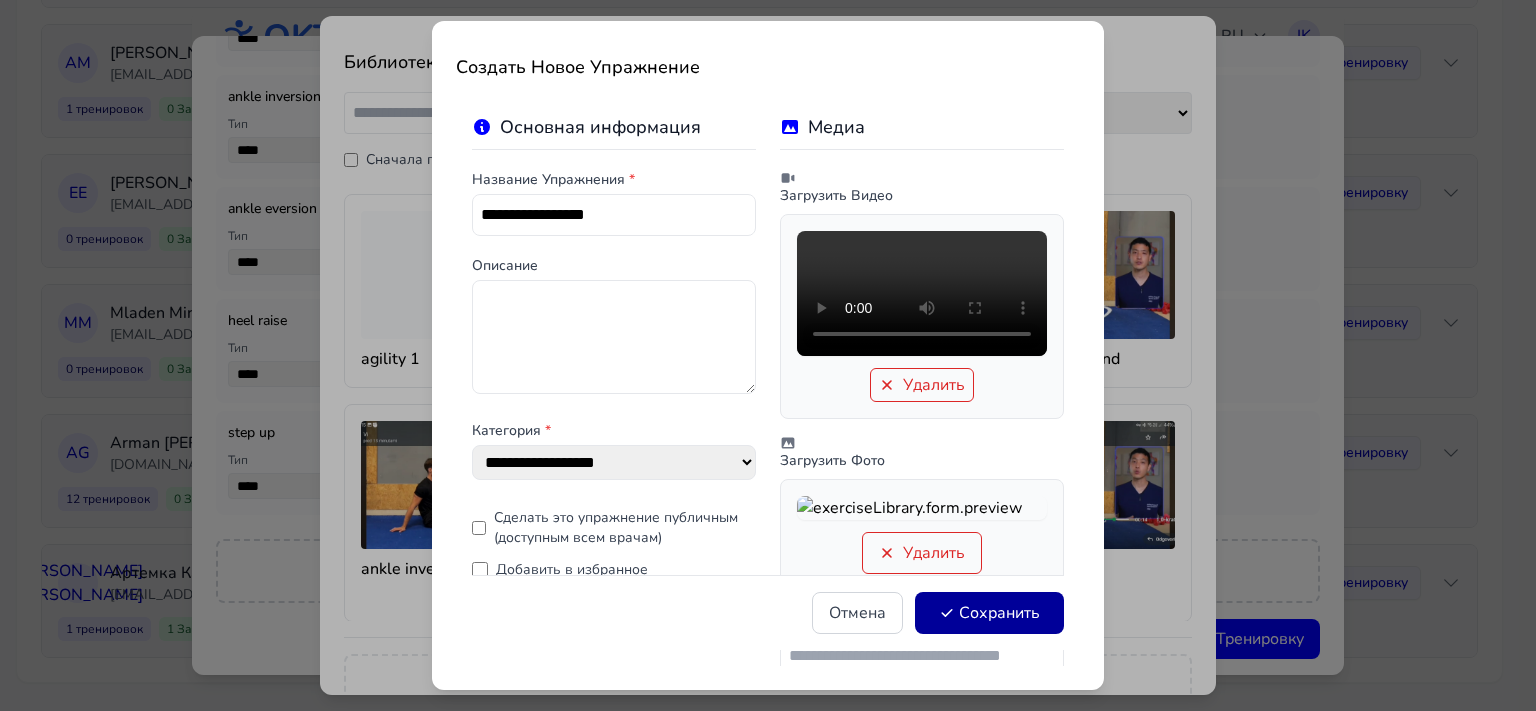 click on "Сохранить" at bounding box center [989, 613] 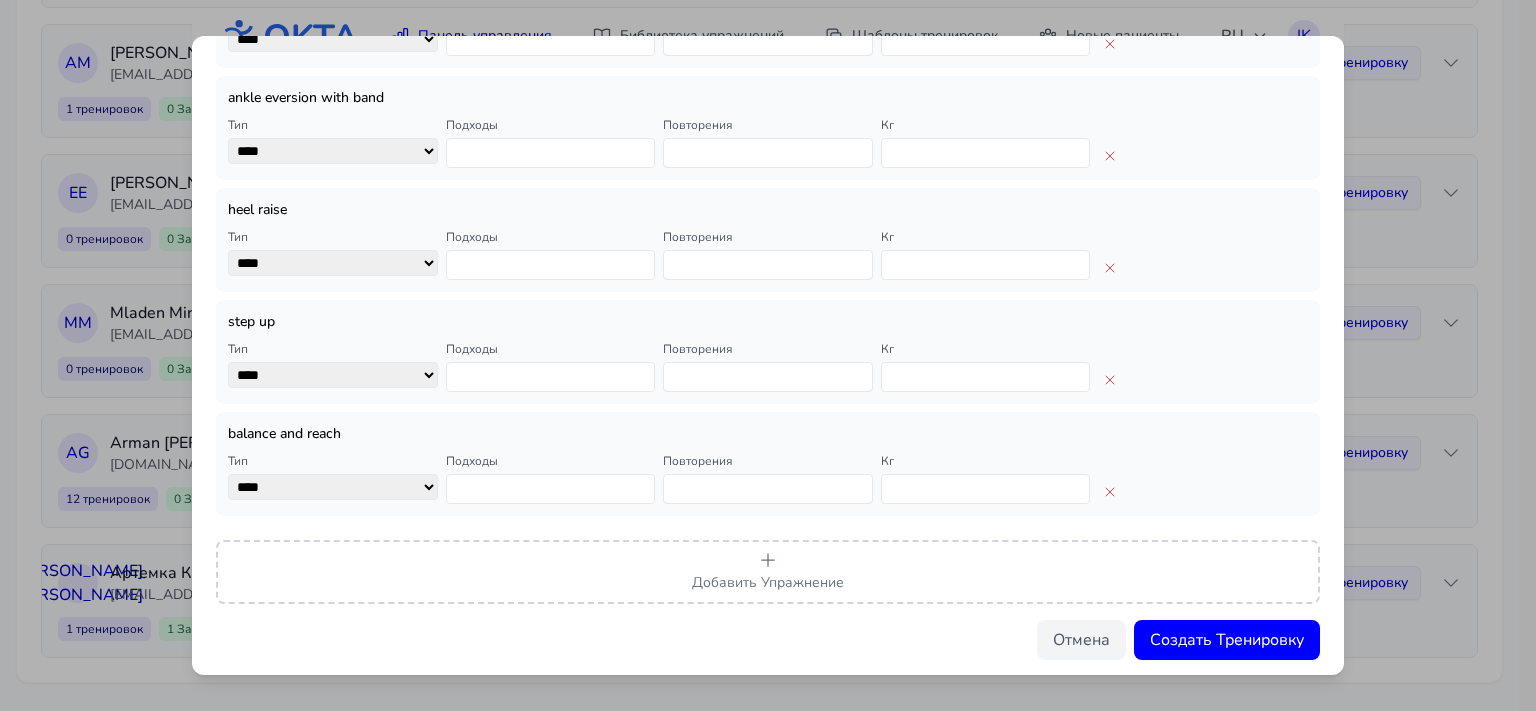 scroll, scrollTop: 673, scrollLeft: 0, axis: vertical 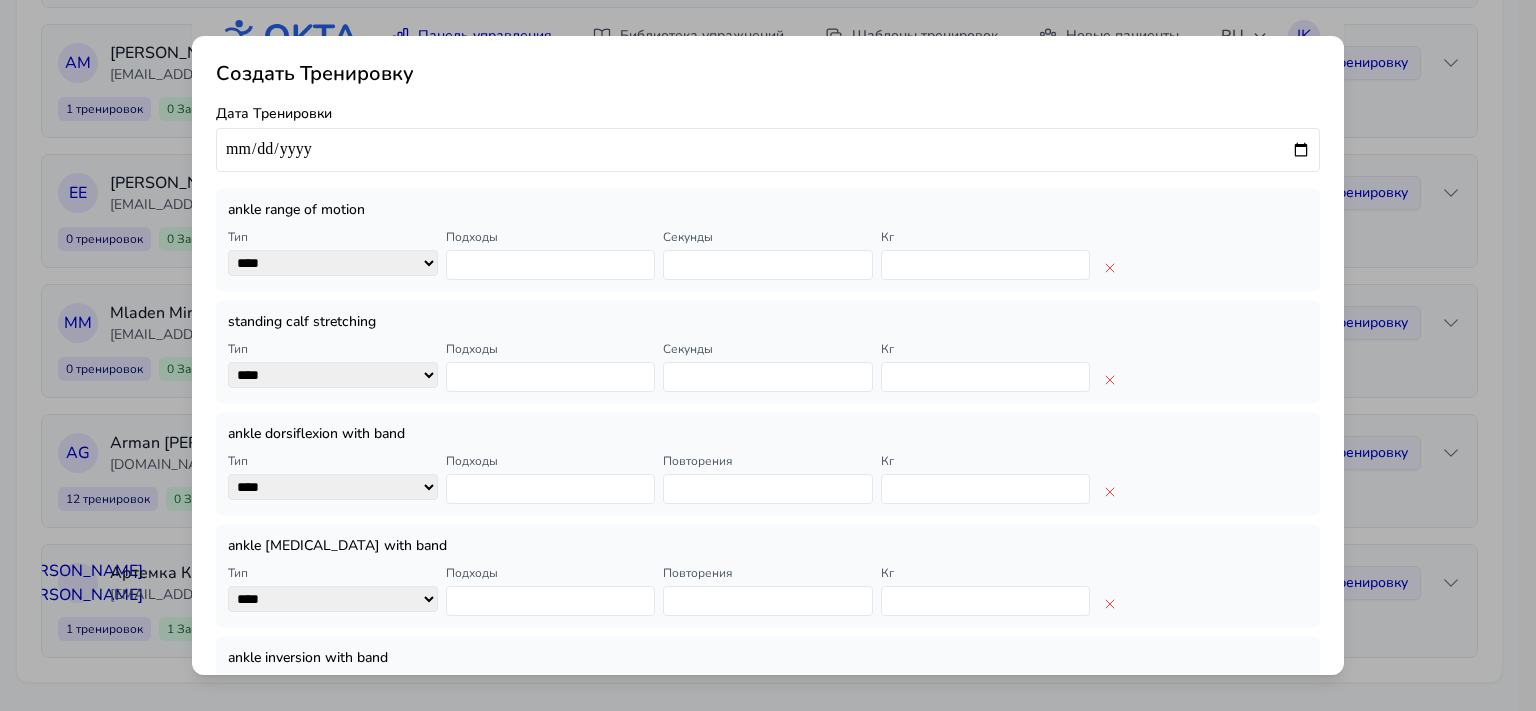click on "*" at bounding box center [551, 265] 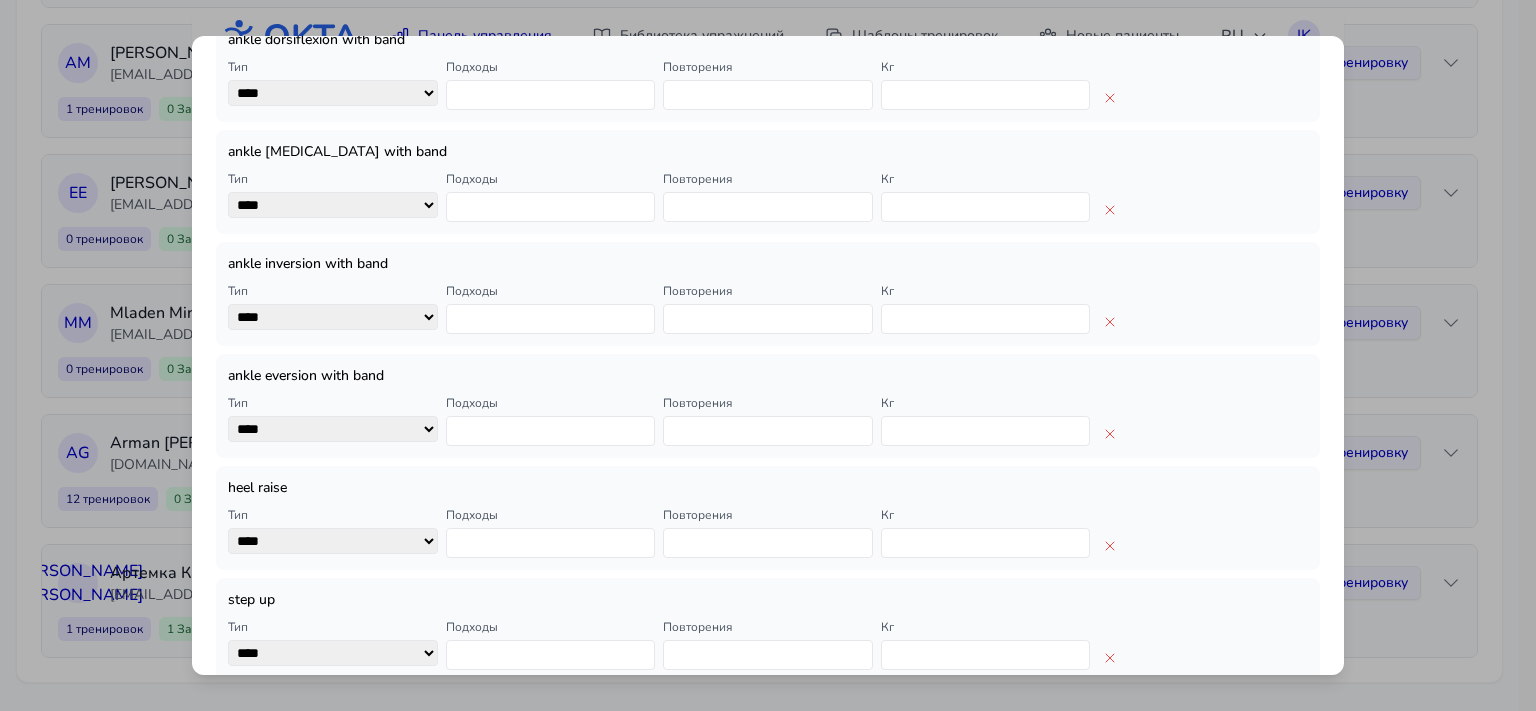 scroll, scrollTop: 422, scrollLeft: 0, axis: vertical 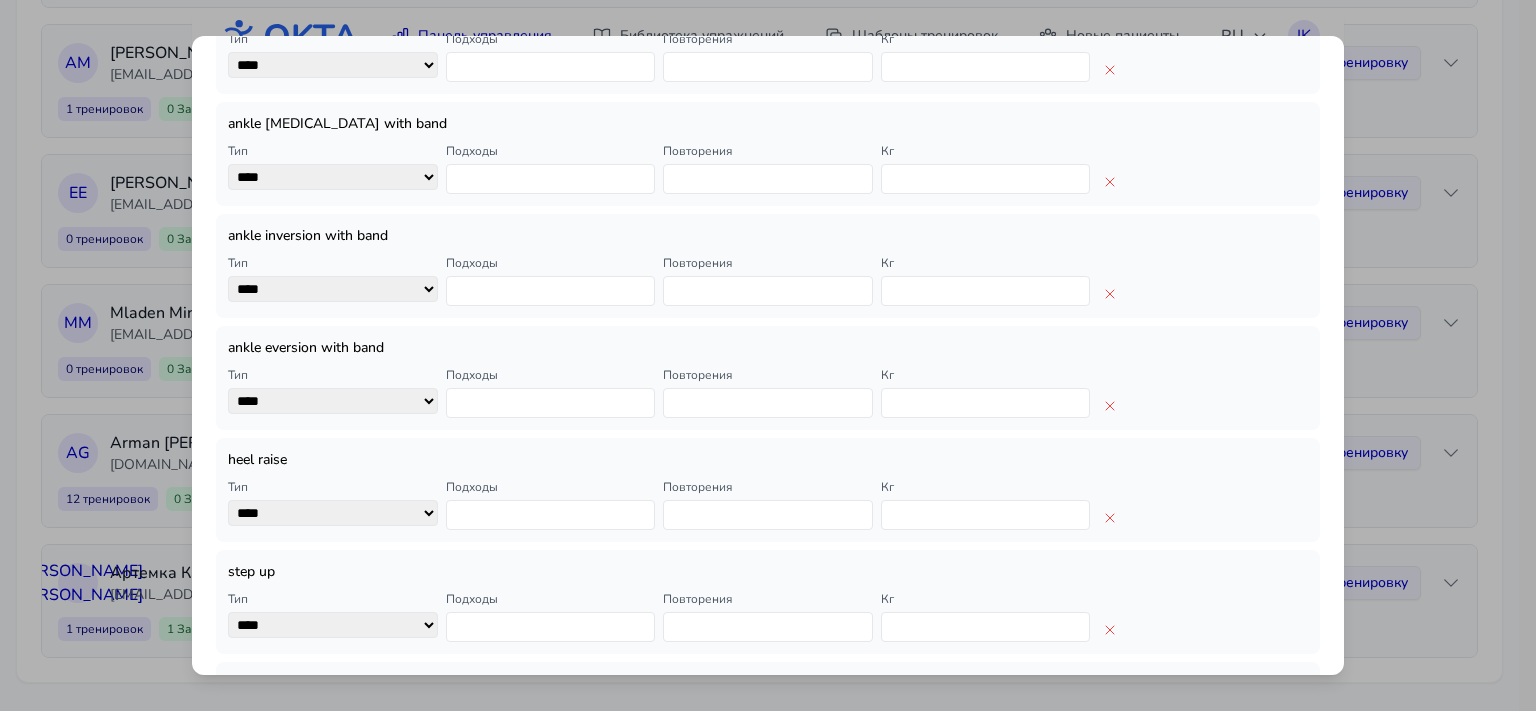 click on "**" at bounding box center (768, 291) 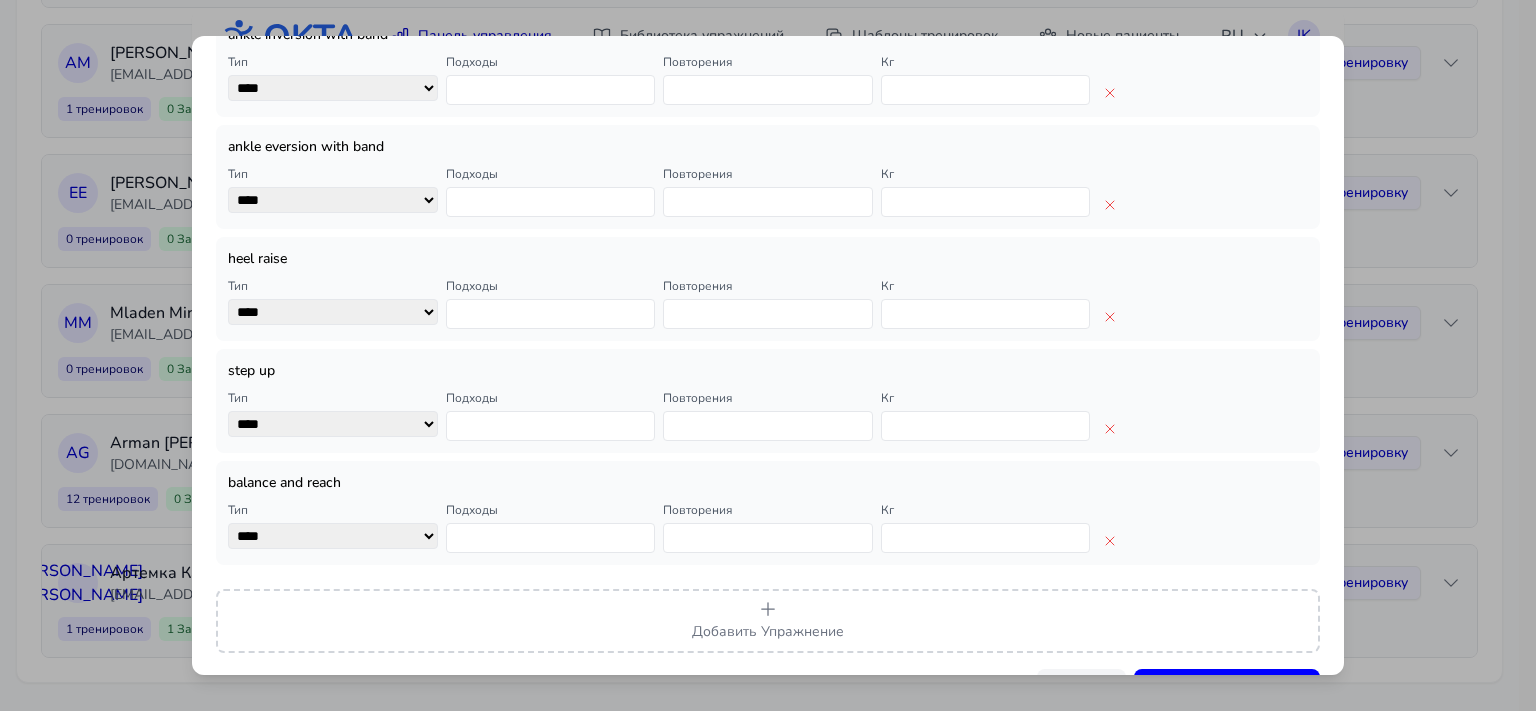 scroll, scrollTop: 625, scrollLeft: 0, axis: vertical 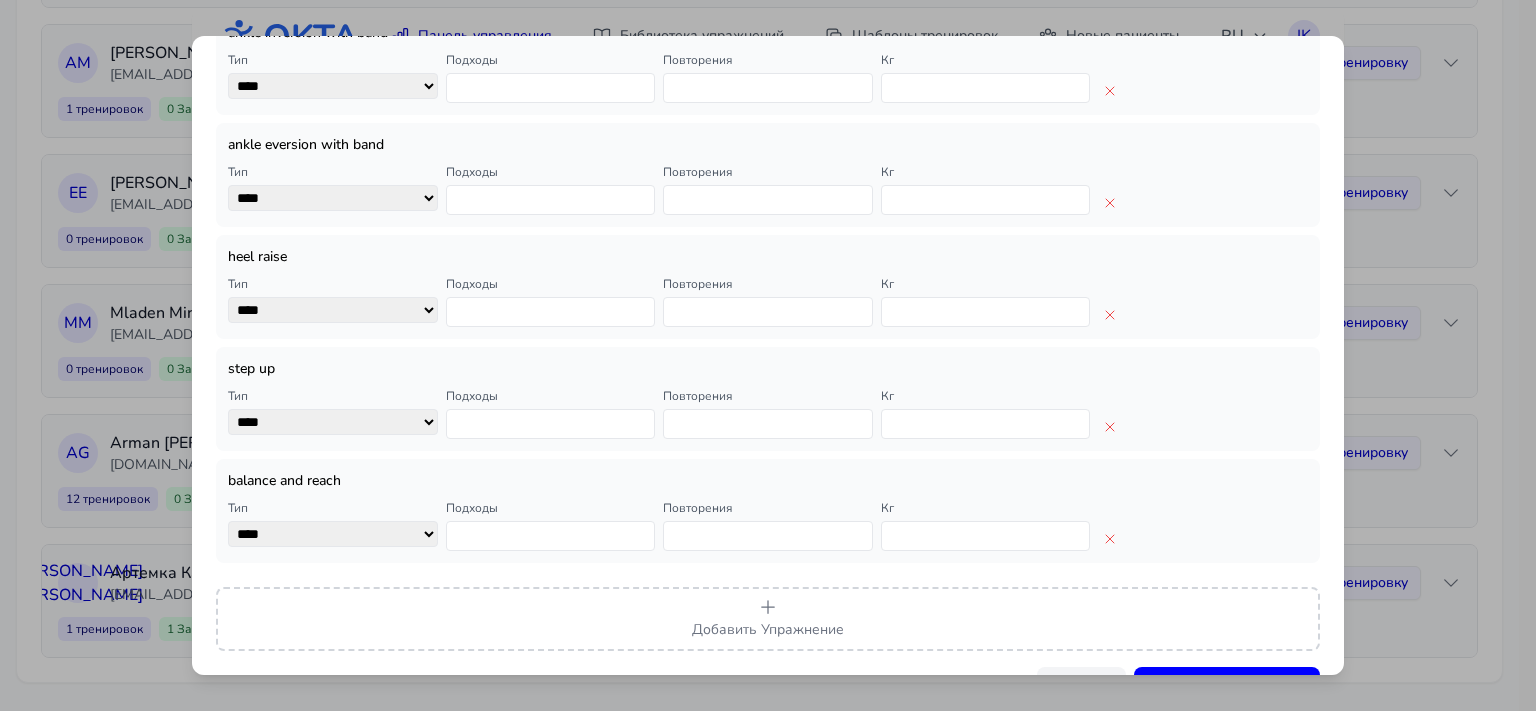click on "*" at bounding box center (551, 424) 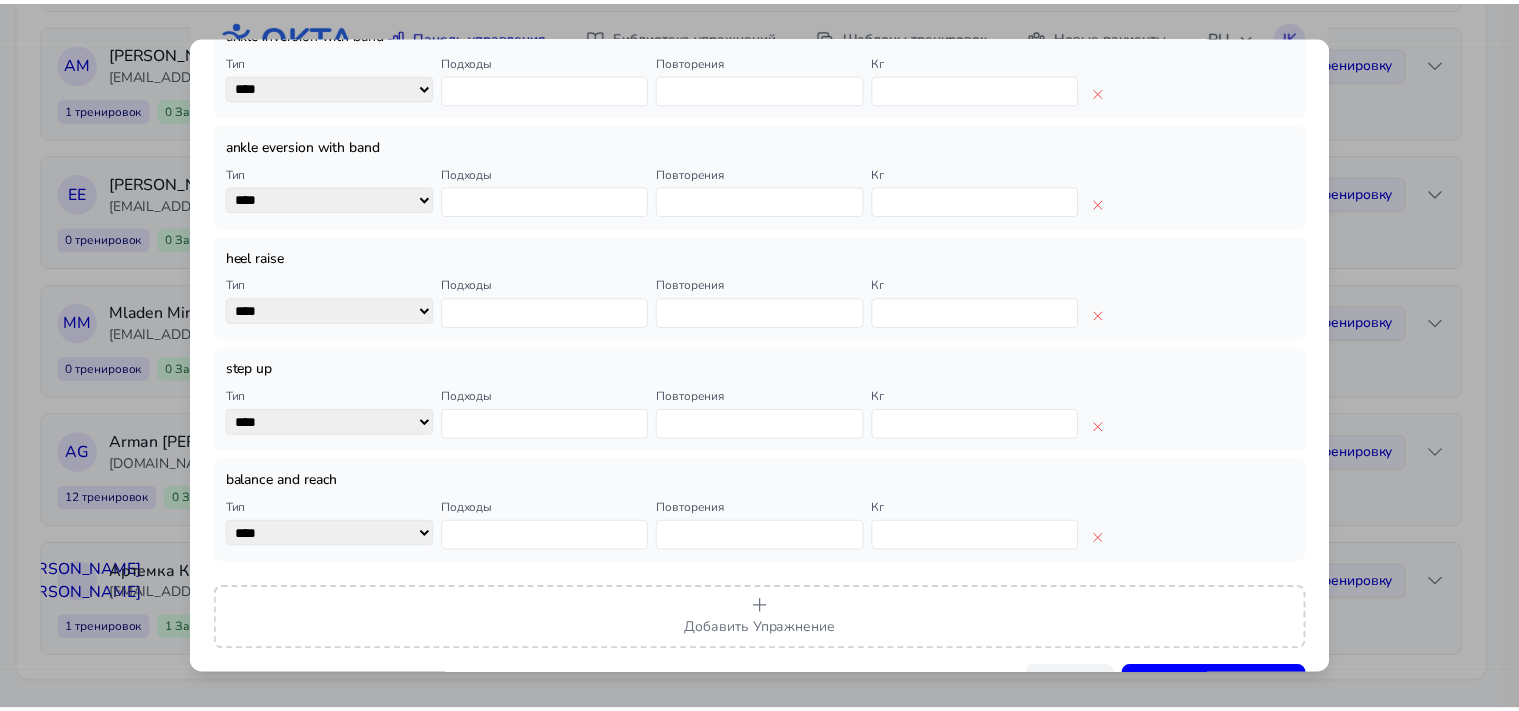 scroll, scrollTop: 673, scrollLeft: 0, axis: vertical 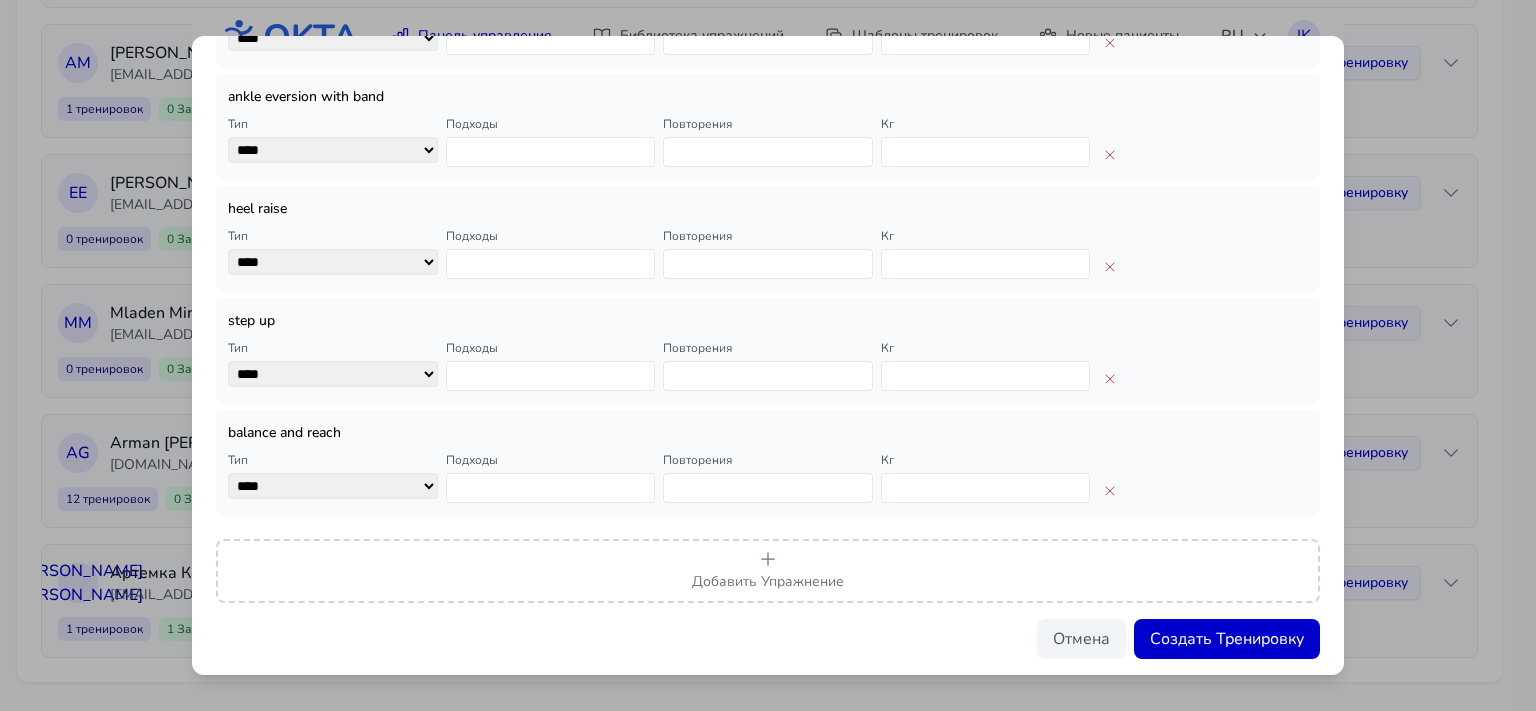 click on "Создать Тренировку" at bounding box center (1227, 639) 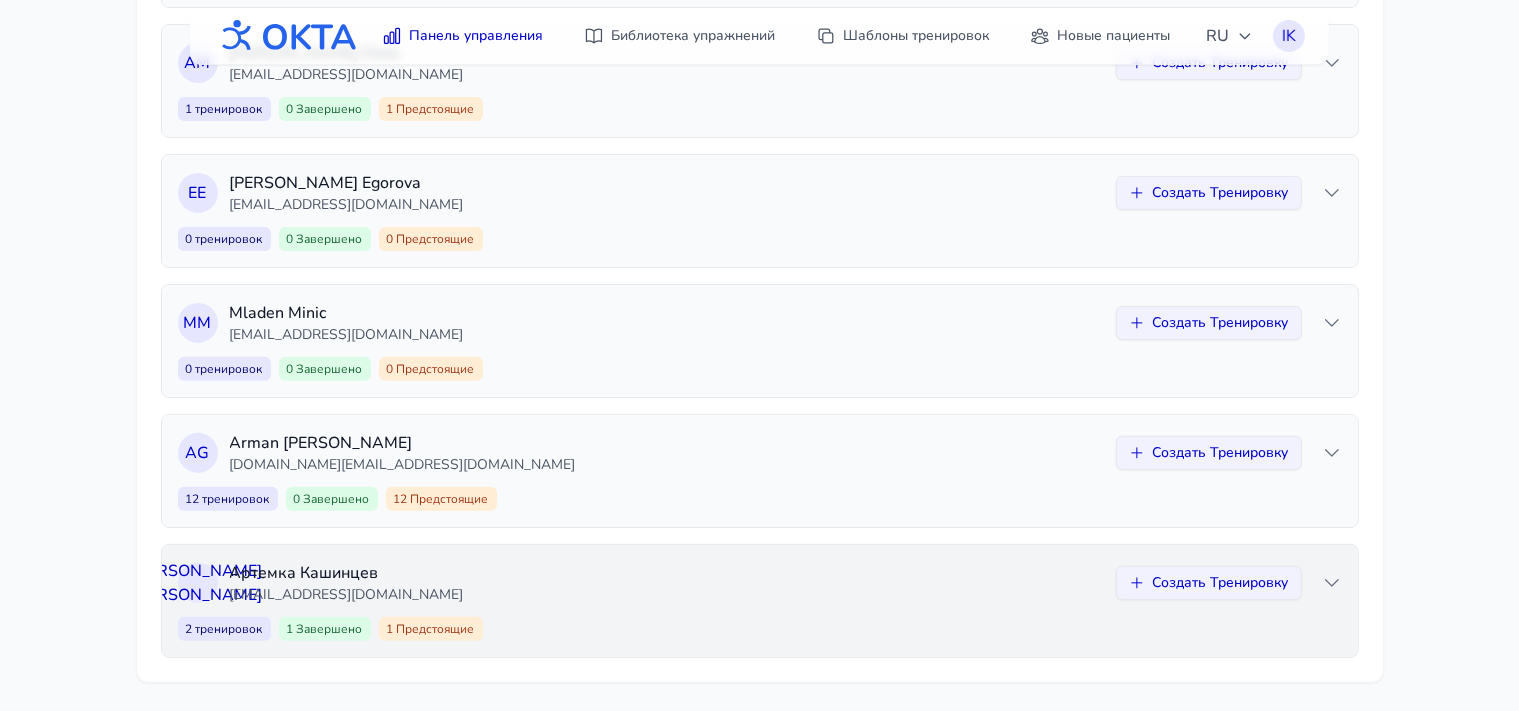 click on "тренировок" at bounding box center (228, 629) 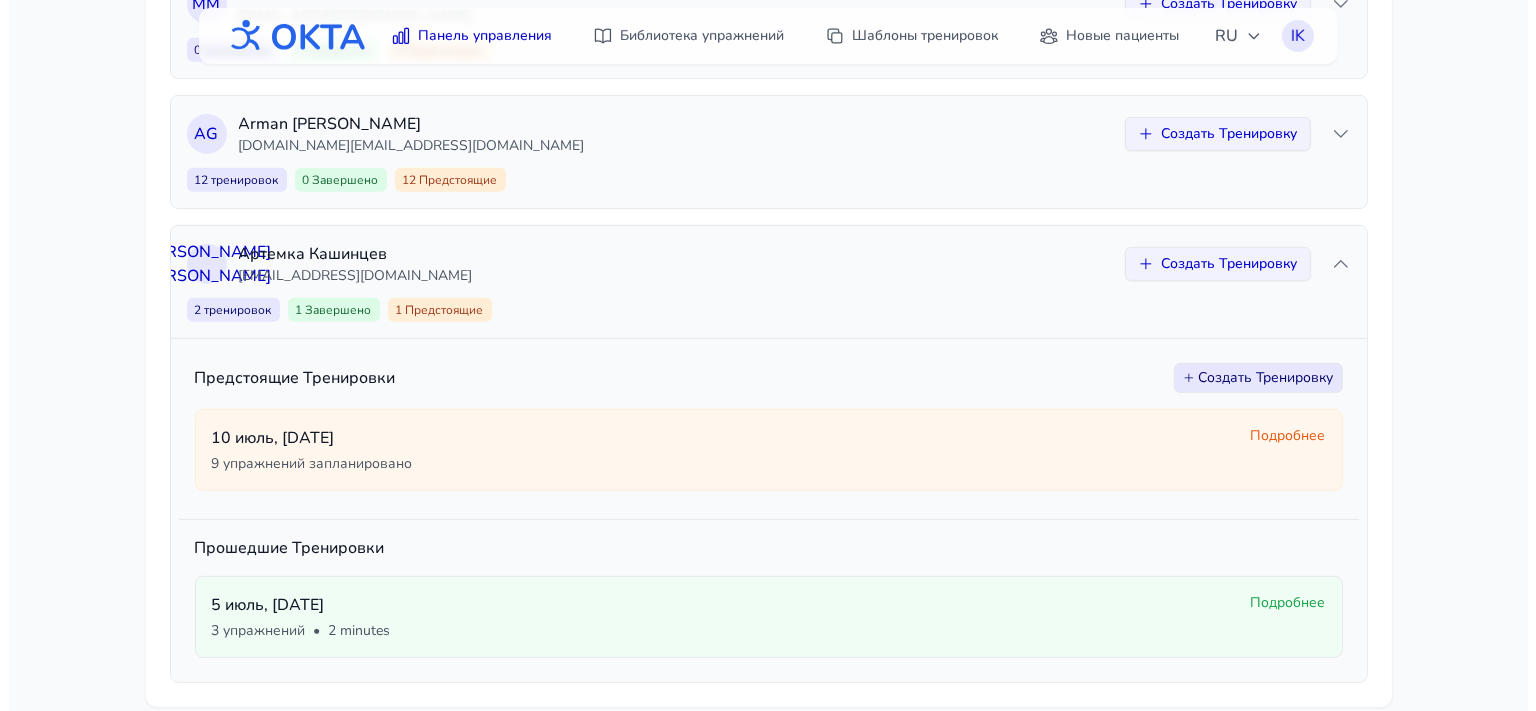 scroll, scrollTop: 973, scrollLeft: 0, axis: vertical 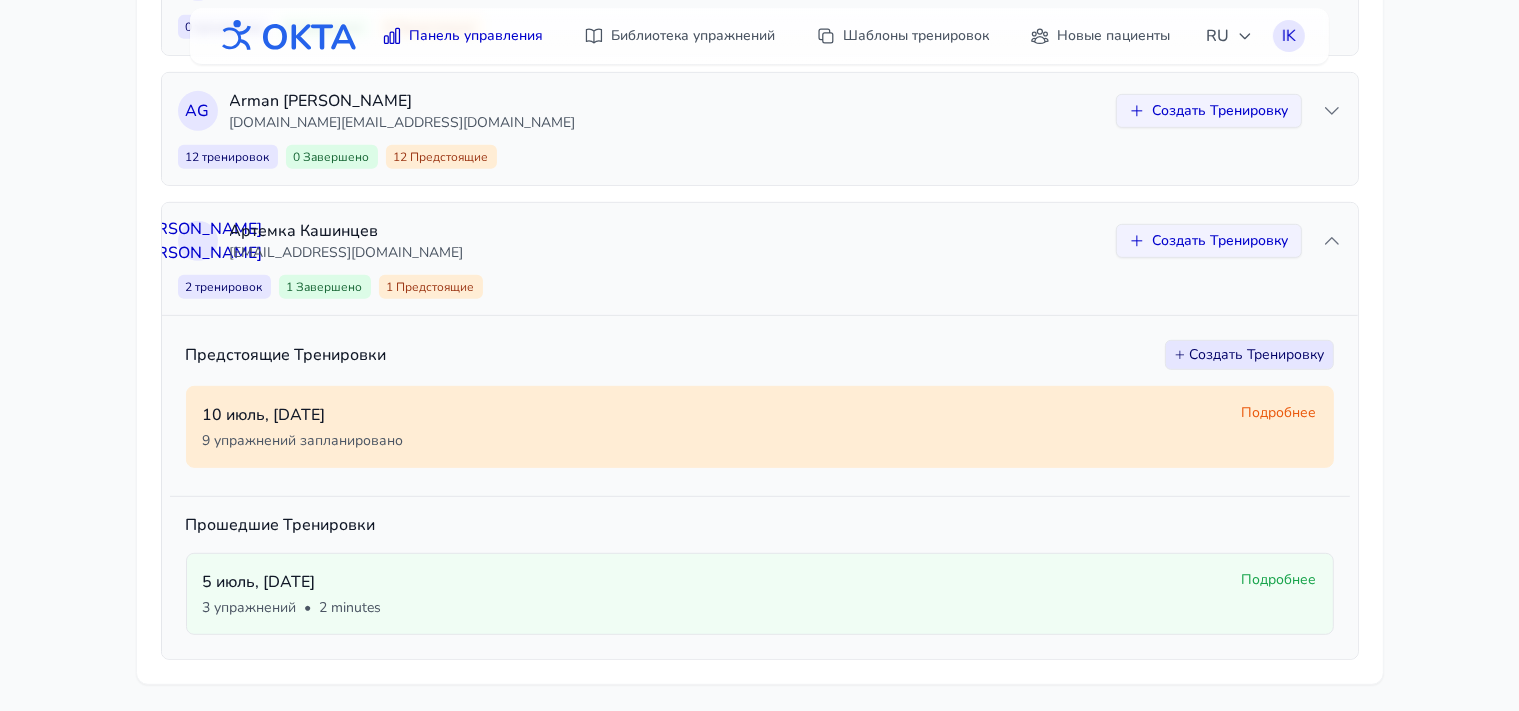 click on "[DATE] 9   упражнений запланировано" at bounding box center [714, 427] 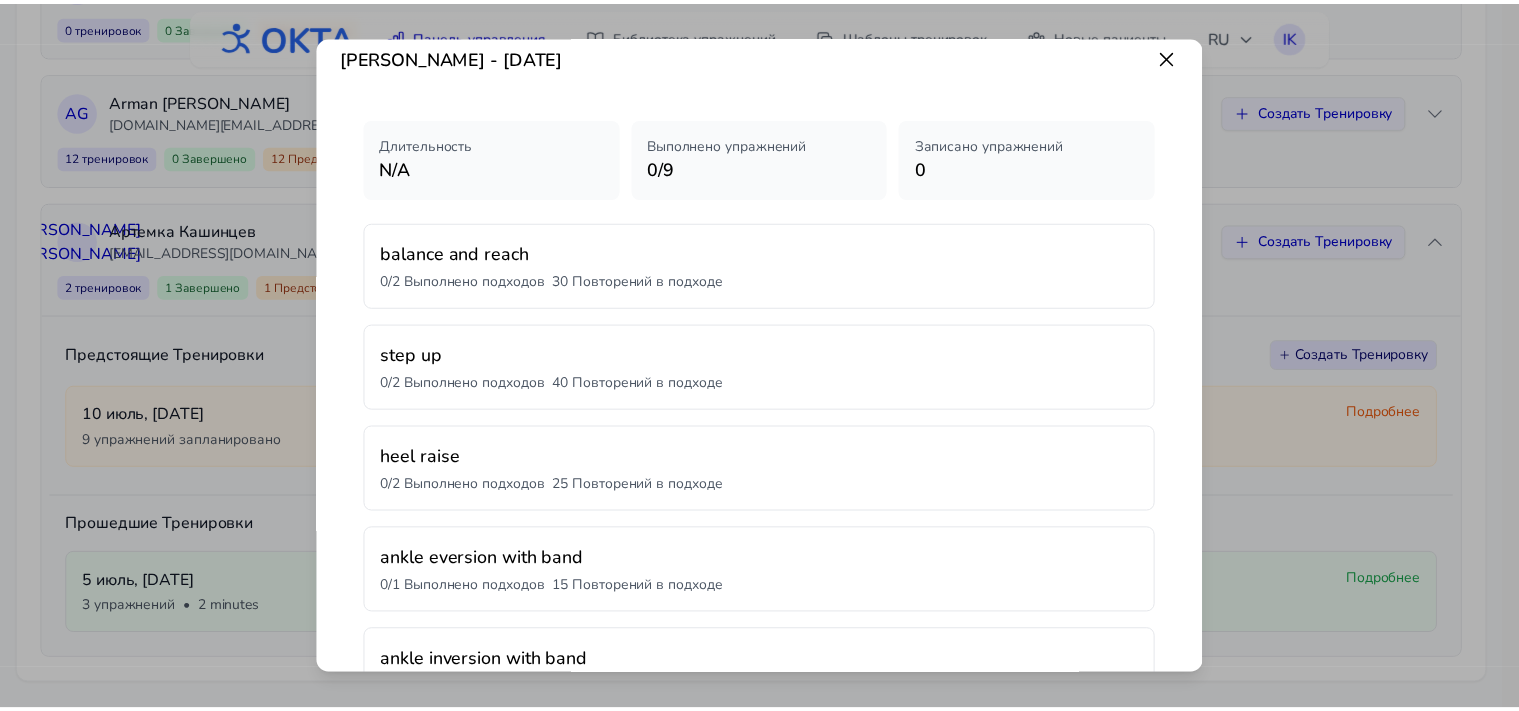 scroll, scrollTop: 0, scrollLeft: 0, axis: both 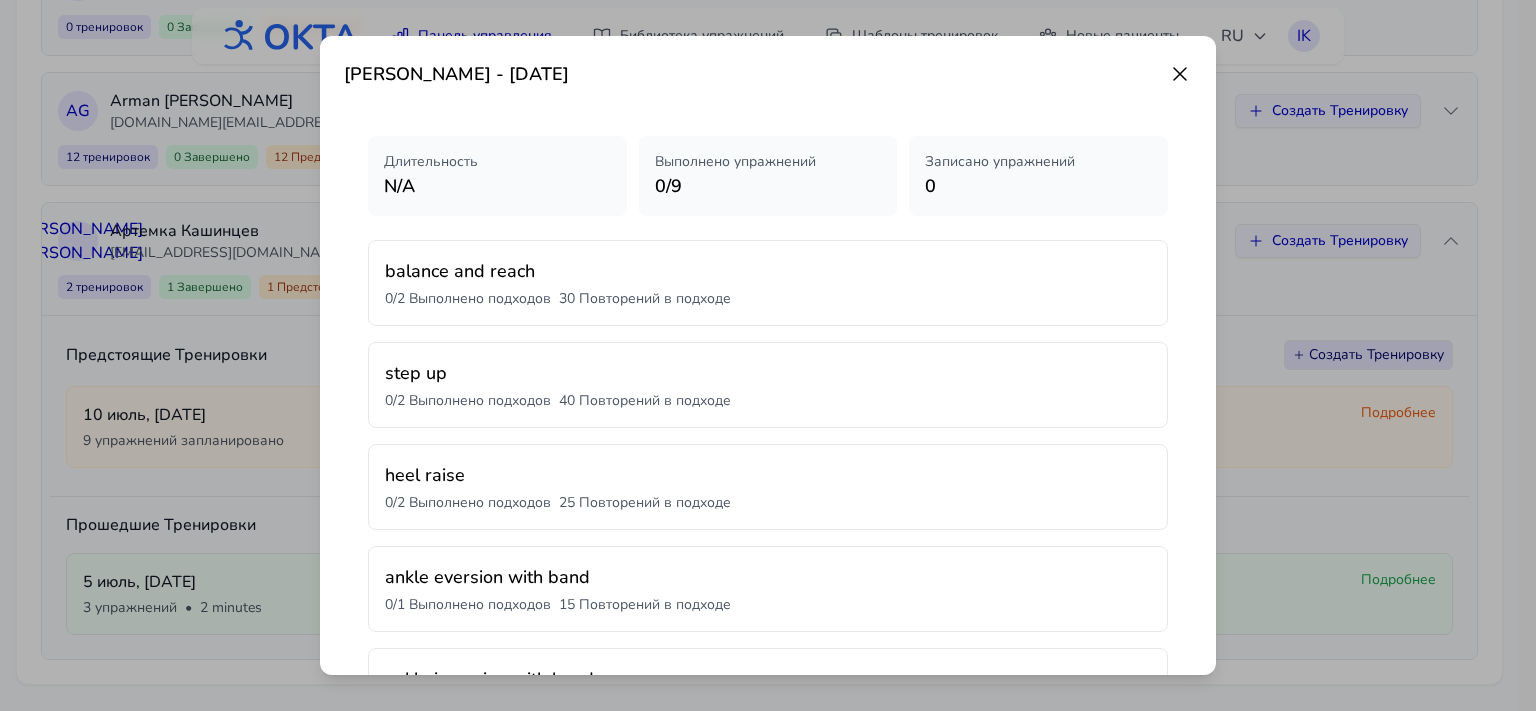 click 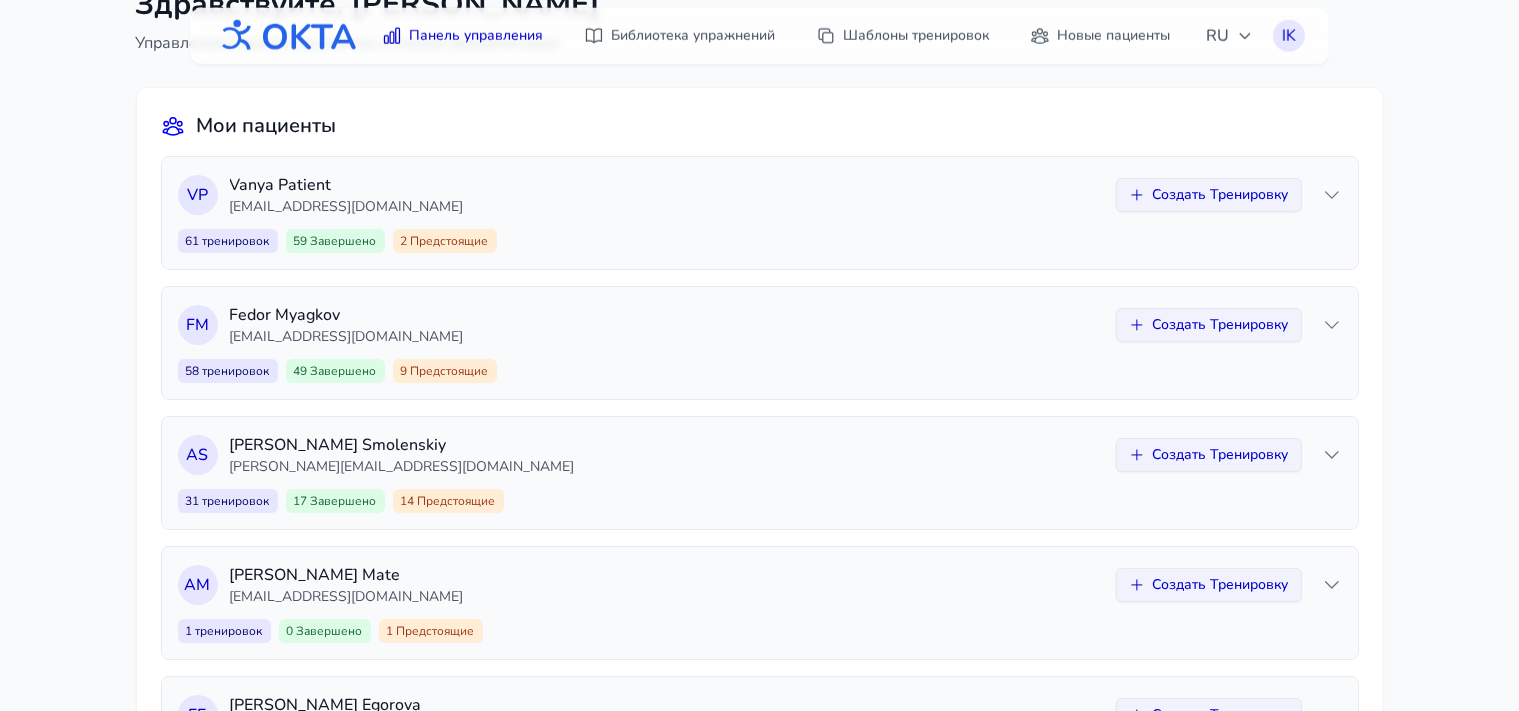 scroll, scrollTop: 0, scrollLeft: 0, axis: both 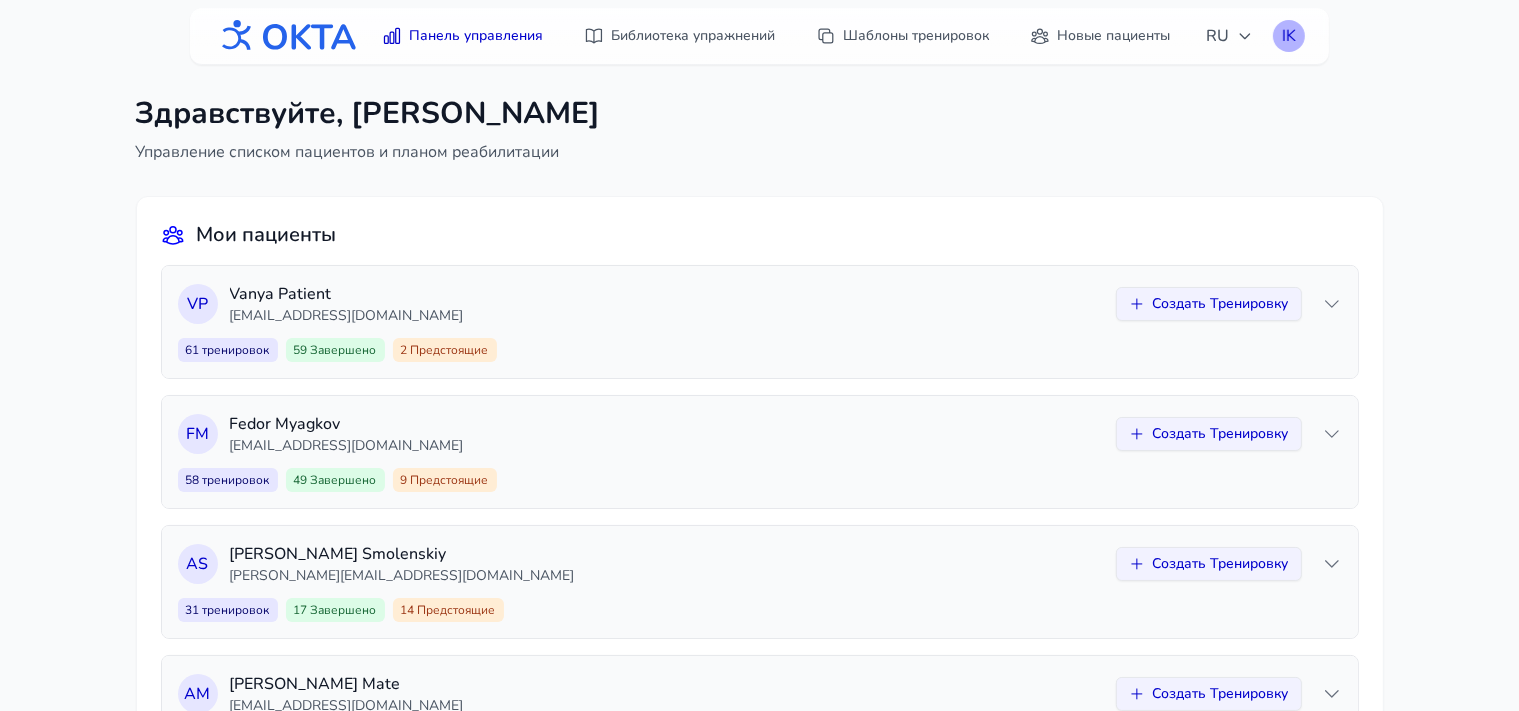 click on "IK" at bounding box center (1289, 36) 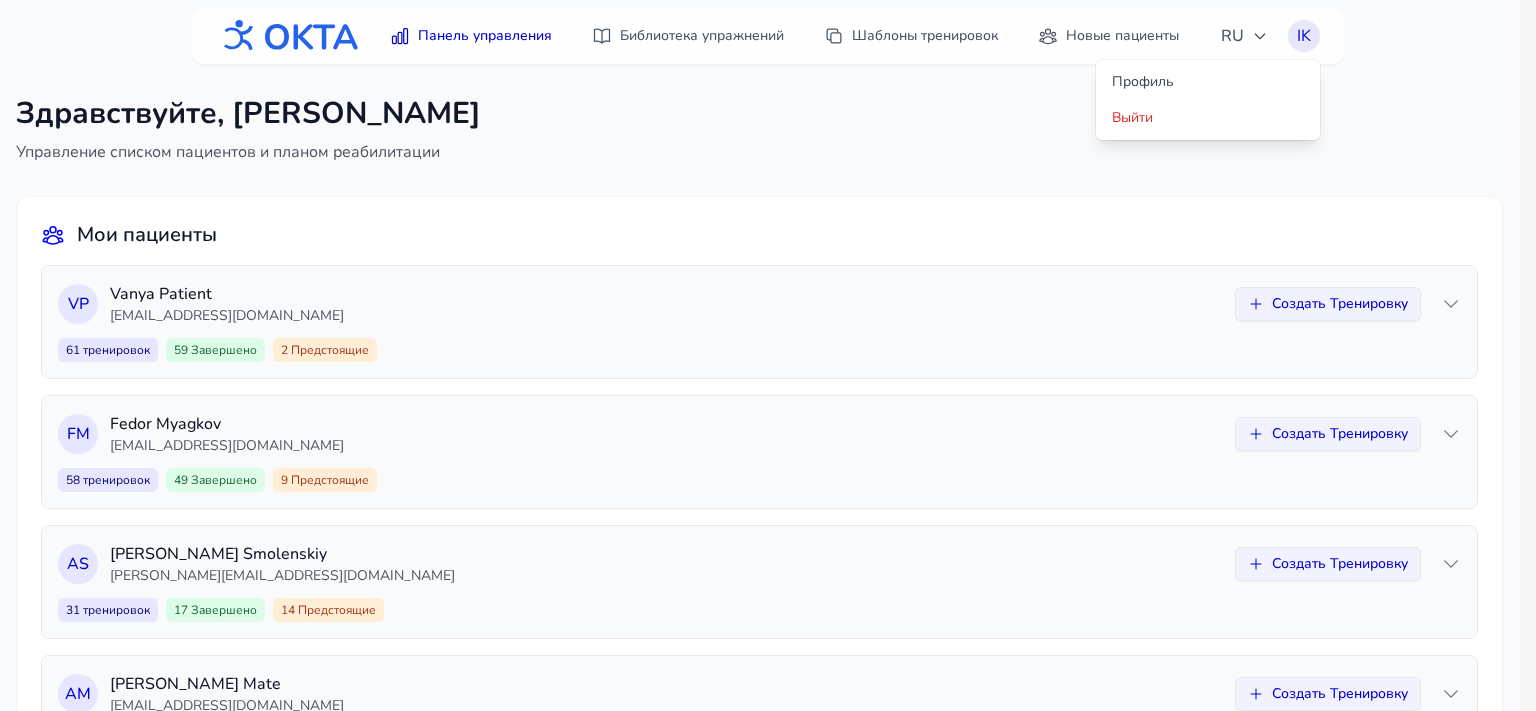 click on "Панель управления Библиотека упражнений Шаблоны тренировок Новые пациенты RU IK Профиль Выйти IK" at bounding box center (768, 36) 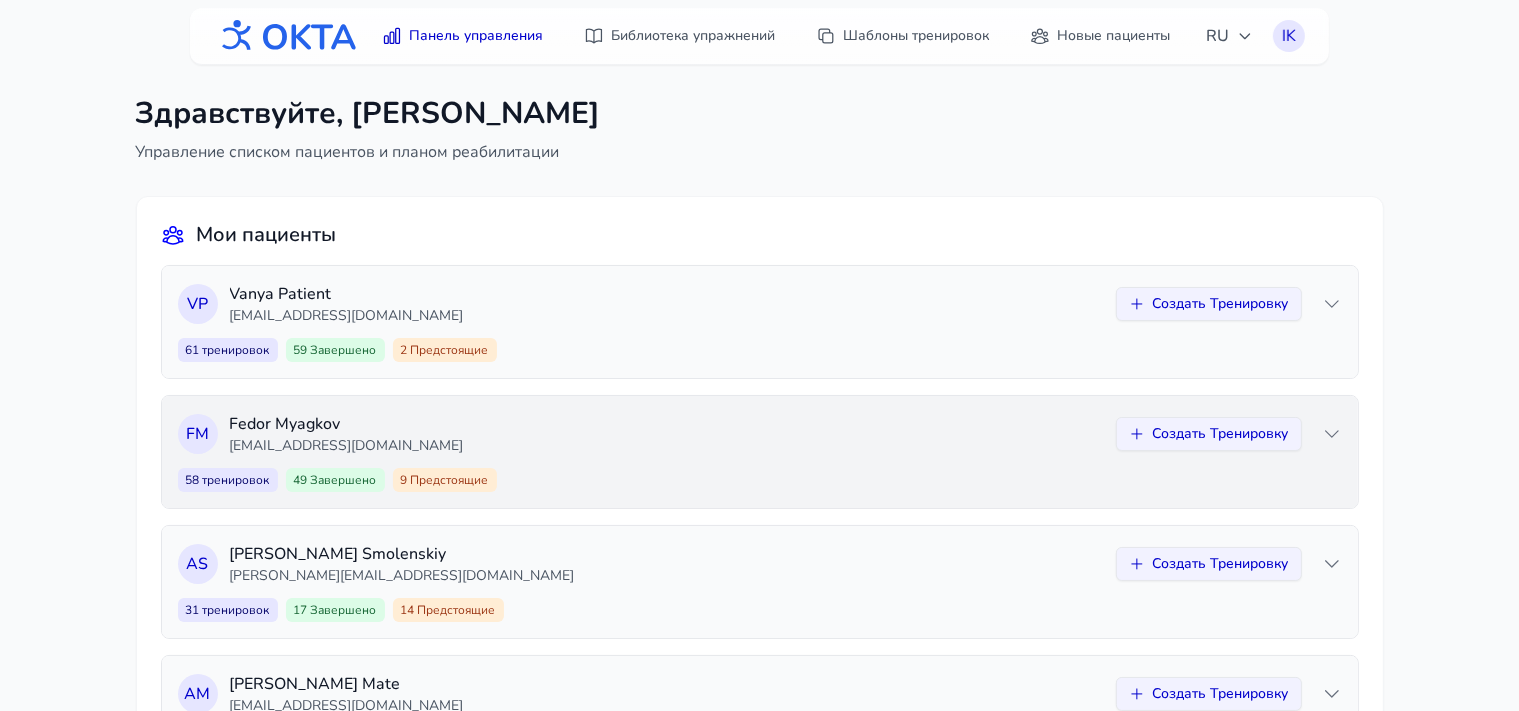 click on "Панель управления Библиотека упражнений Шаблоны тренировок Новые пациенты RU IK" at bounding box center (759, 36) 